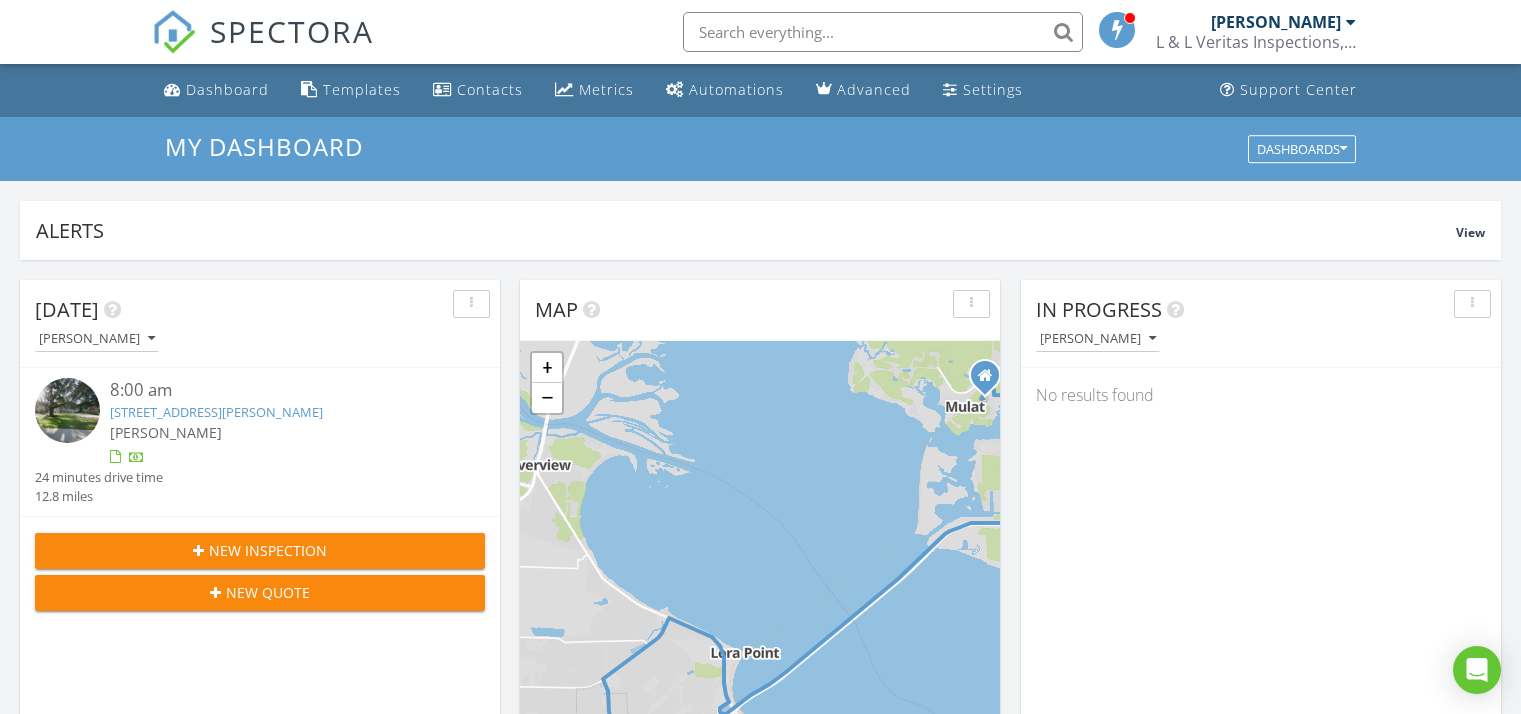 scroll, scrollTop: 1096, scrollLeft: 0, axis: vertical 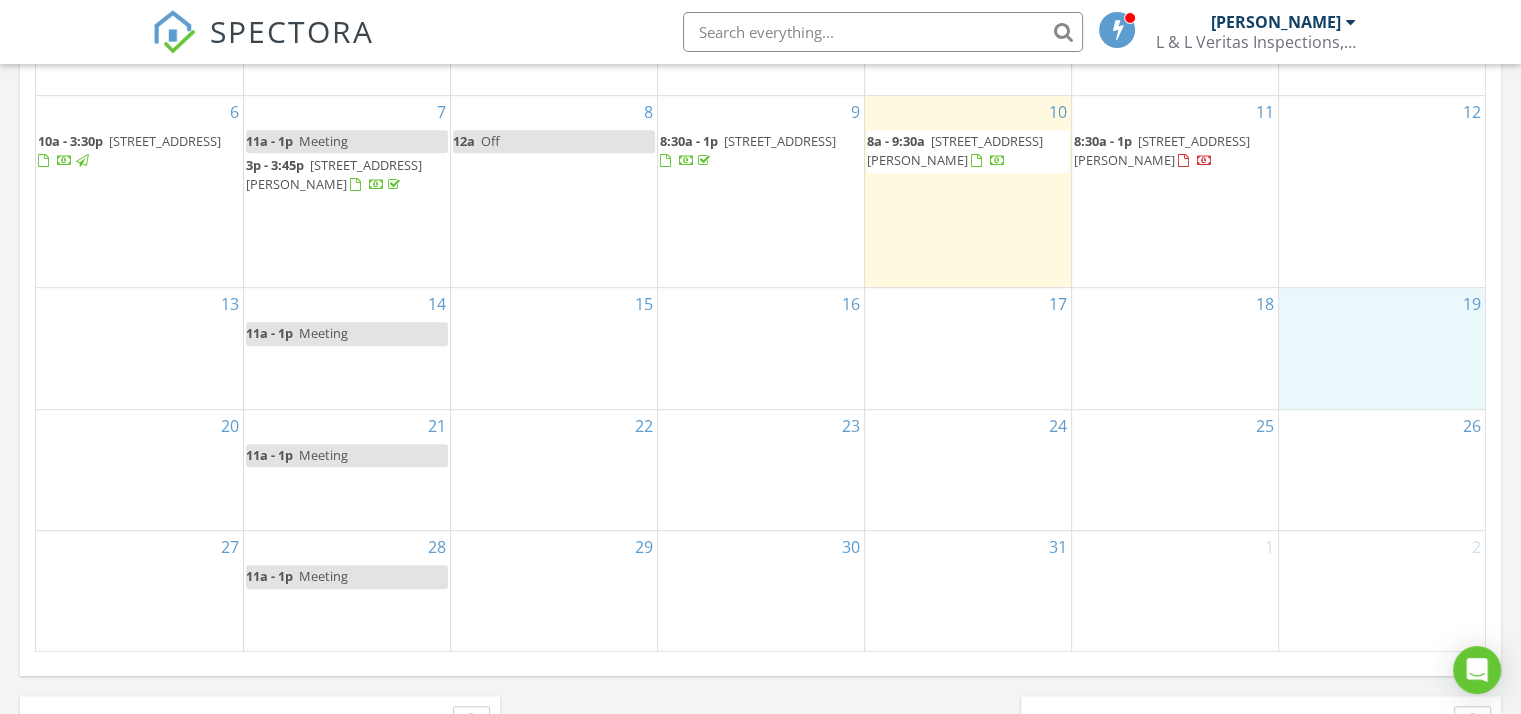 click on "19" at bounding box center (1382, 348) 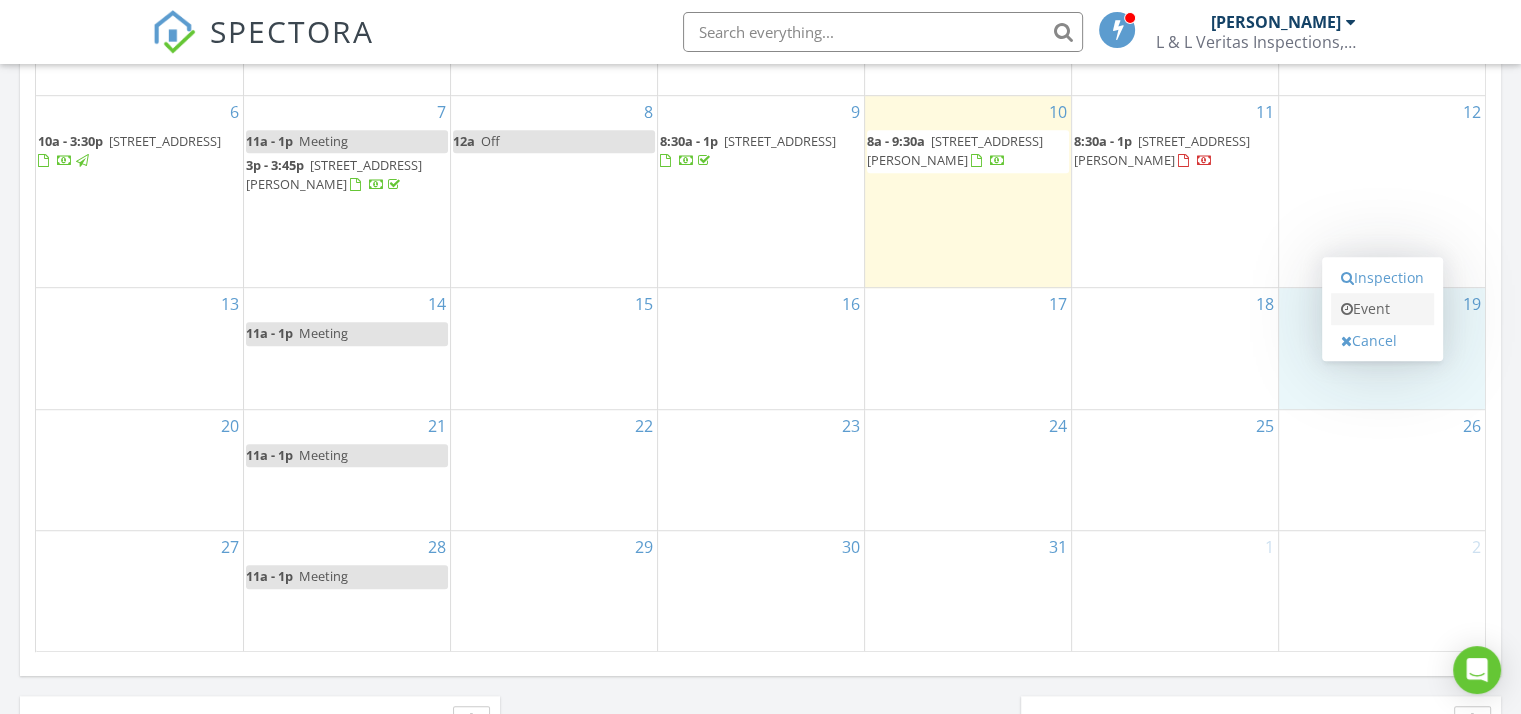click on "Event" at bounding box center (1382, 309) 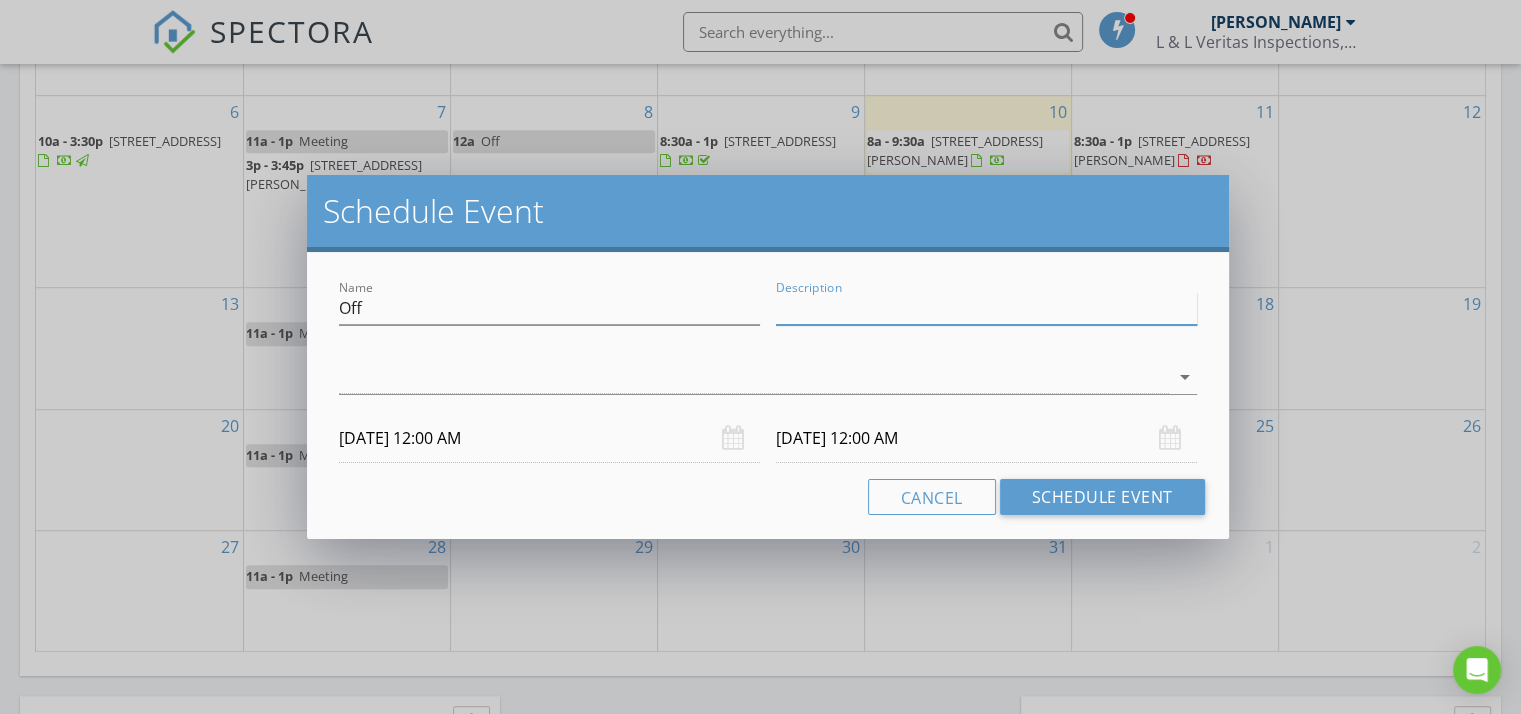 click on "Description" at bounding box center [986, 308] 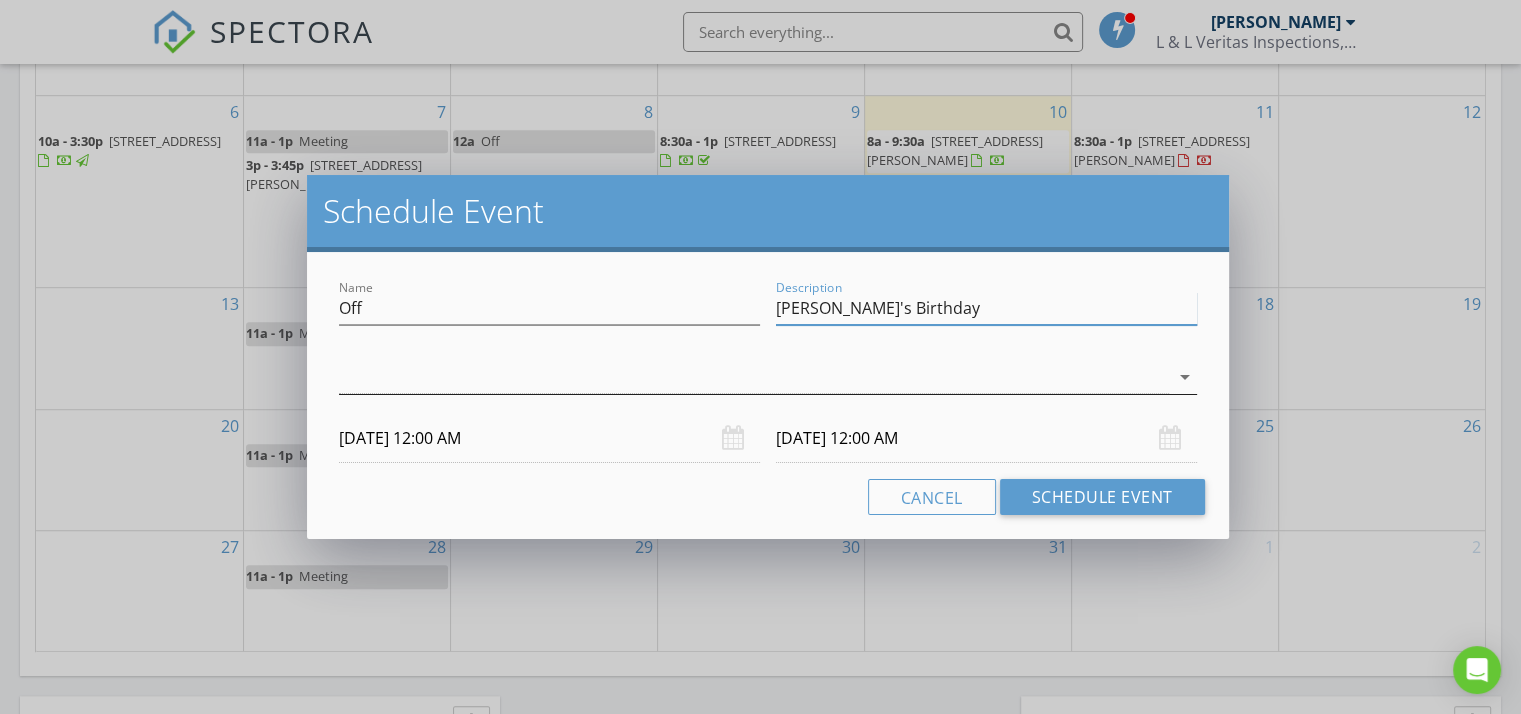type on "Mia's Birthday" 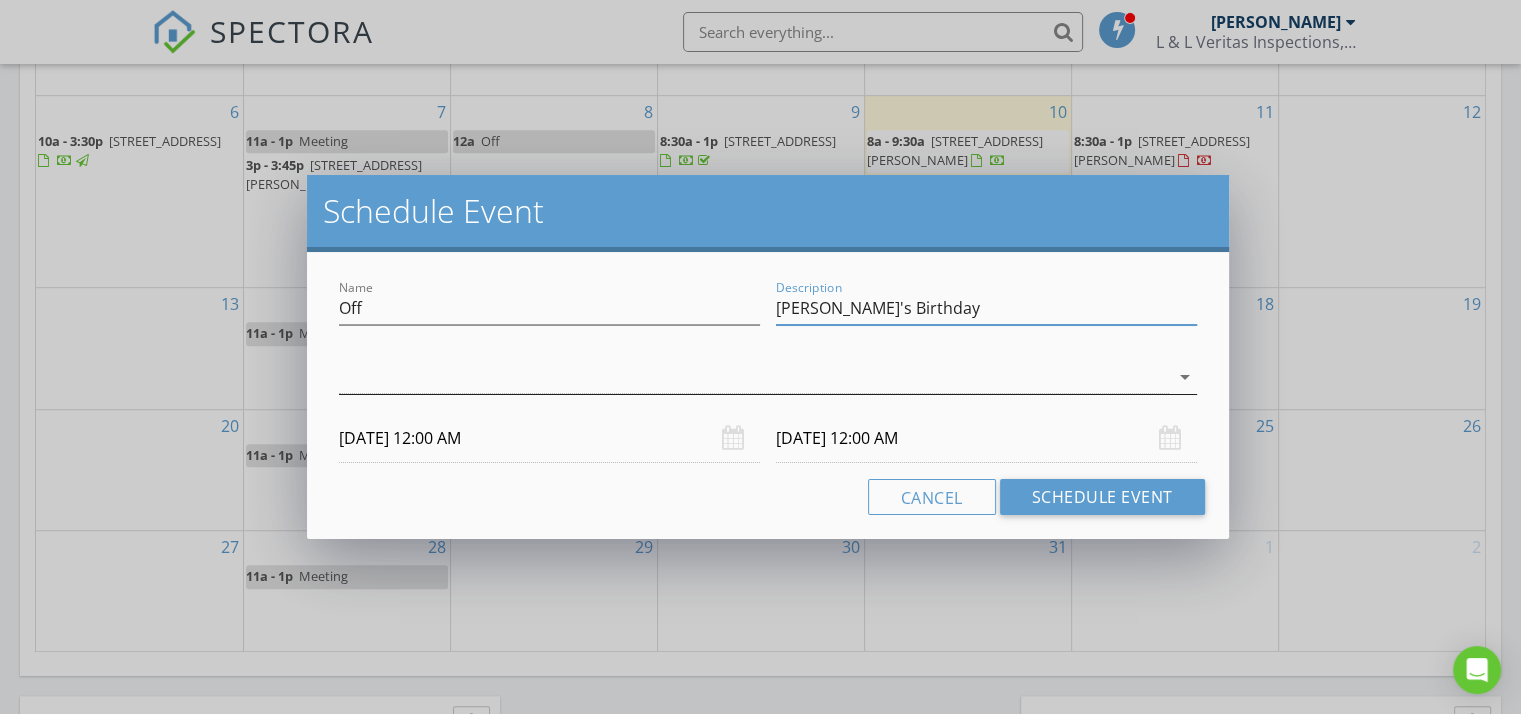 click at bounding box center (754, 377) 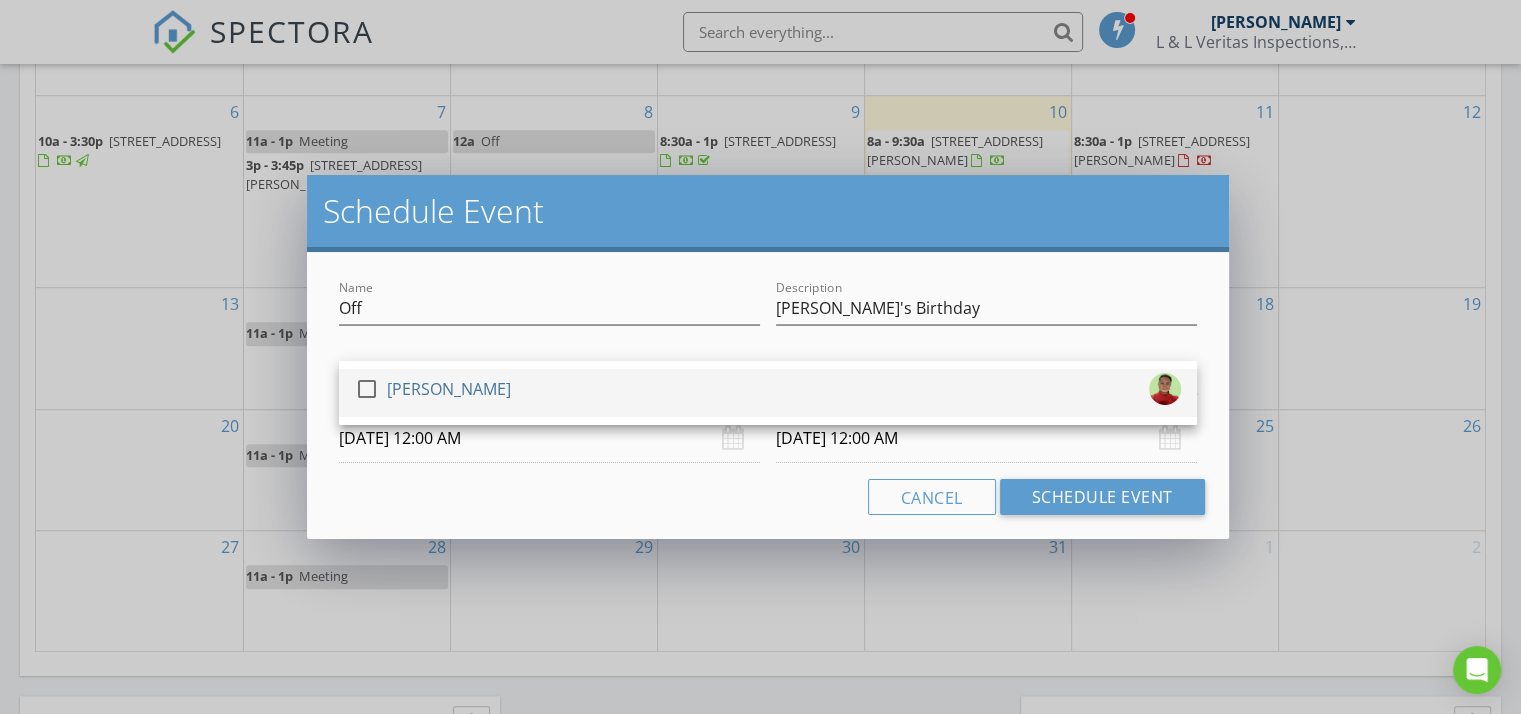 click at bounding box center (367, 389) 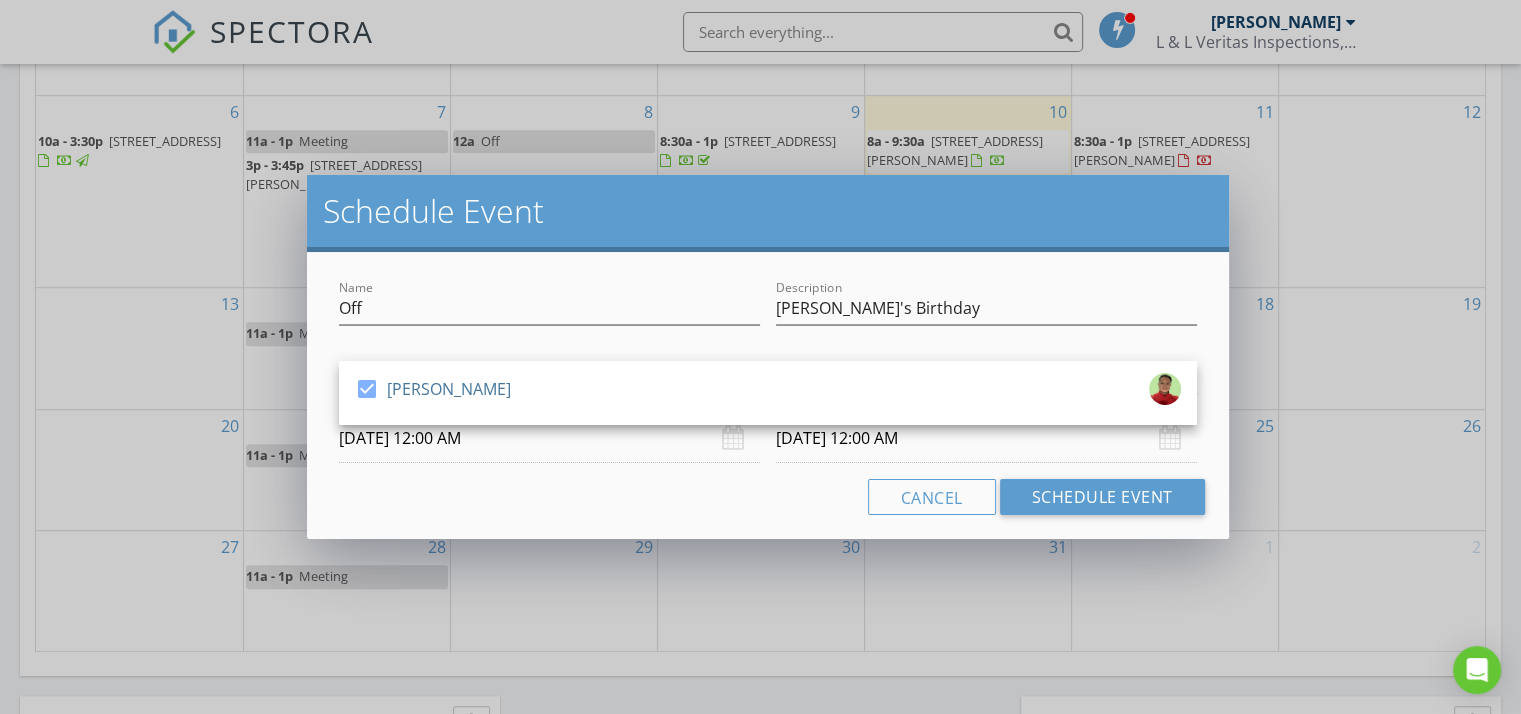 click on "07/20/2025 12:00 AM" at bounding box center [986, 438] 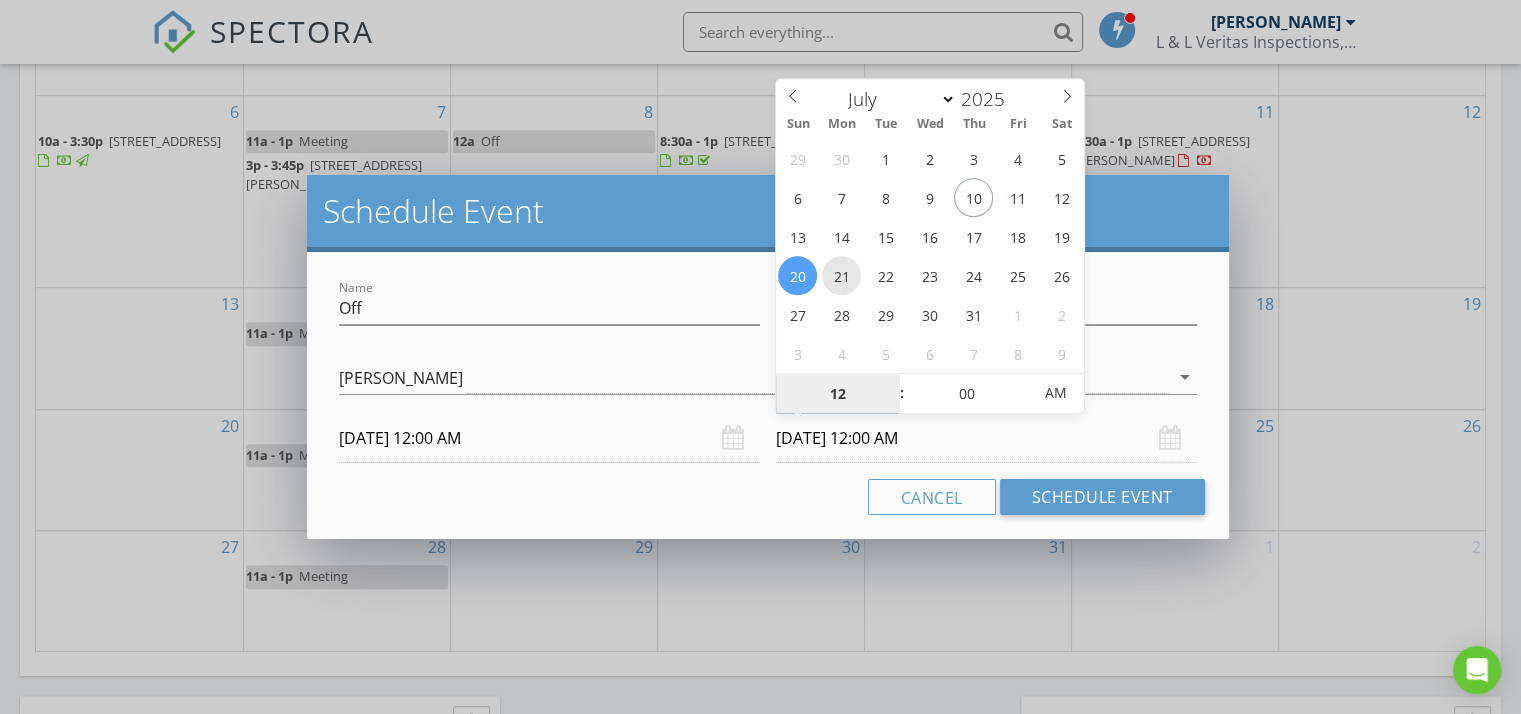 type on "07/21/2025 12:00 AM" 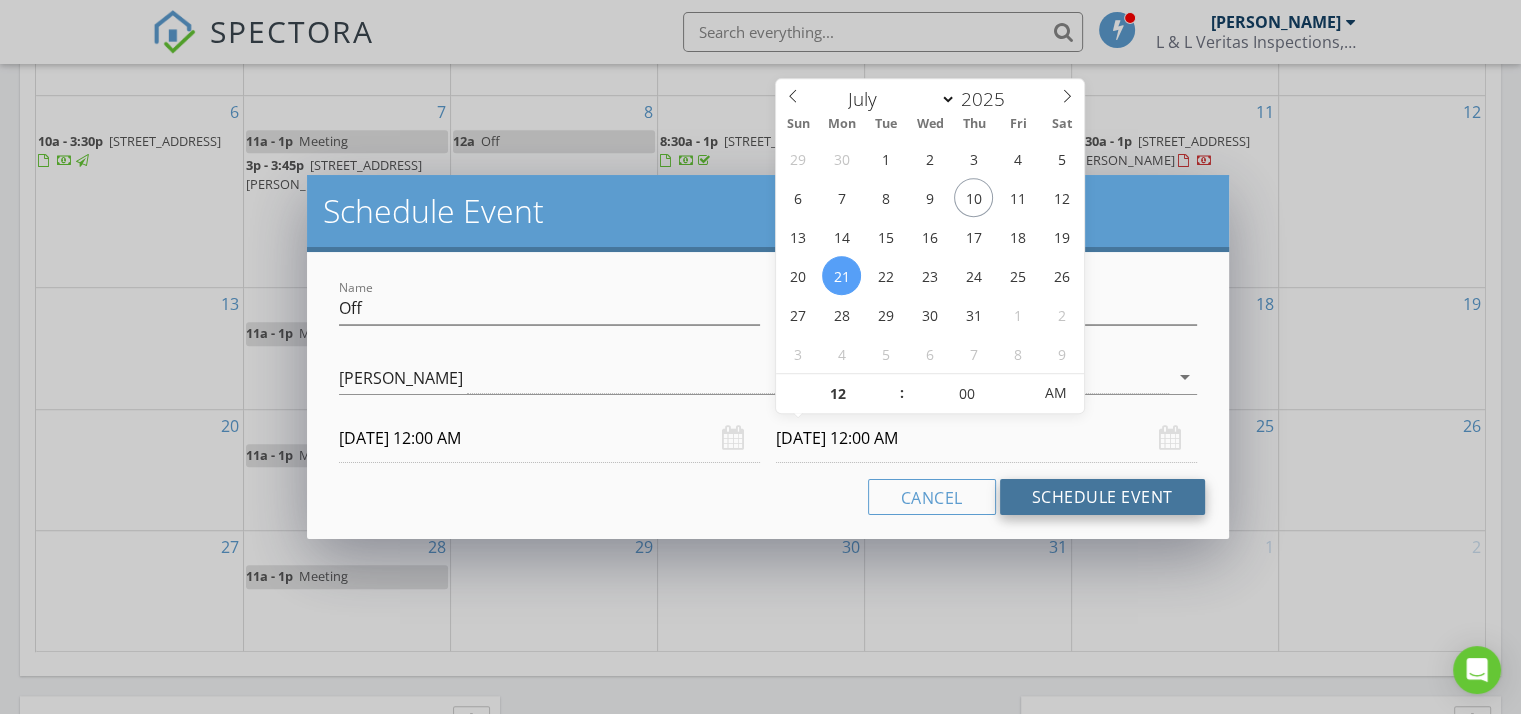click on "Schedule Event" at bounding box center (1102, 497) 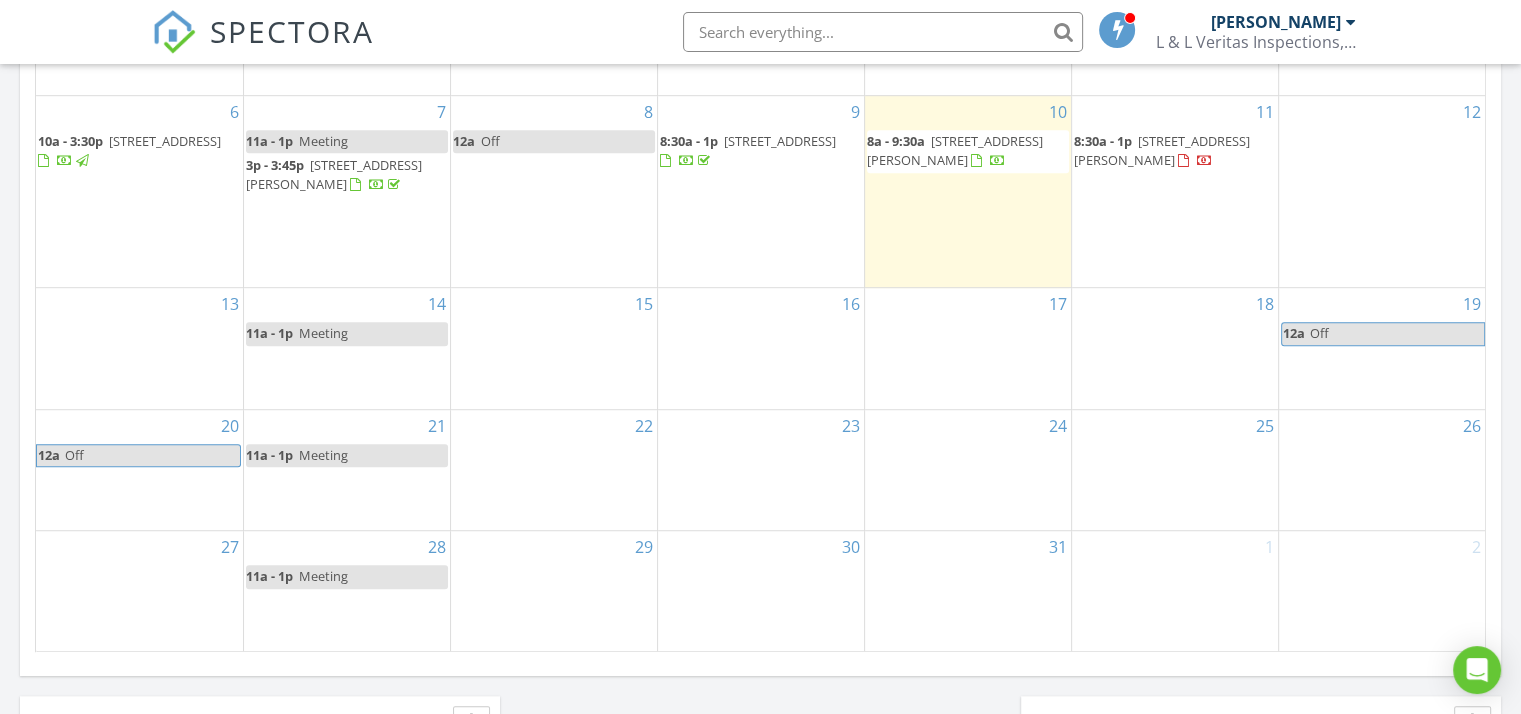 scroll, scrollTop: 1254, scrollLeft: 0, axis: vertical 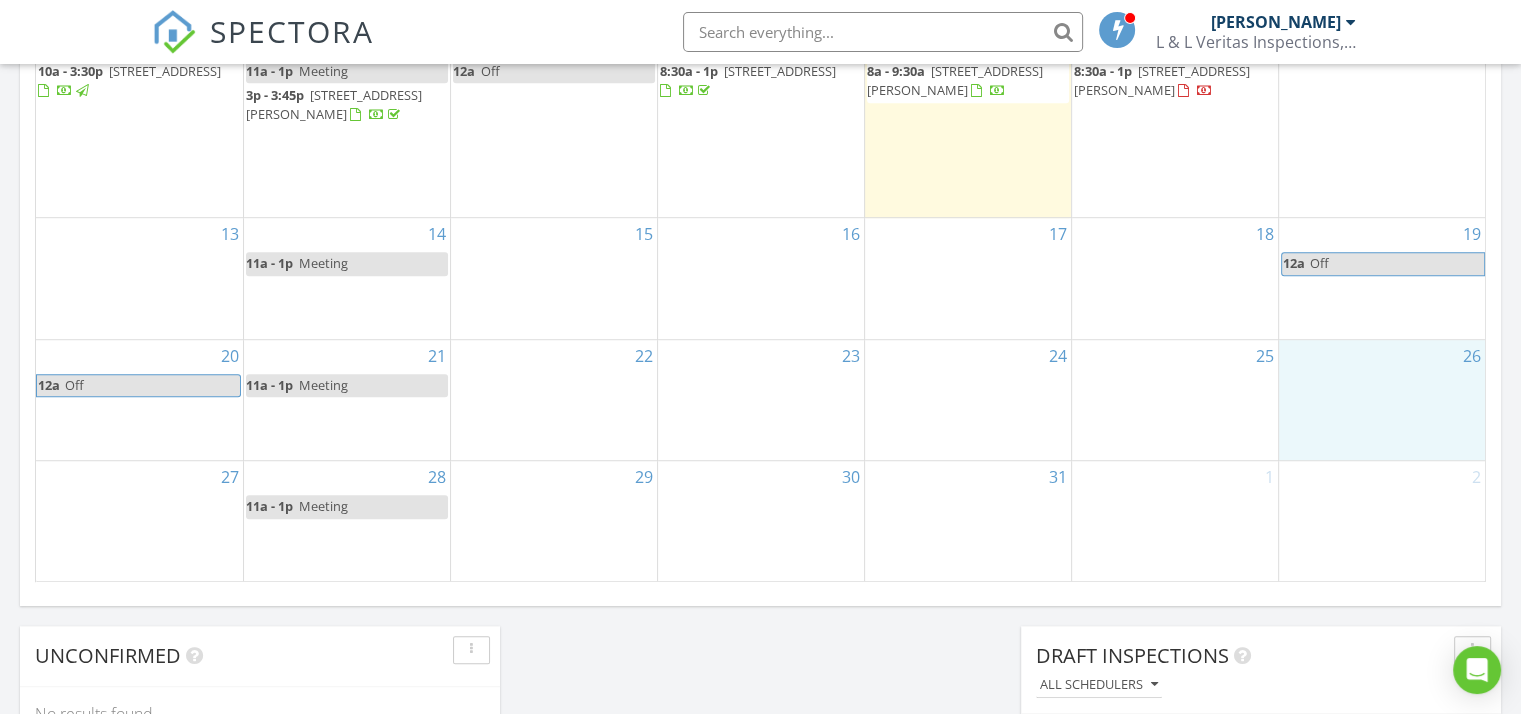 click on "26" at bounding box center (1382, 400) 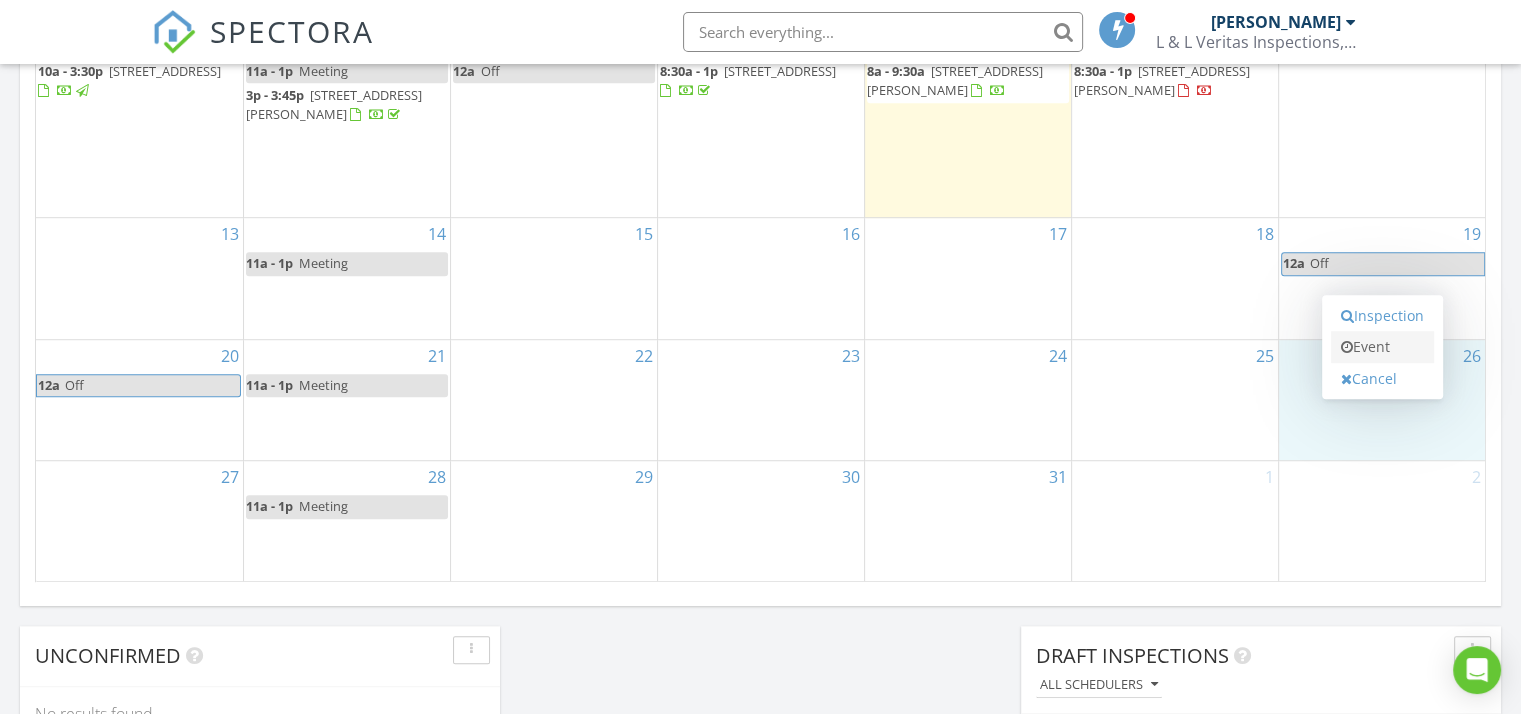 click on "Event" at bounding box center [1382, 347] 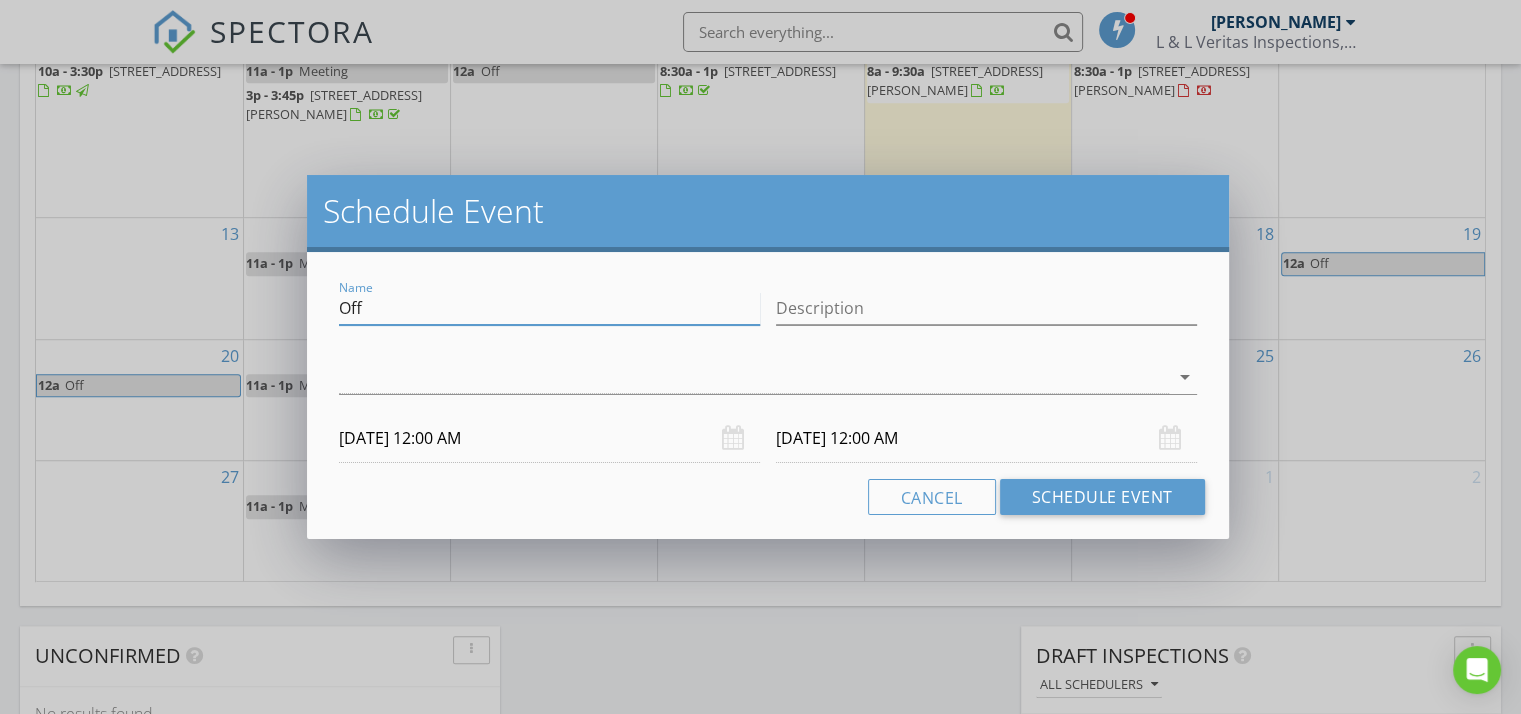 click on "Off" at bounding box center [549, 308] 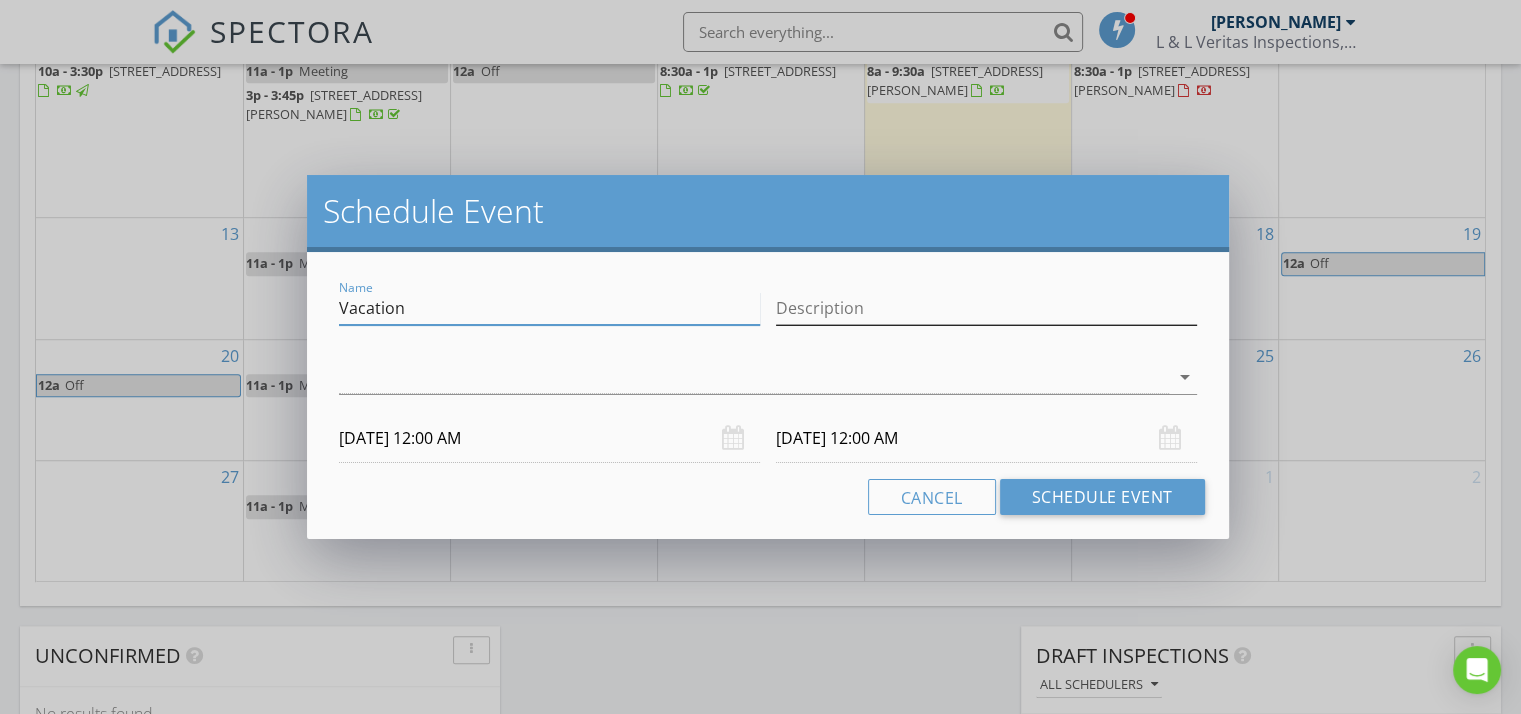 type on "Vacation" 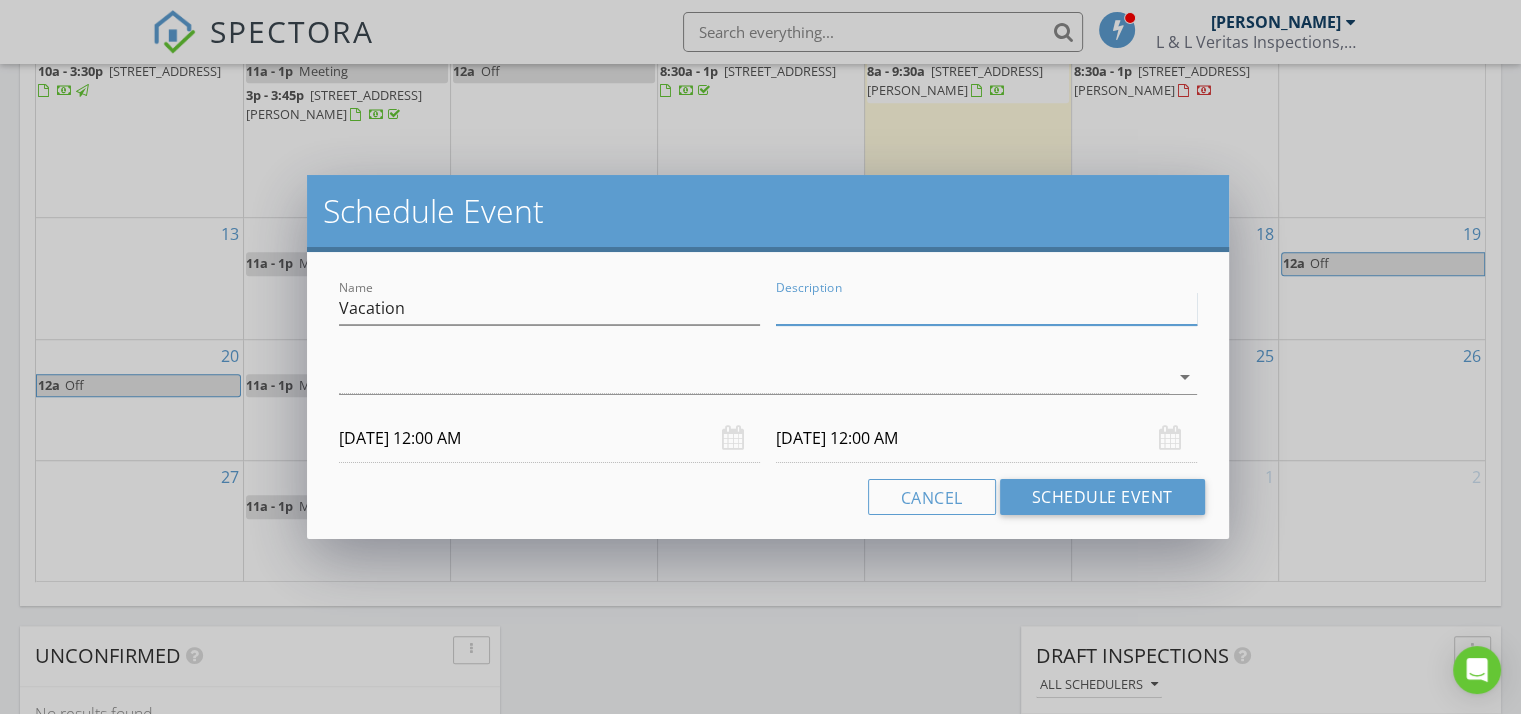 click on "Description" at bounding box center (986, 308) 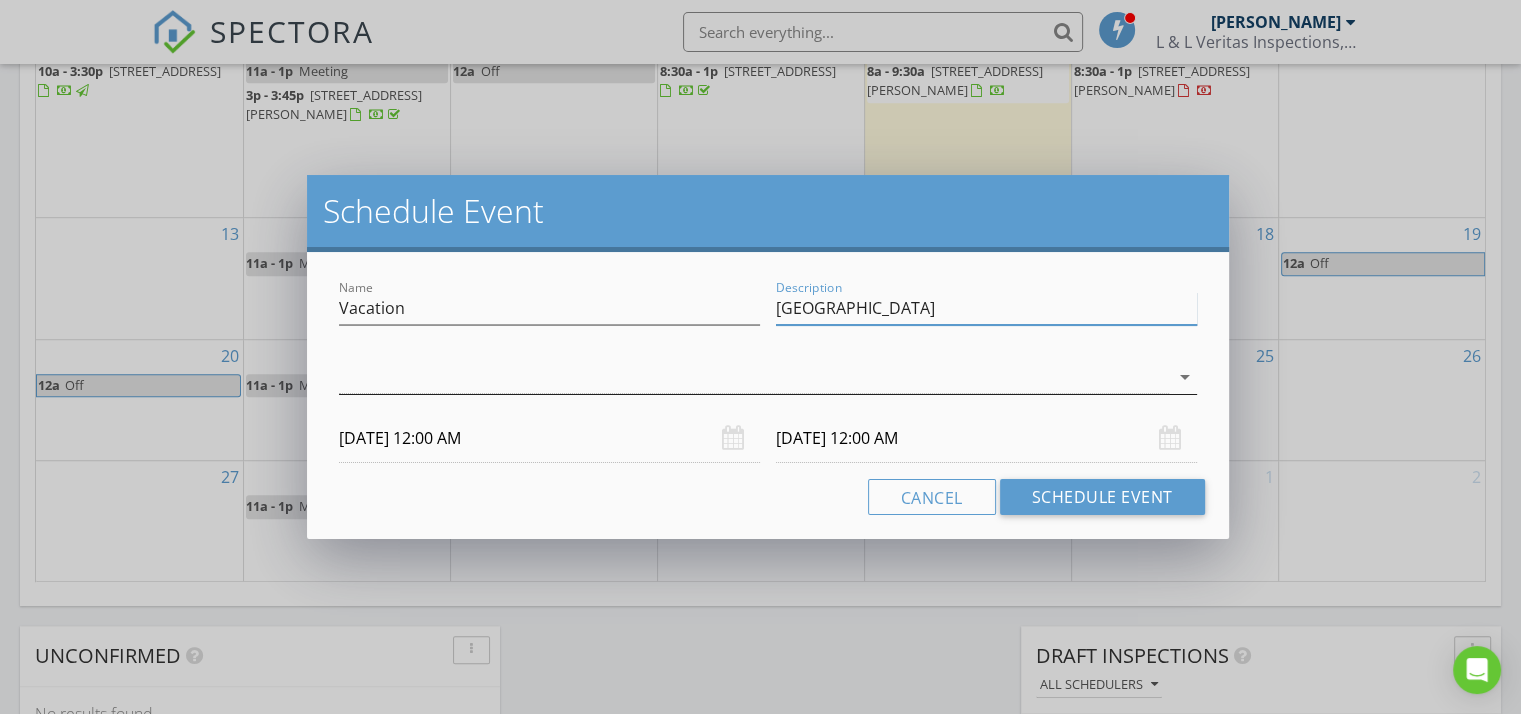 type on "Lake House" 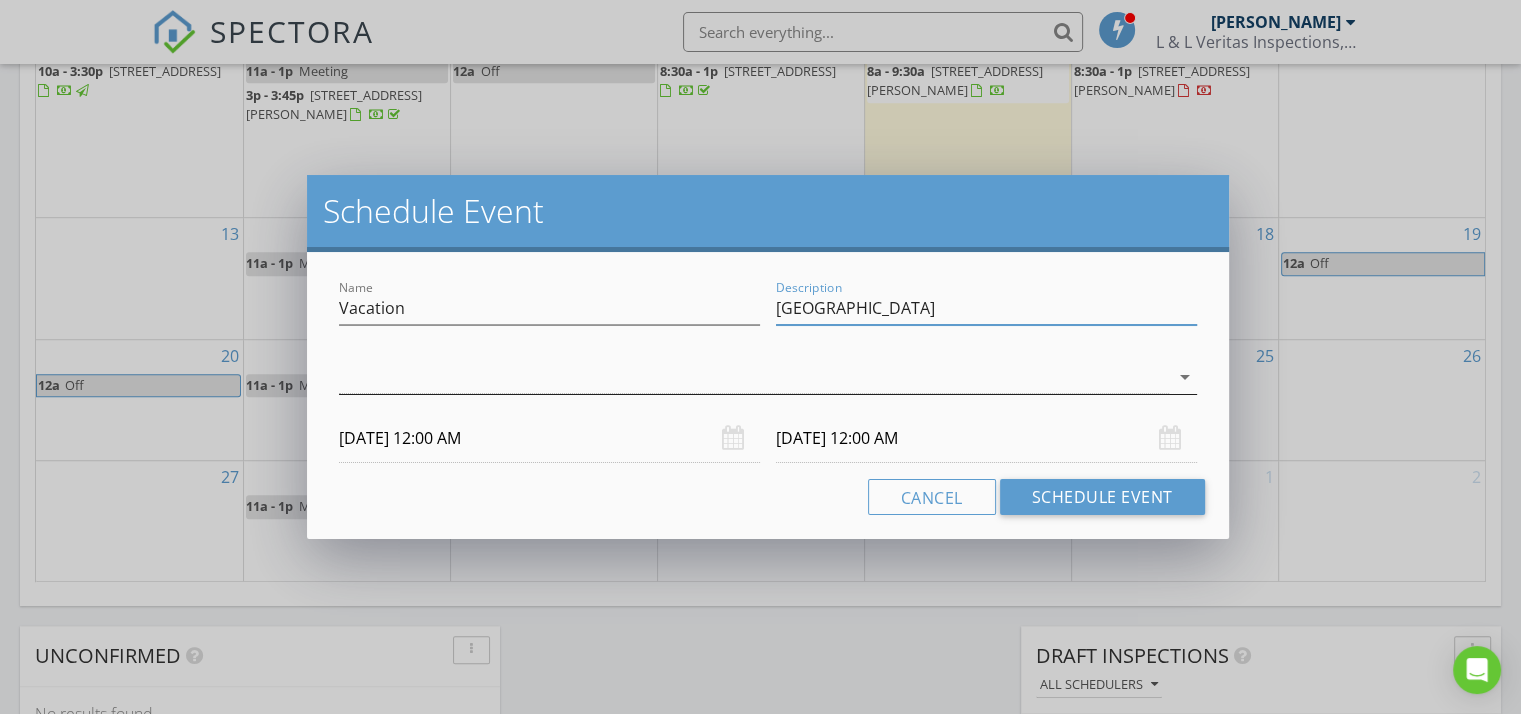 click at bounding box center (754, 377) 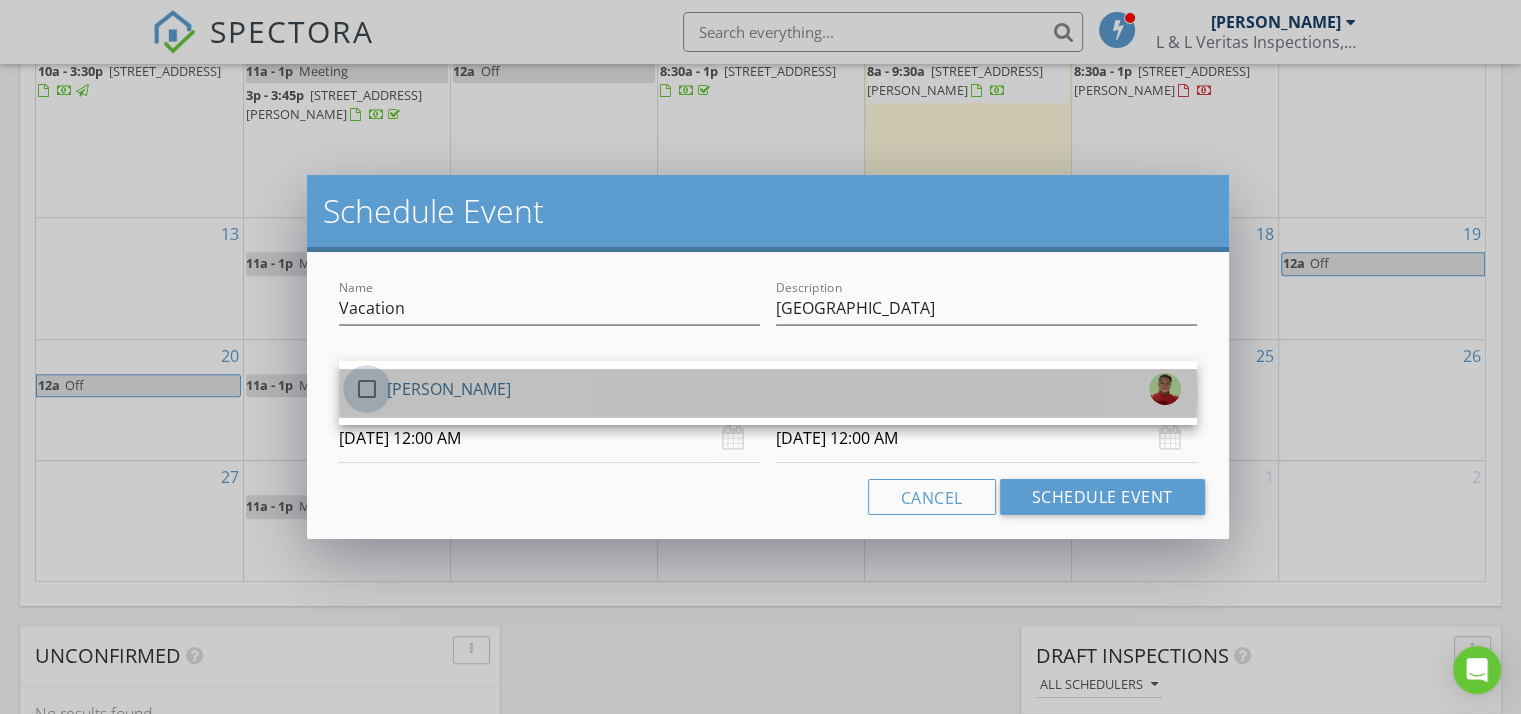click at bounding box center (367, 389) 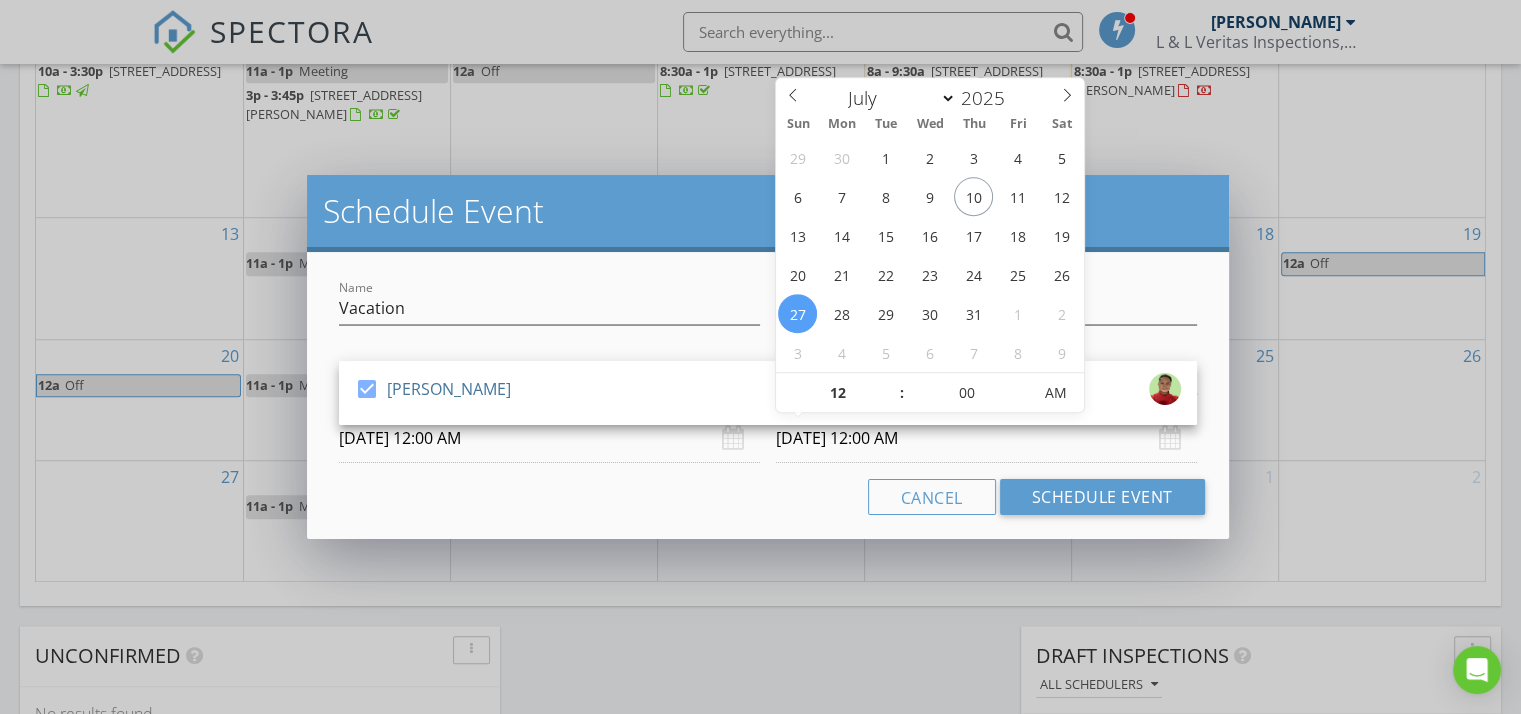 click on "07/27/2025 12:00 AM" at bounding box center (986, 438) 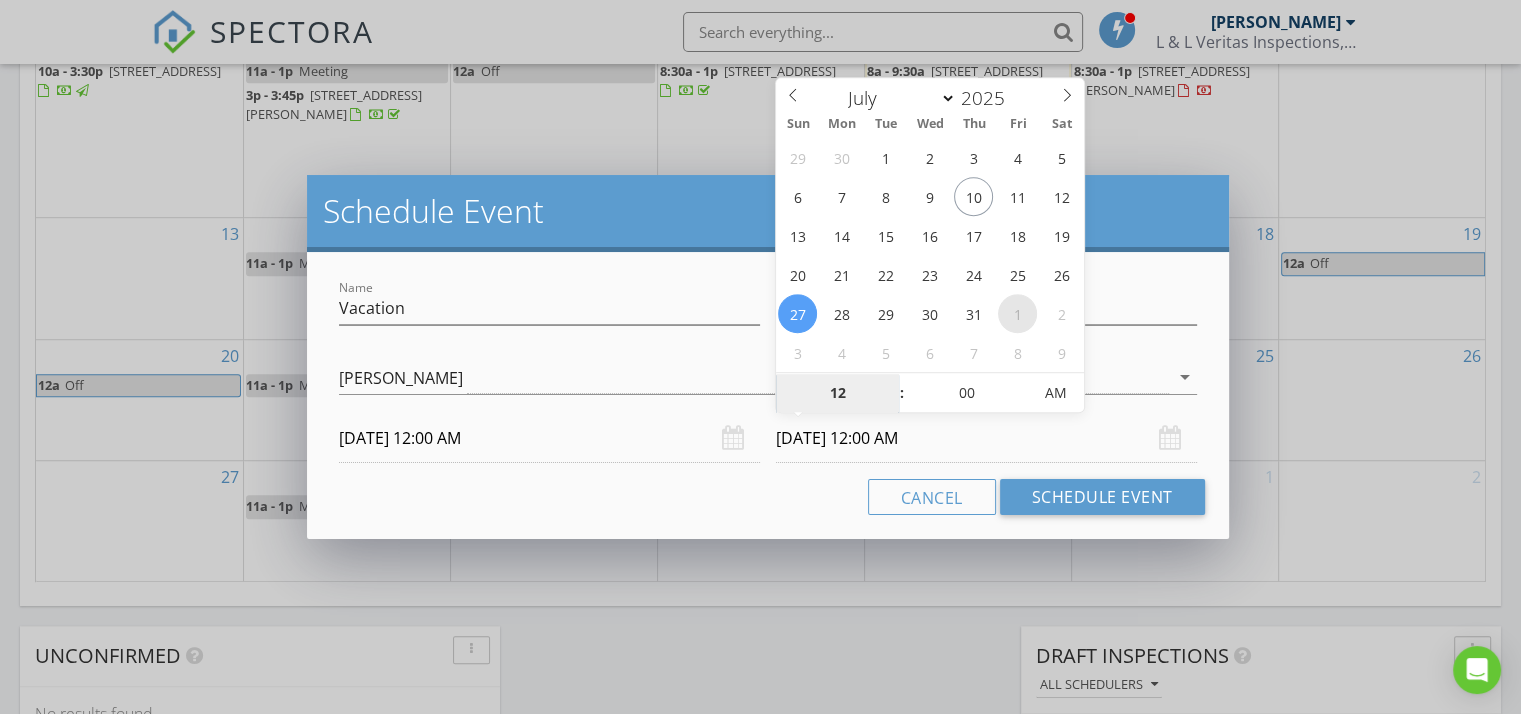 select on "7" 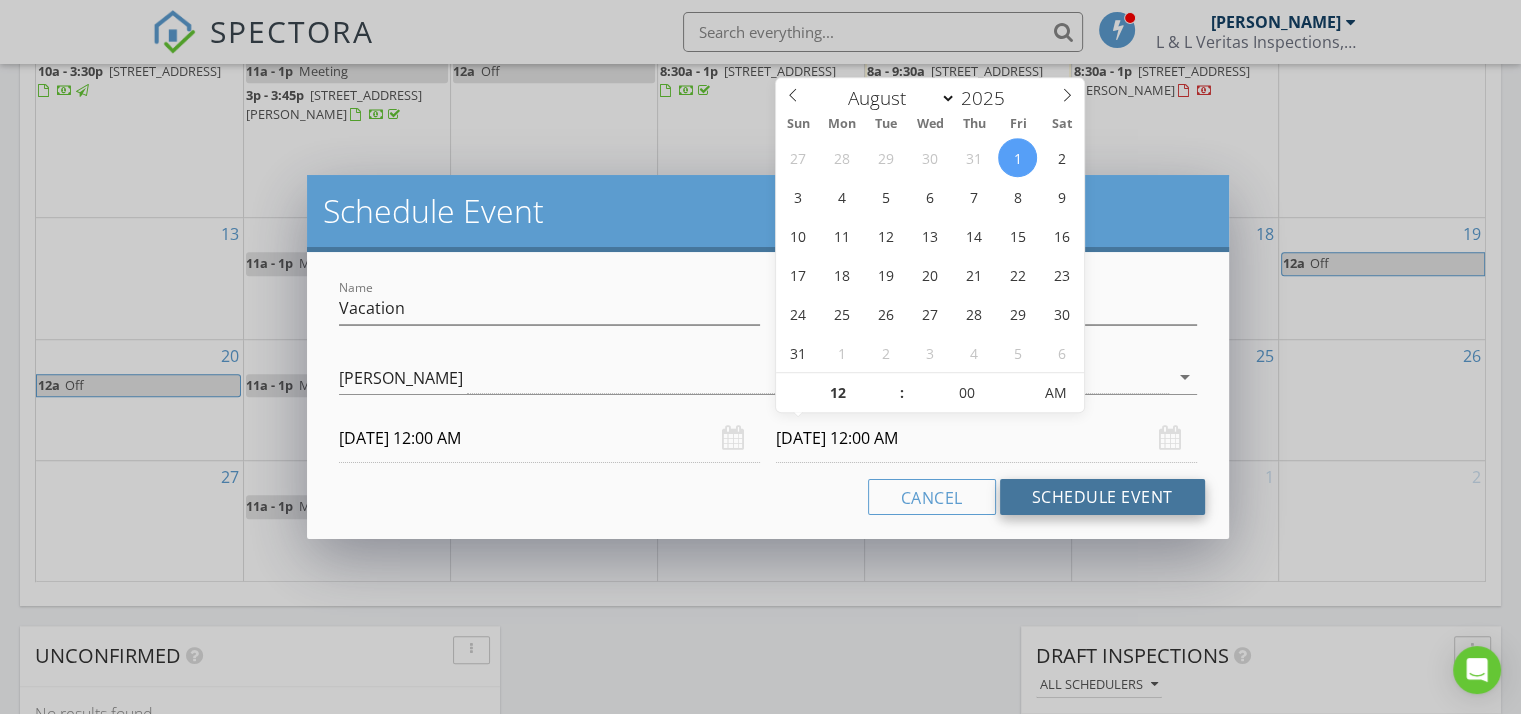 click on "Schedule Event" at bounding box center [1102, 497] 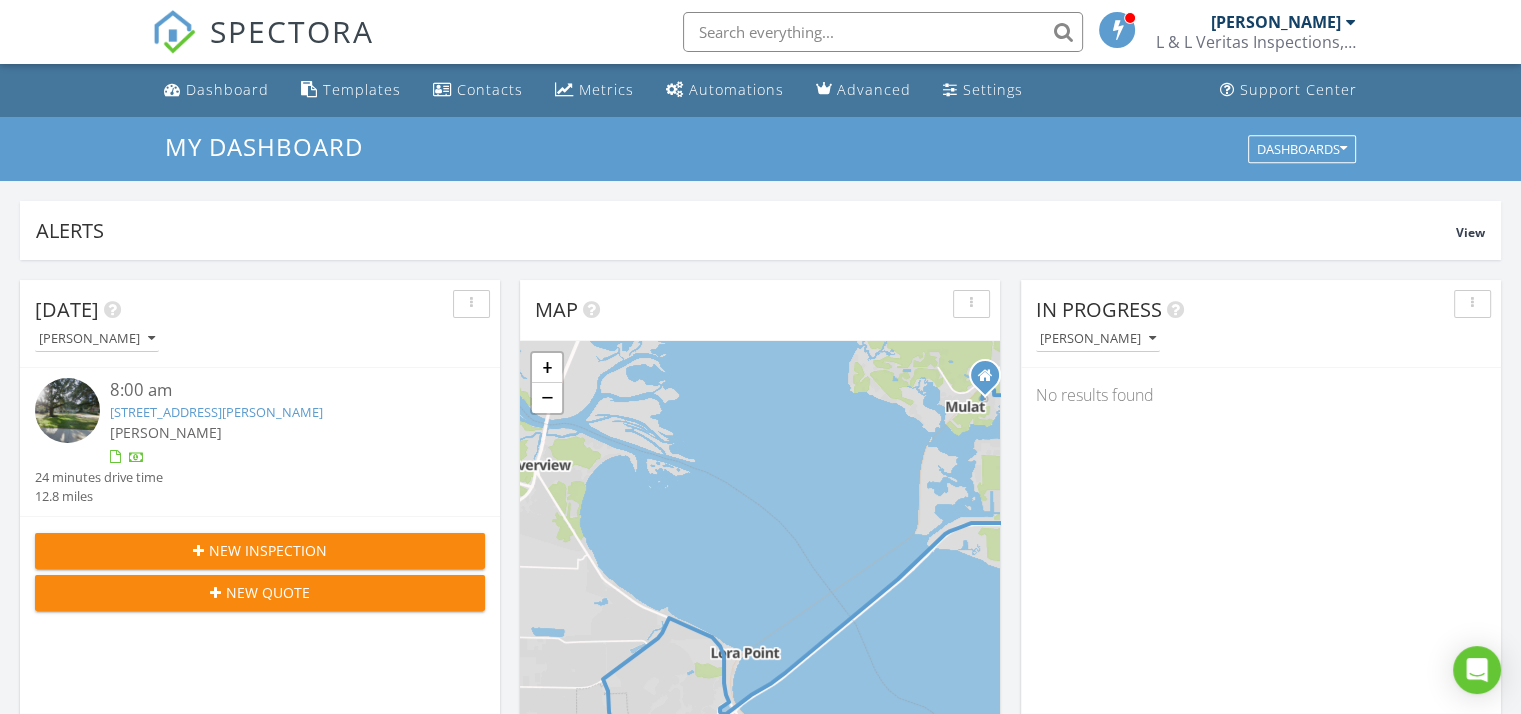 scroll, scrollTop: 124, scrollLeft: 0, axis: vertical 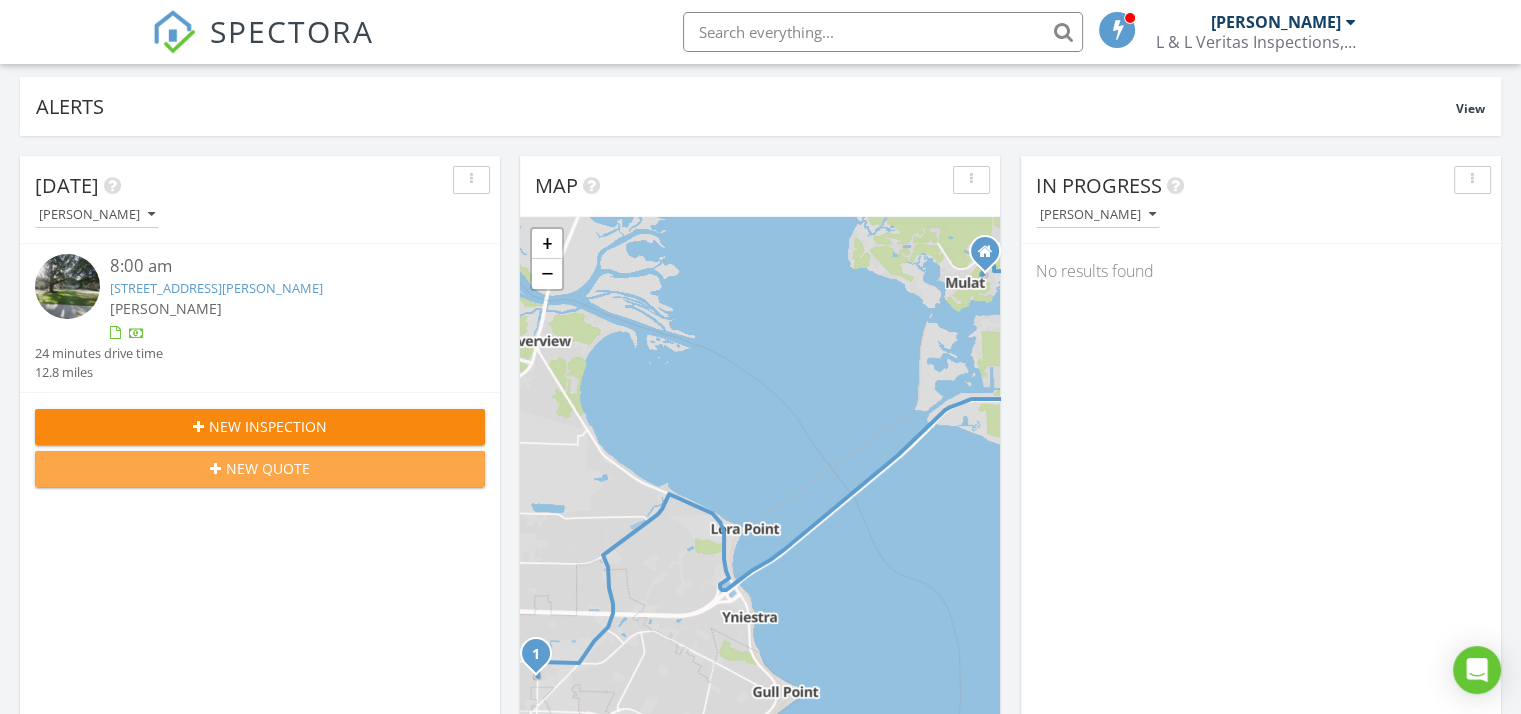 click on "New Quote" at bounding box center [260, 468] 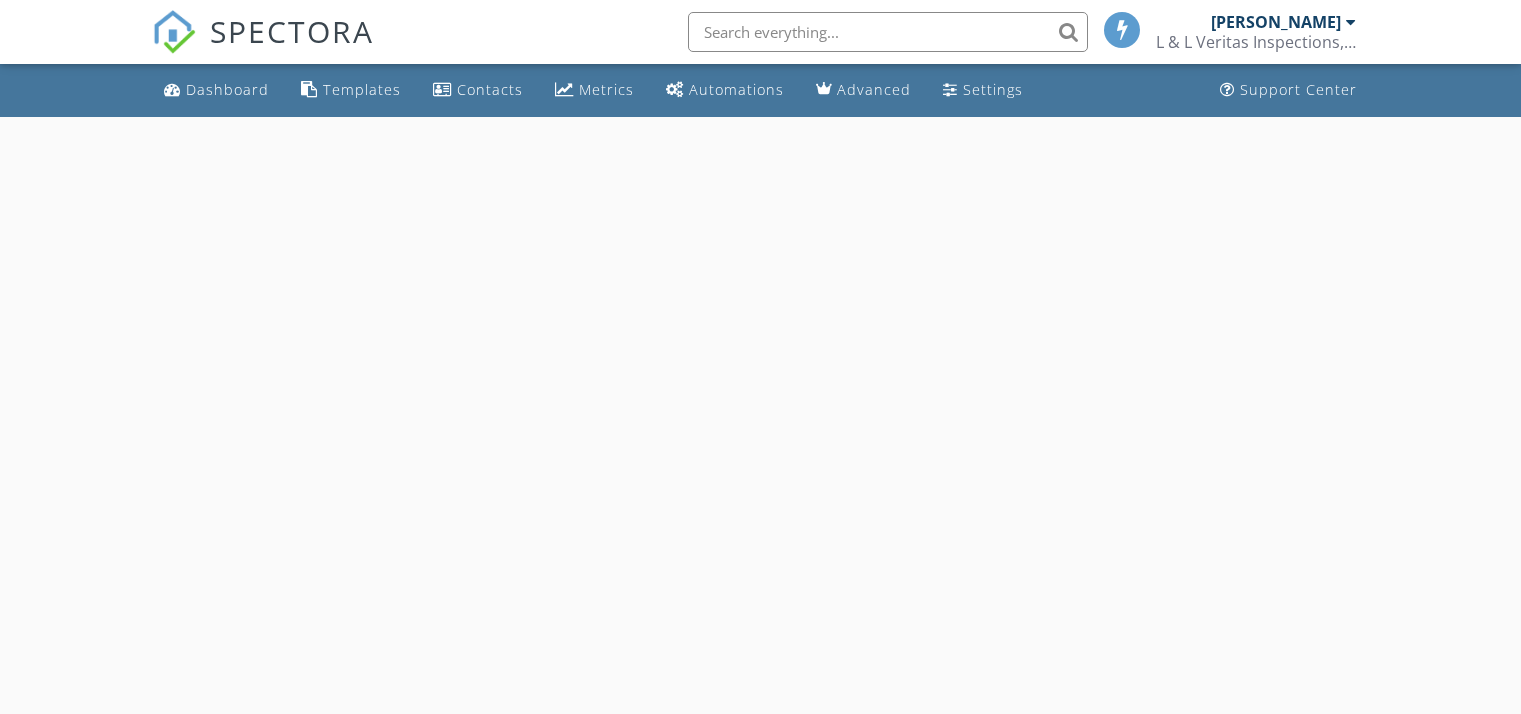 scroll, scrollTop: 0, scrollLeft: 0, axis: both 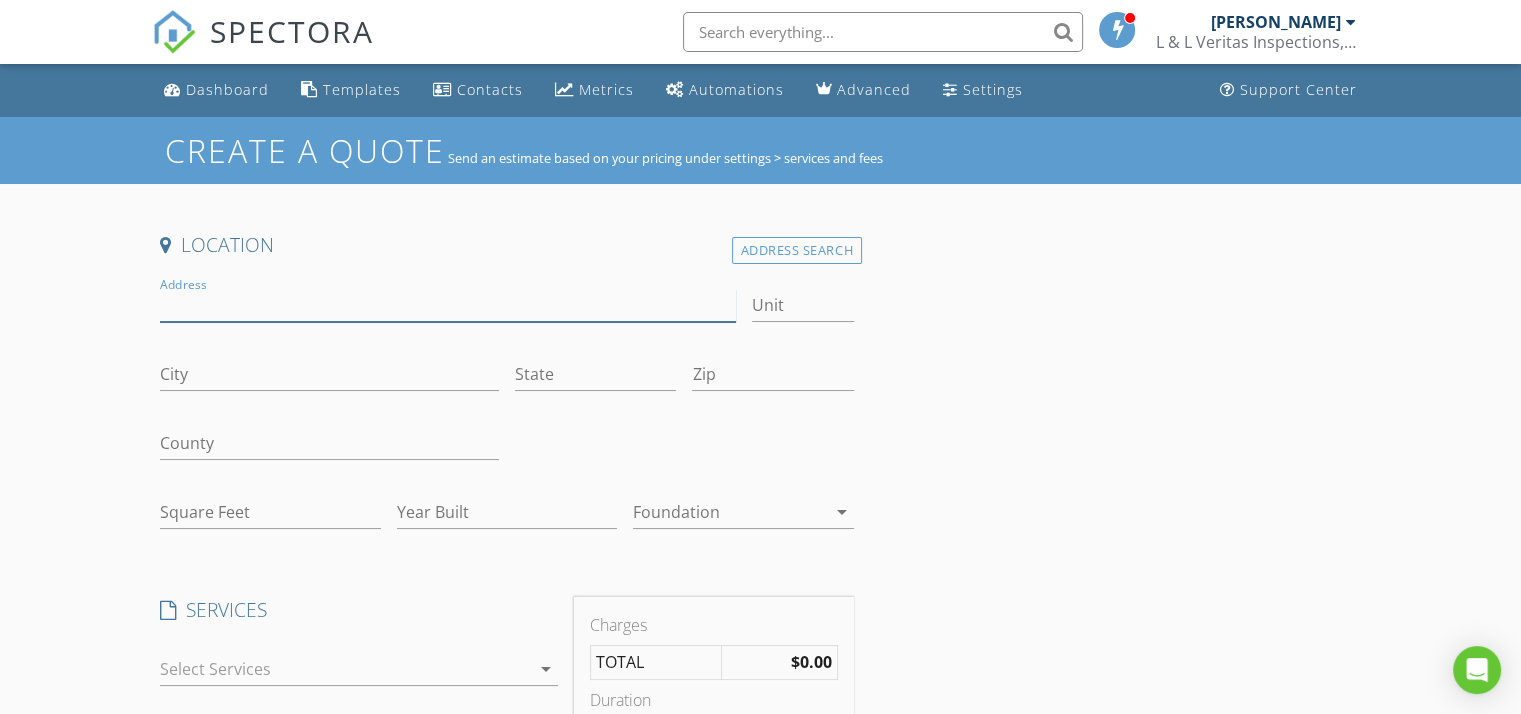 click on "Address" at bounding box center [447, 305] 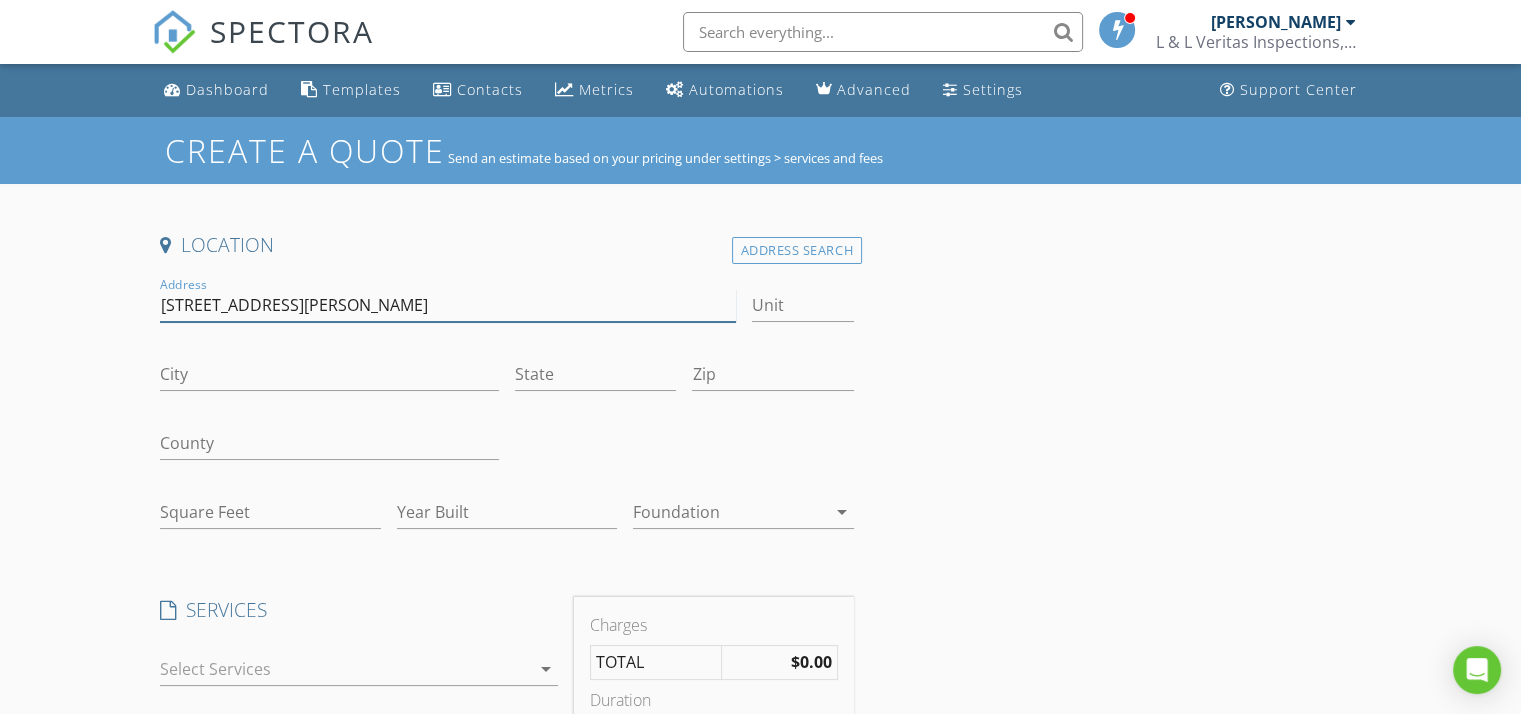 type on "4011 W Jackson St" 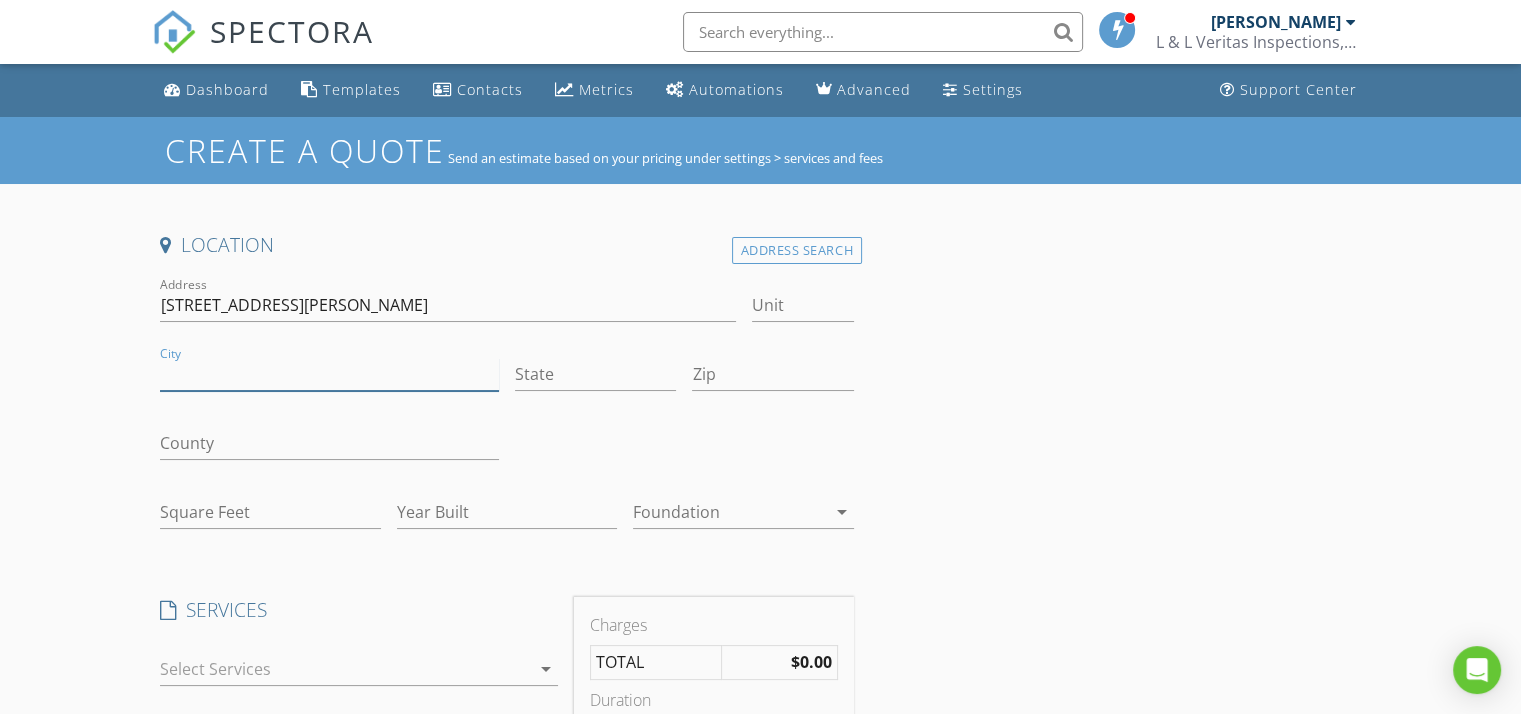 click on "City" at bounding box center (329, 374) 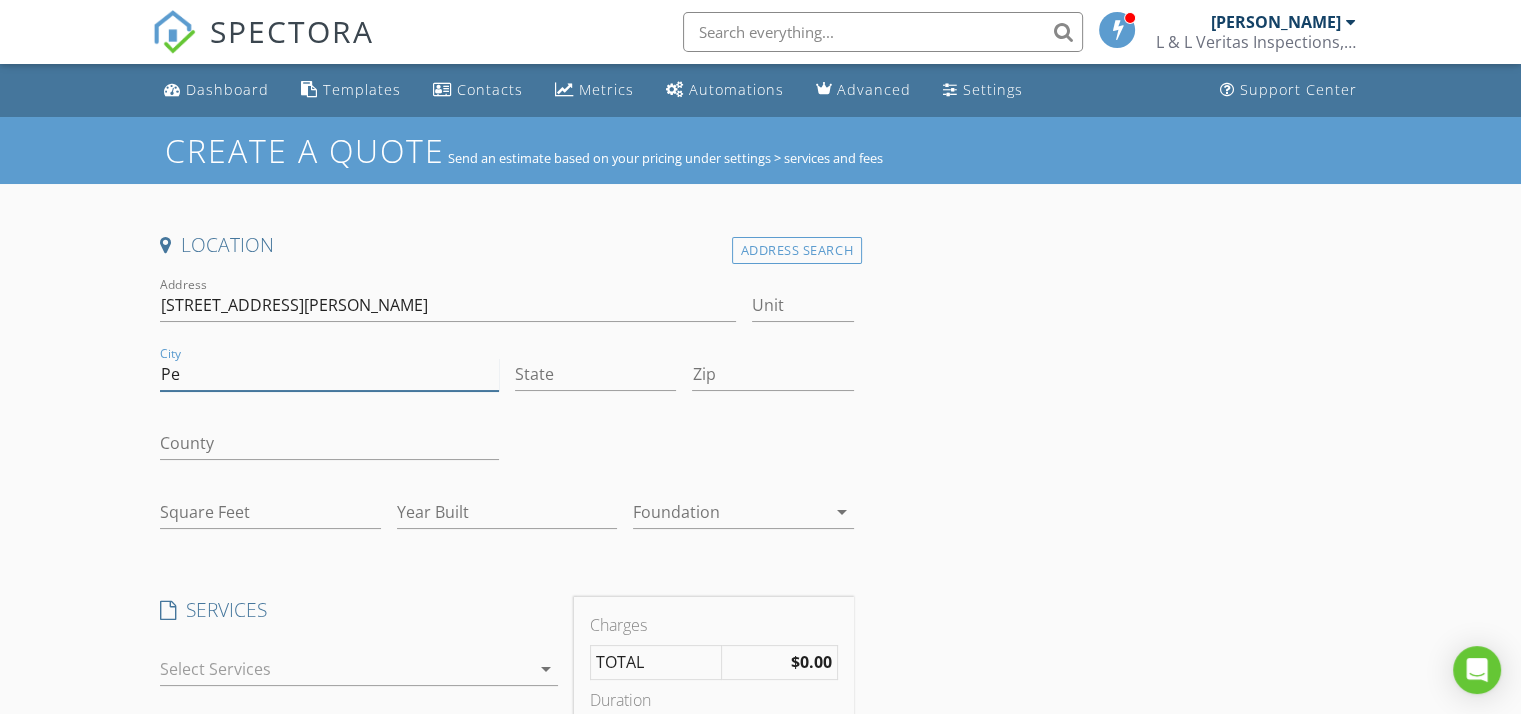 type on "Pensacola" 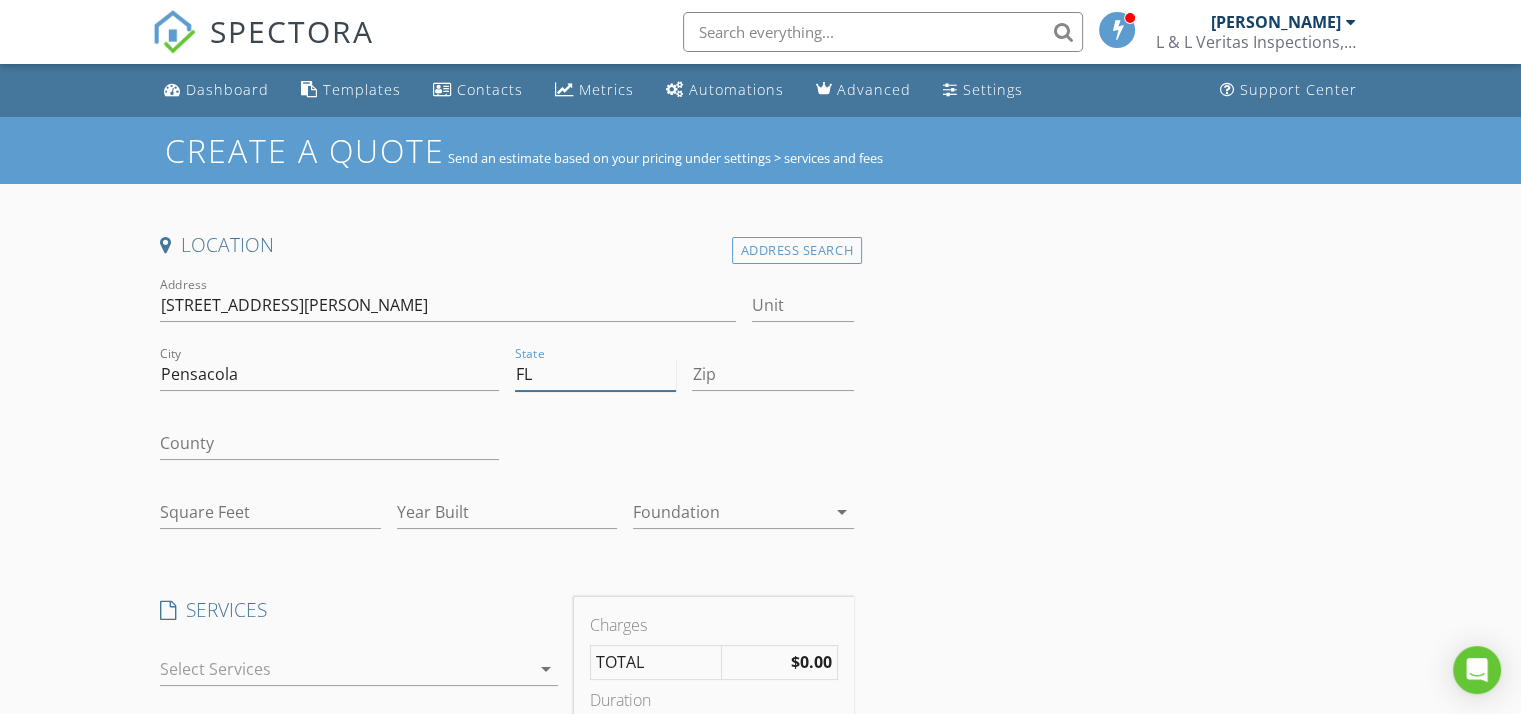 type on "FL" 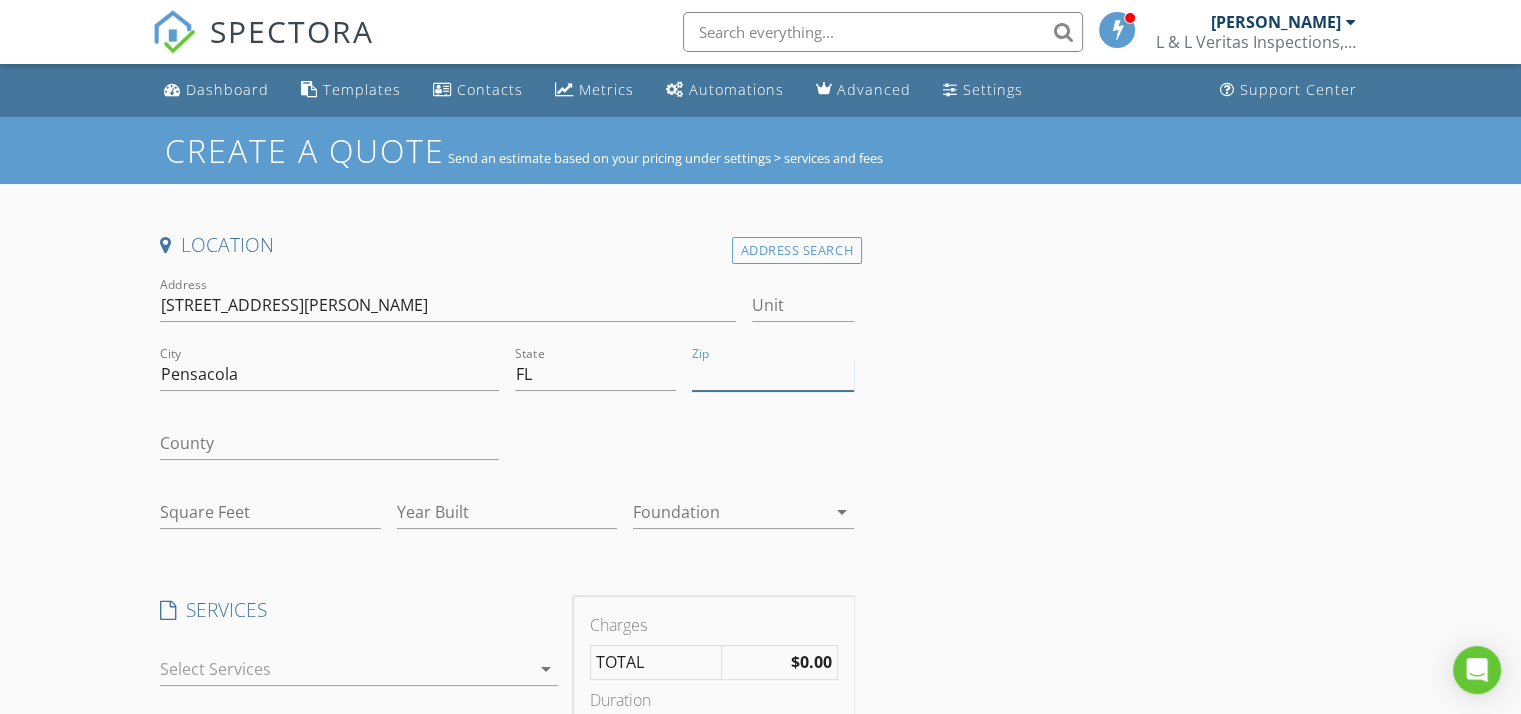 click on "Zip" at bounding box center [772, 374] 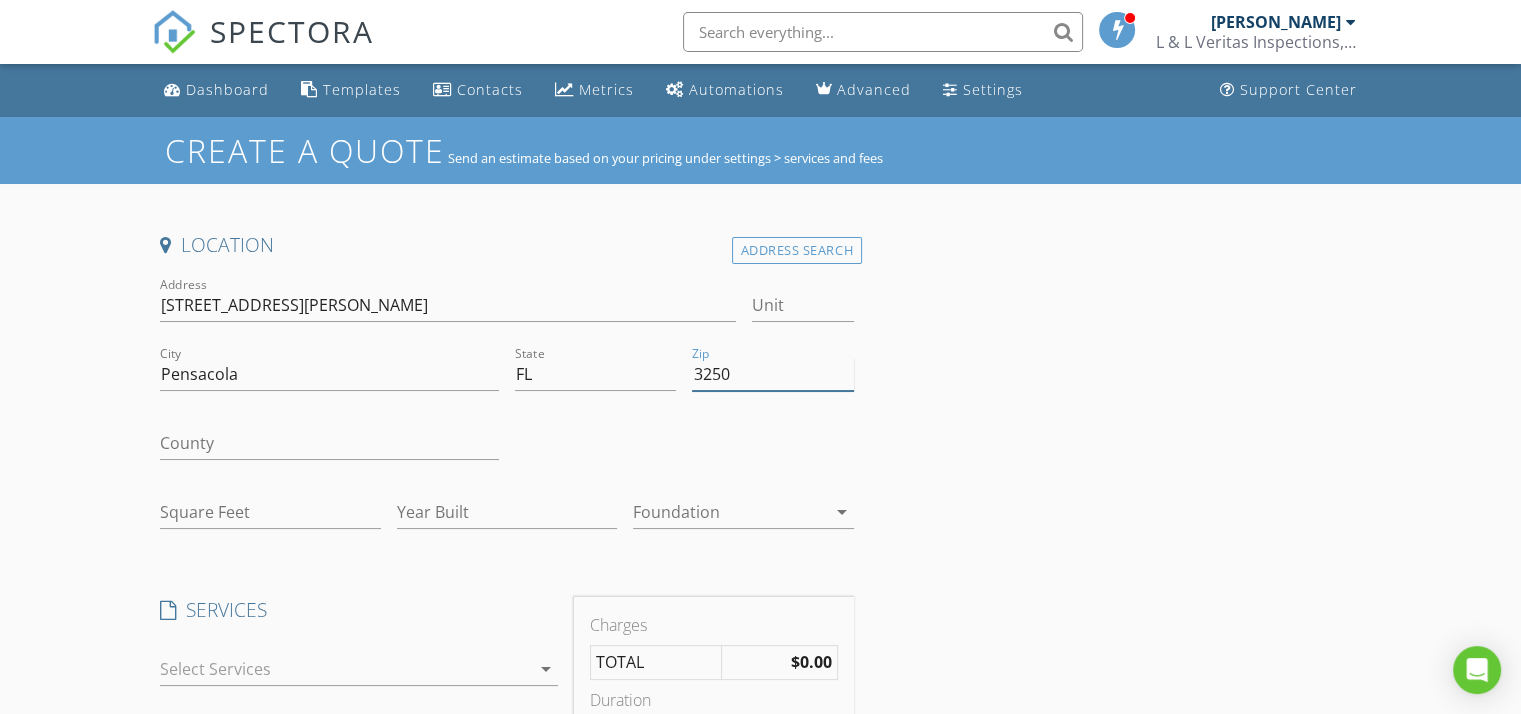type on "32505" 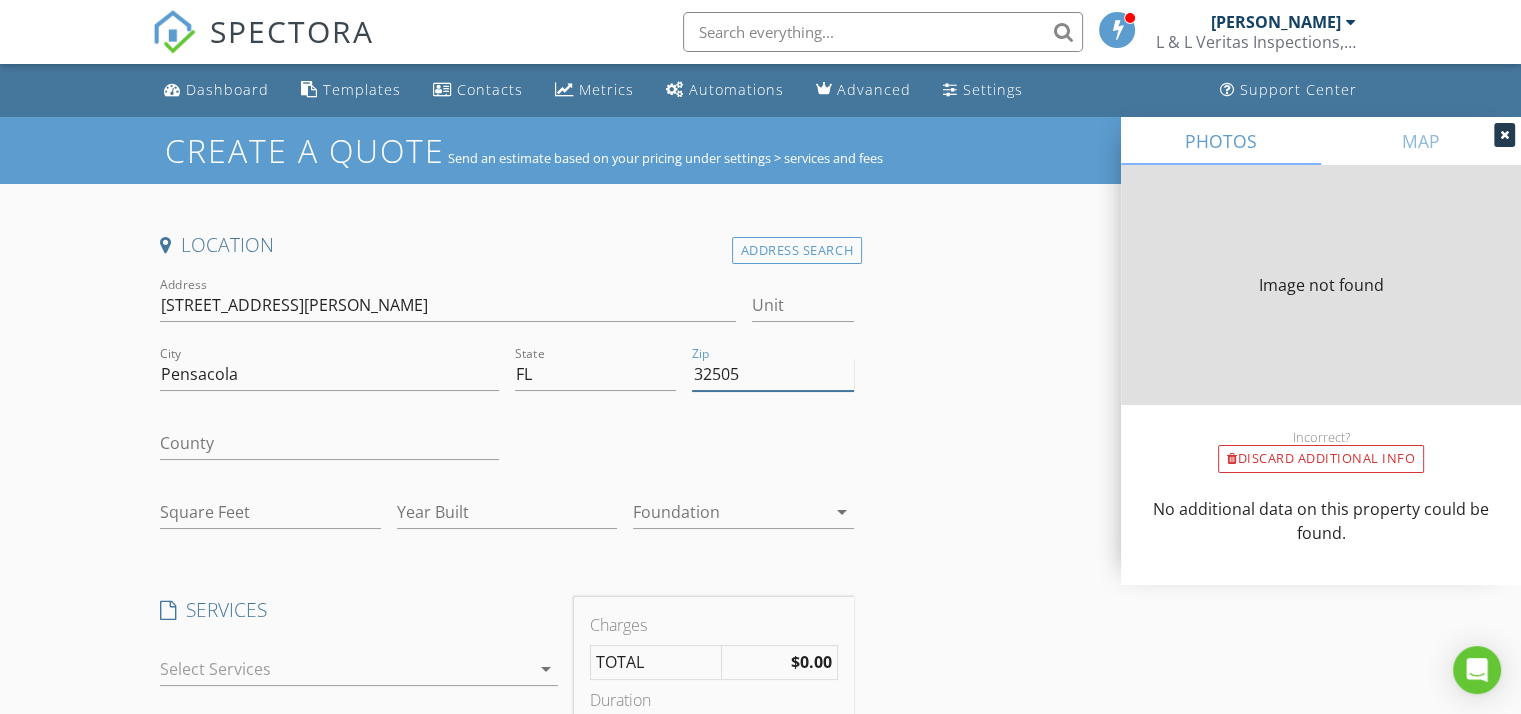 type on "922" 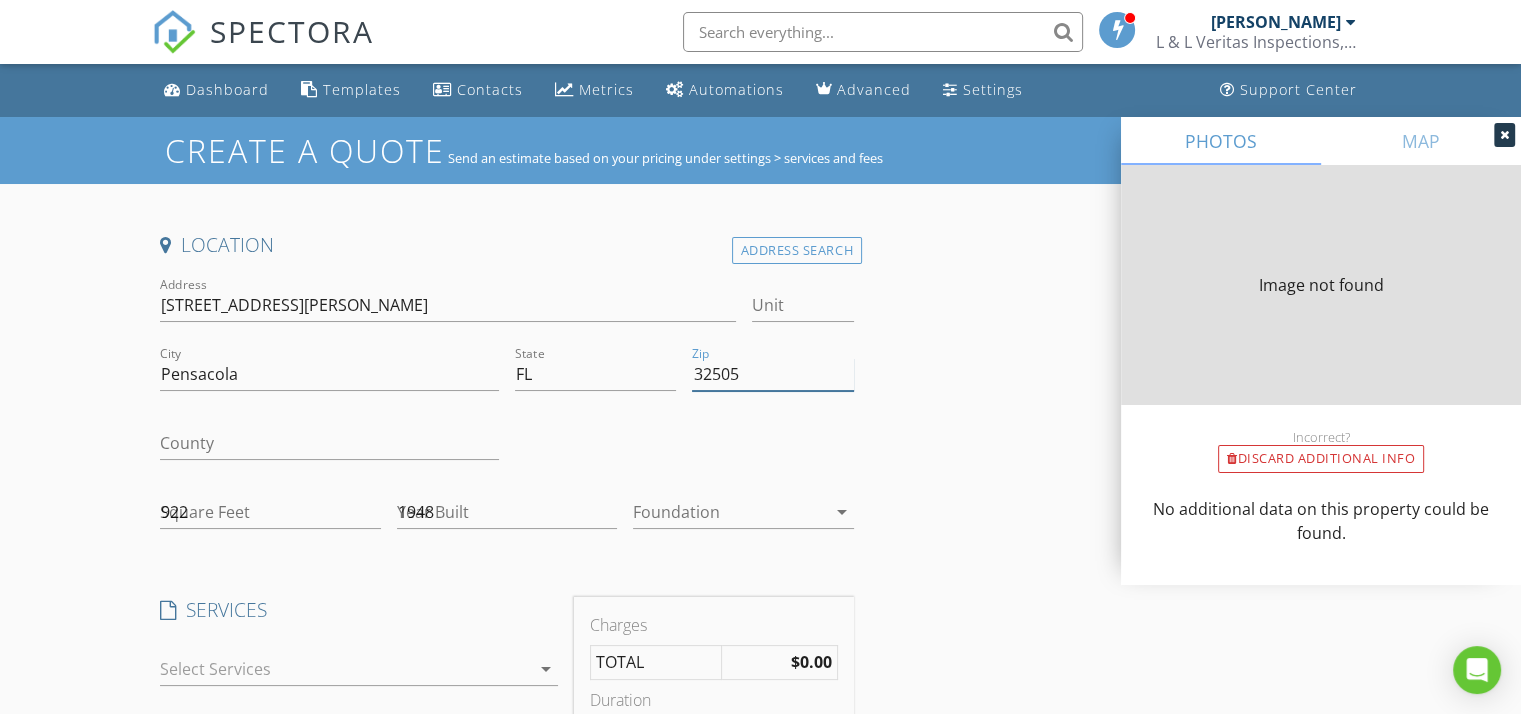 type on "32505" 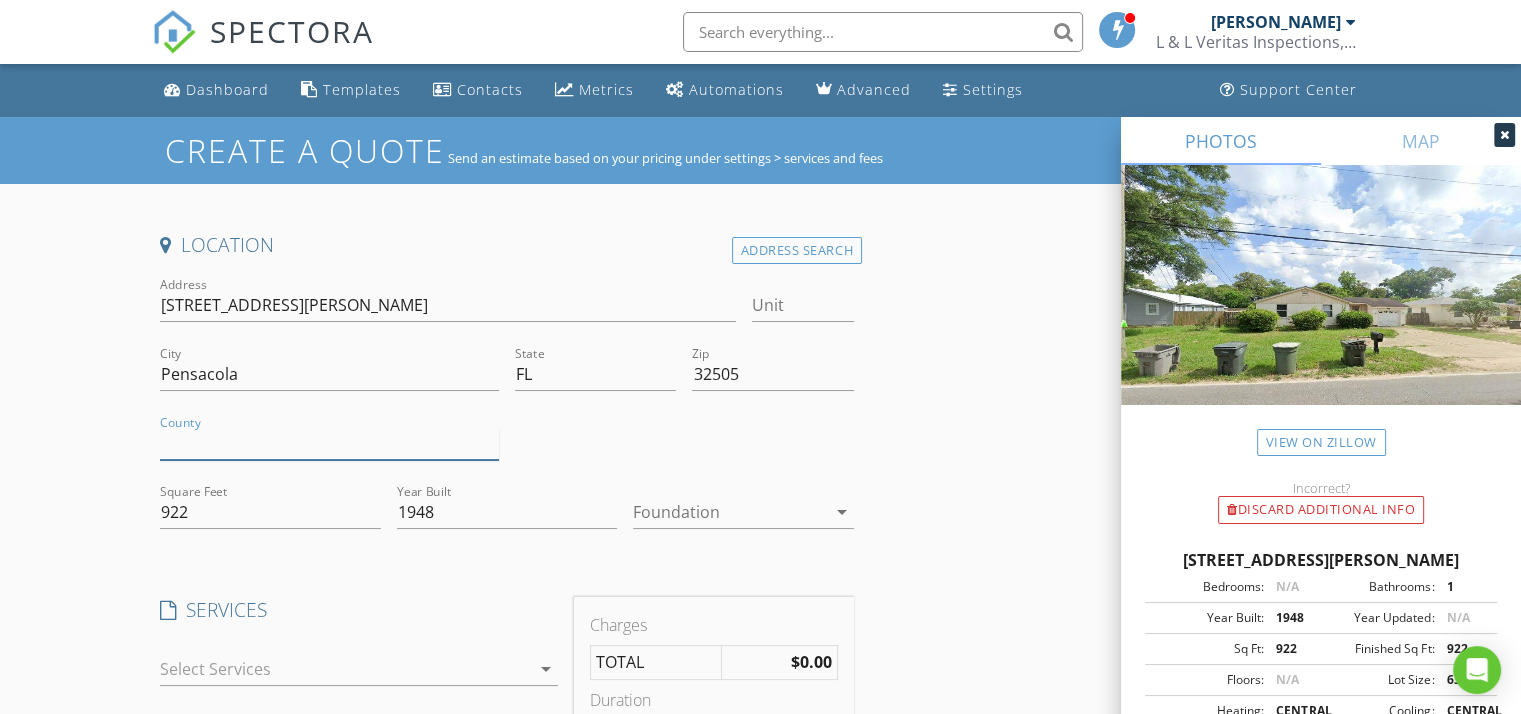 click on "County" at bounding box center [329, 443] 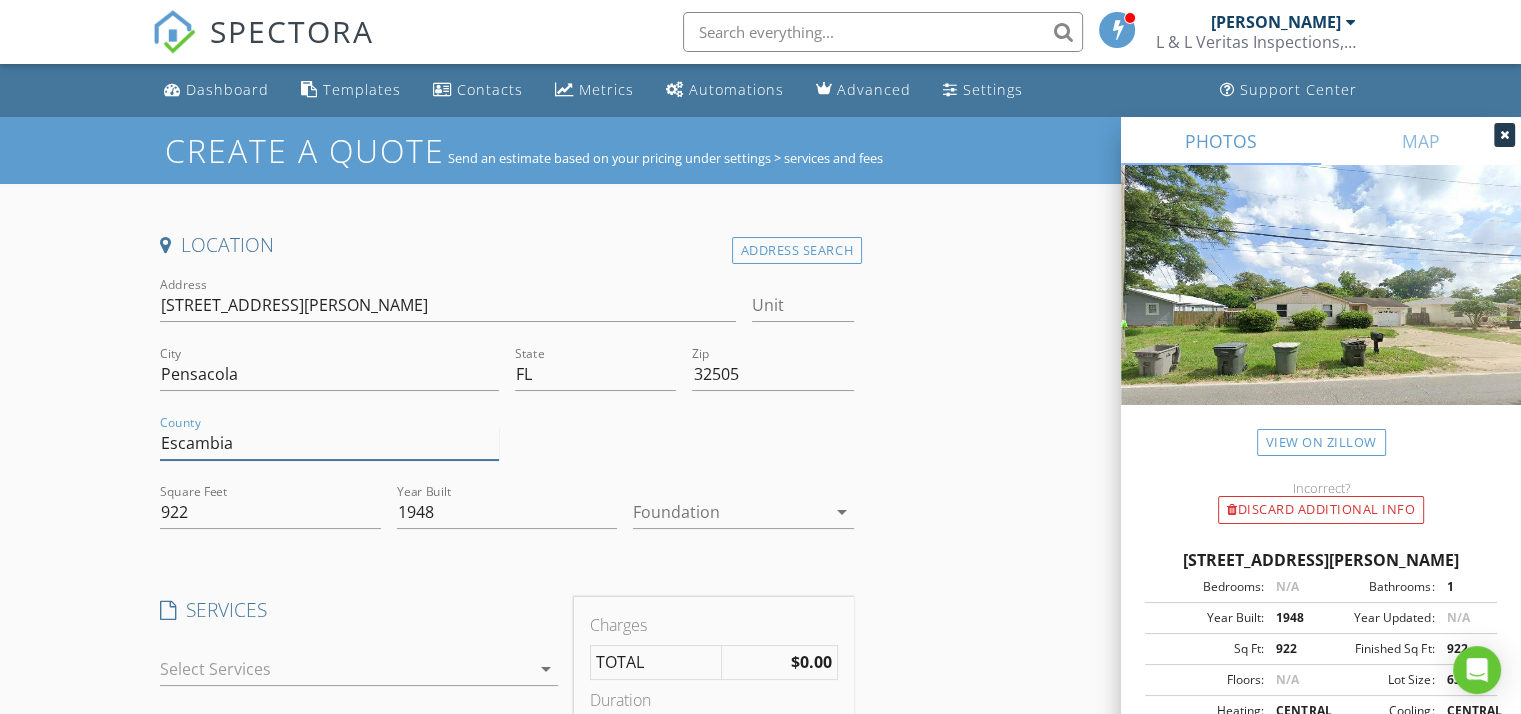 type on "Escambia" 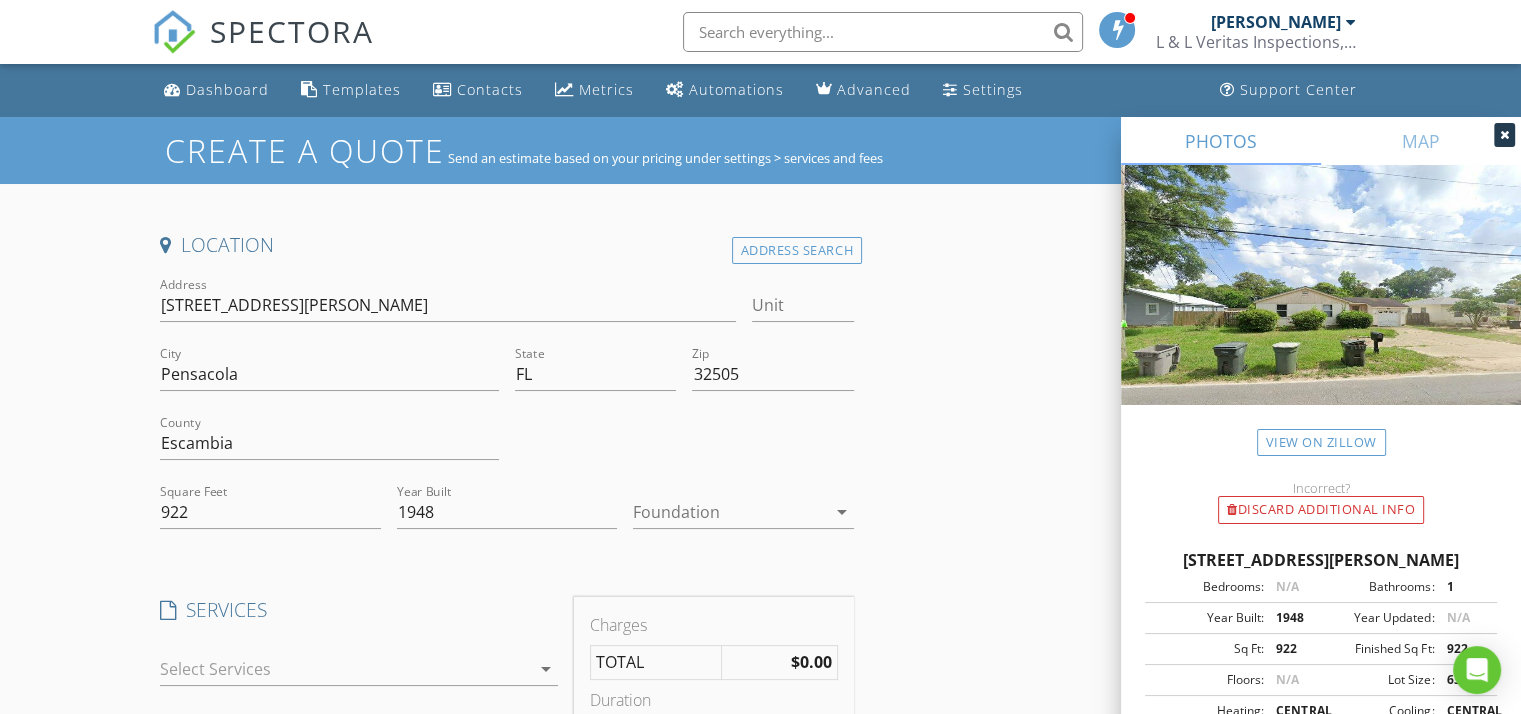 click at bounding box center (684, 445) 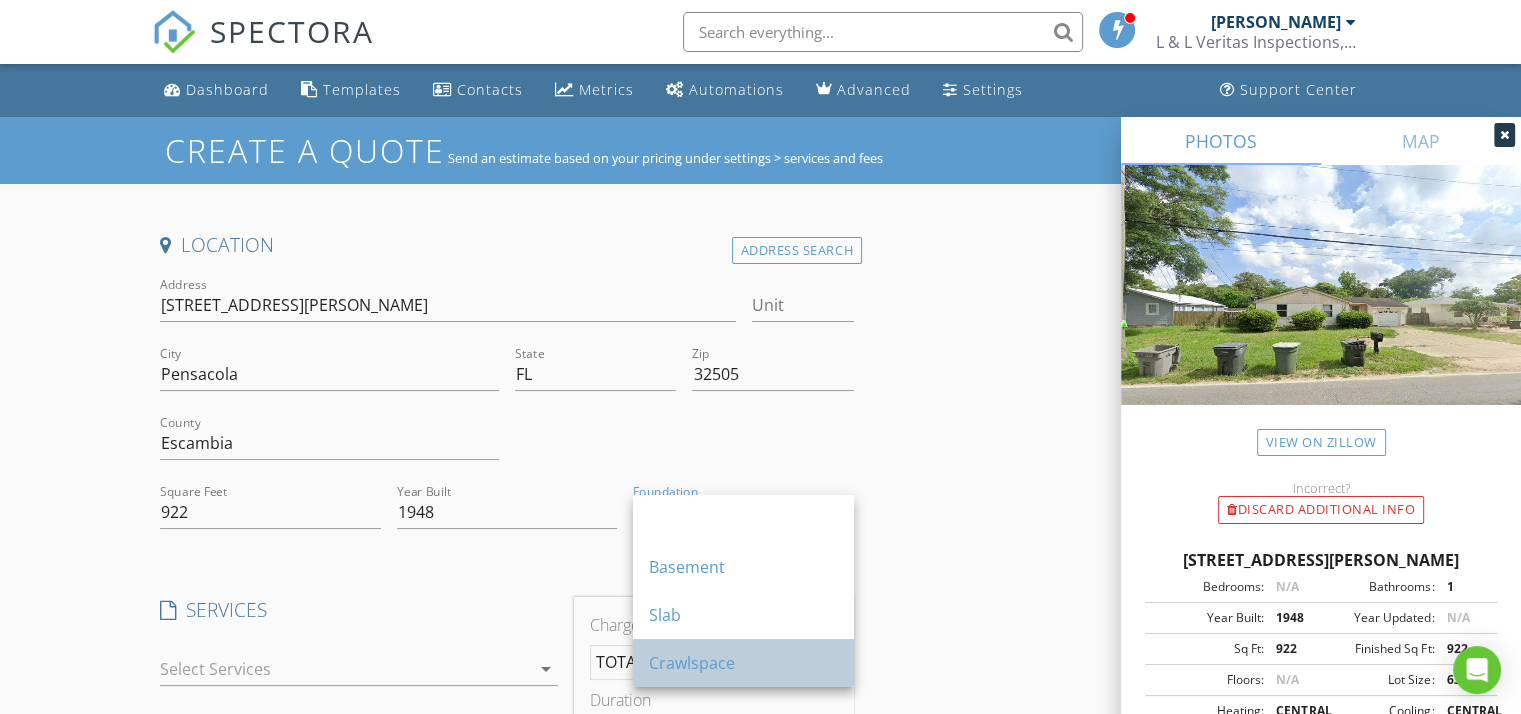 click on "Crawlspace" at bounding box center [743, 663] 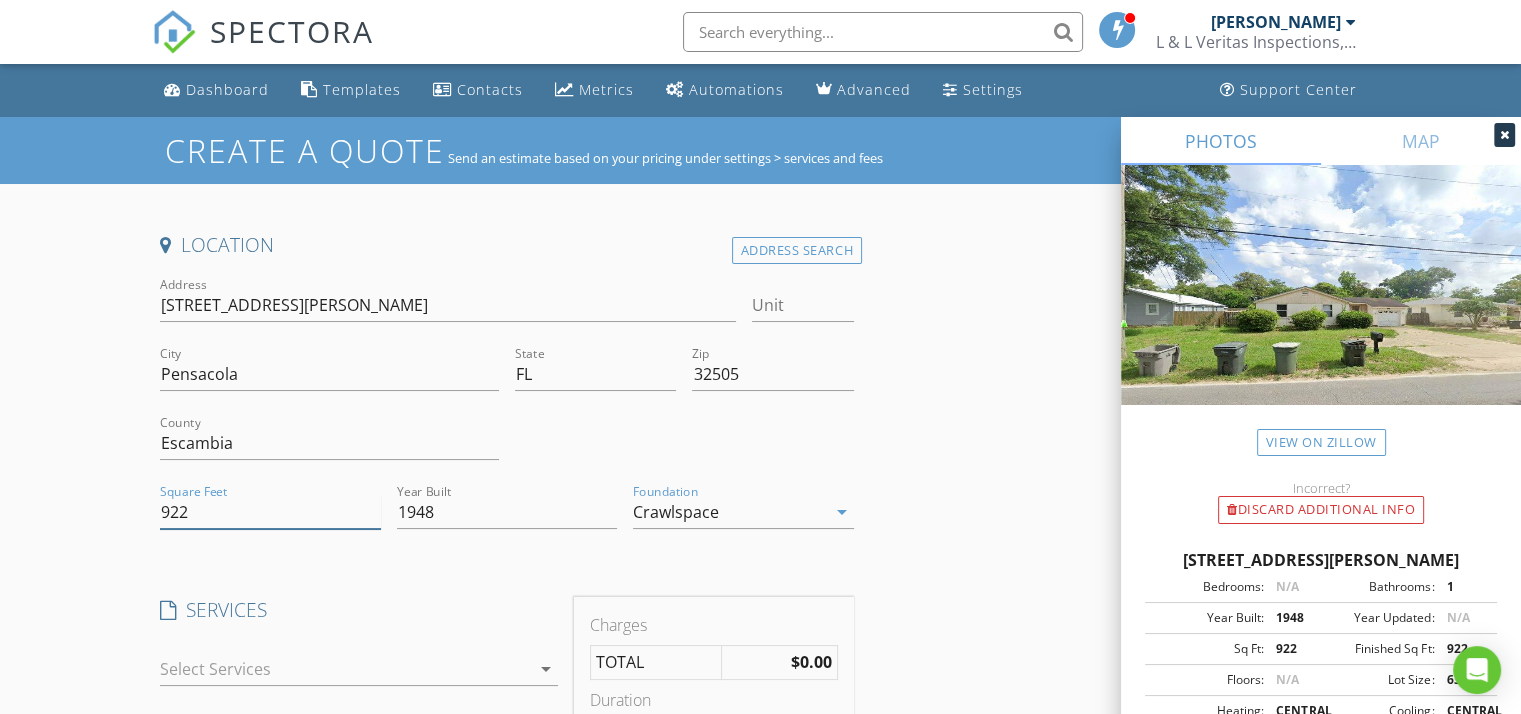 click on "922" at bounding box center [270, 512] 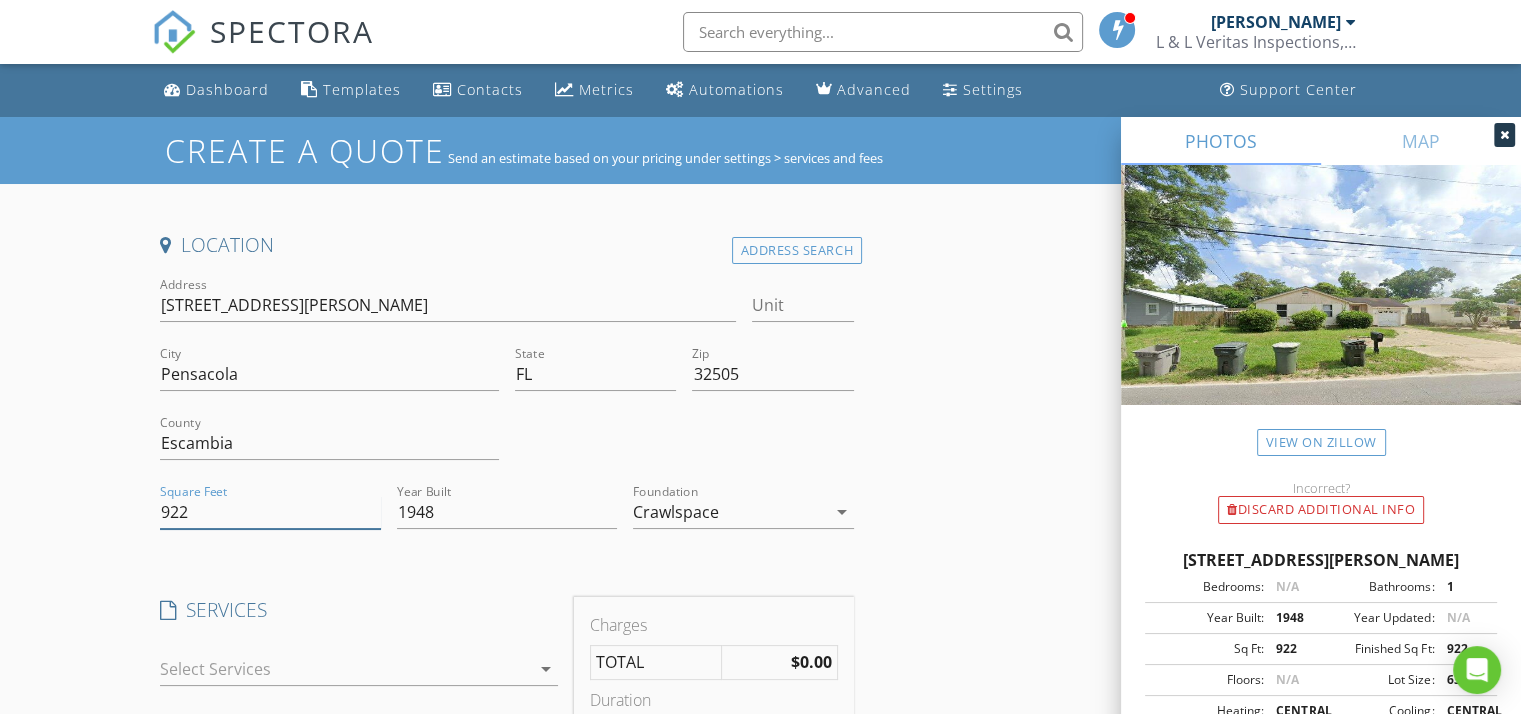 click on "922" at bounding box center (270, 512) 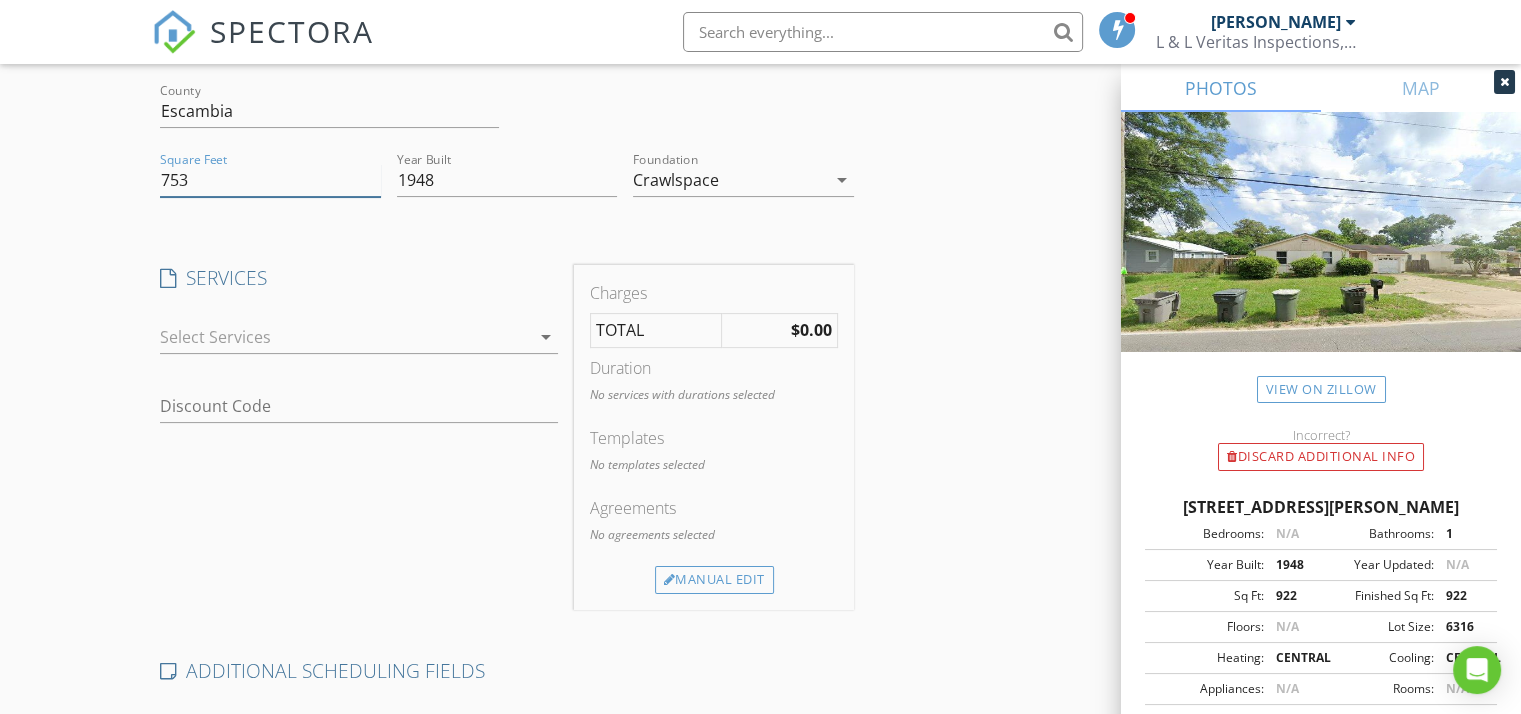 scroll, scrollTop: 332, scrollLeft: 0, axis: vertical 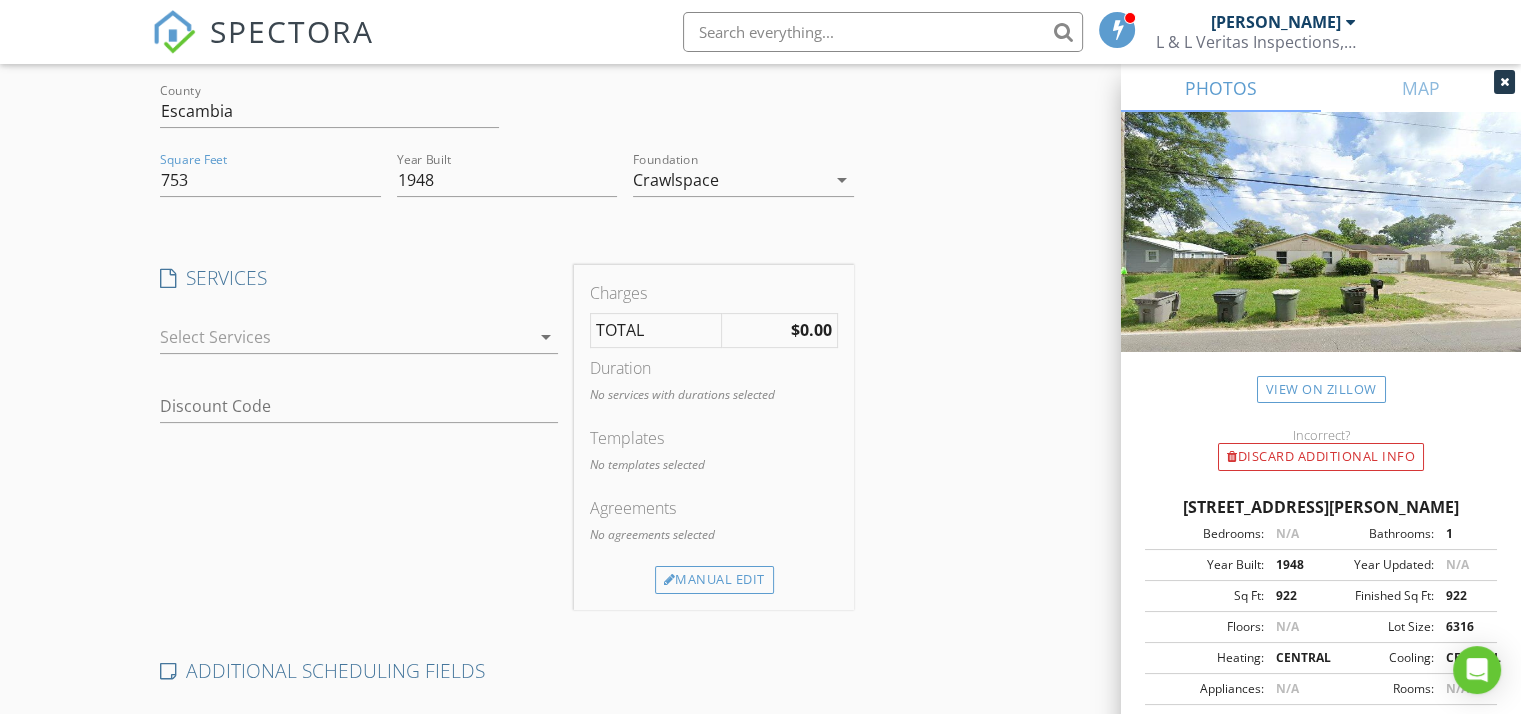 click at bounding box center [345, 337] 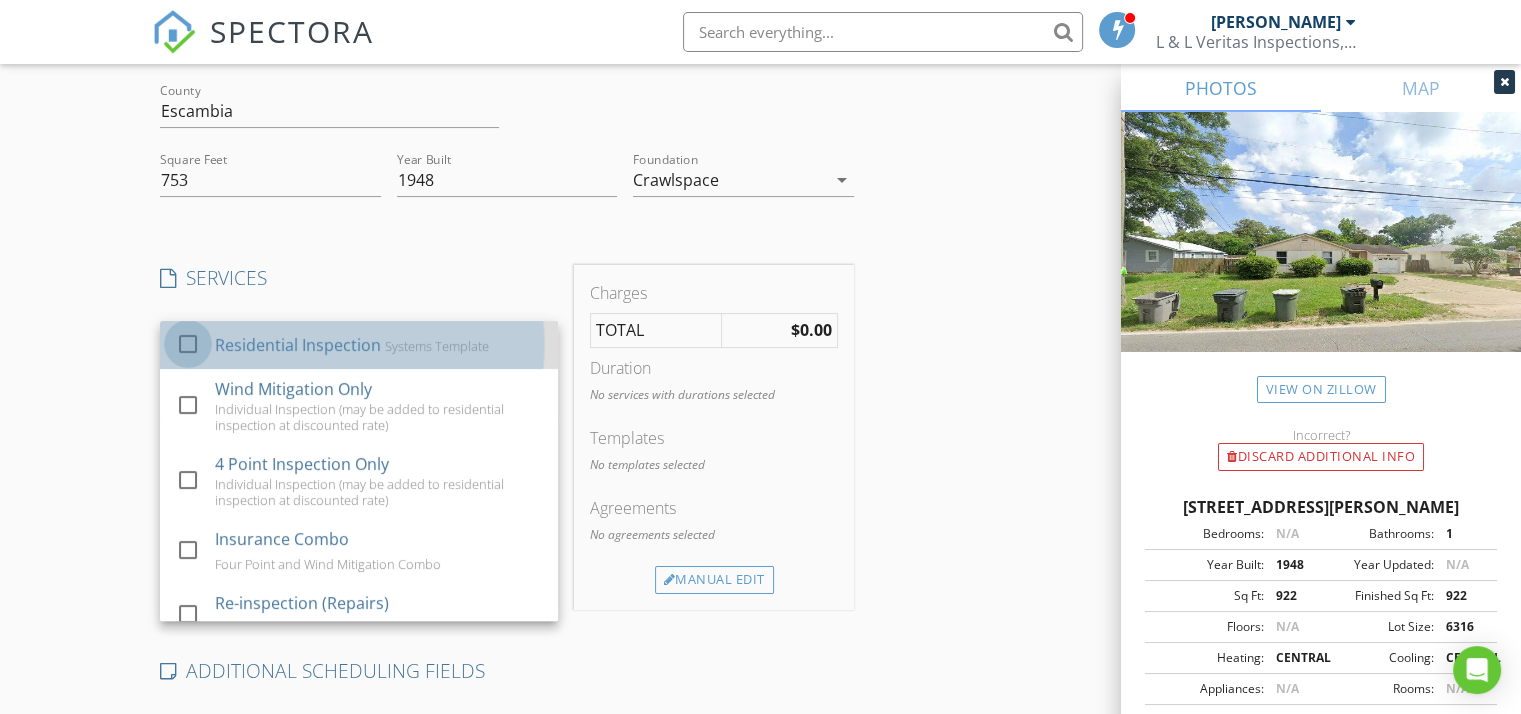 click at bounding box center [188, 343] 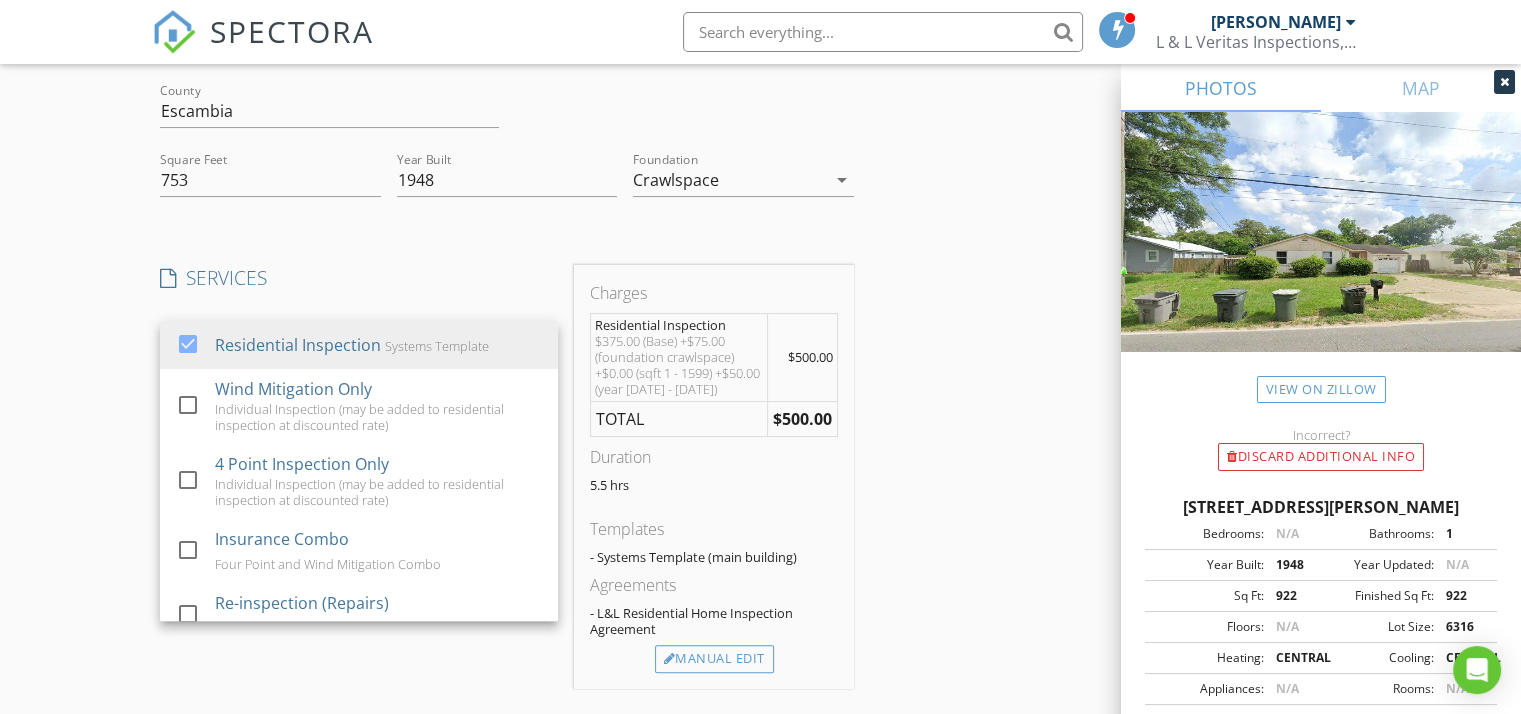 click on "Location
Address Search       Address 4011 W Jackson St   Unit   City Pensacola   State FL   Zip 32505   County Escambia     Square Feet 753   Year Built 1948   Foundation Crawlspace arrow_drop_down
SERVICES
check_box   Residential Inspection   Systems Template check_box_outline_blank   Wind Mitigation Only   Individual Inspection (may be added to residential inspection at discounted rate) check_box_outline_blank   4 Point Inspection Only   Individual Inspection (may be added to residential inspection at discounted rate) check_box_outline_blank   Insurance Combo   Four Point and Wind Mitigation Combo check_box_outline_blank   Re-inspection (Repairs)   Re-inspection Of Repairs Completed check_box_outline_blank   Re-inspection (New Roof or System)   Update For New System Install check_box_outline_blank   Crawlspace Inspection   Information/Photos check_box_outline_blank   Modified Systems Inspection   roof, electrical, plumbing, HVAC   Roof Certification" at bounding box center [760, 510] 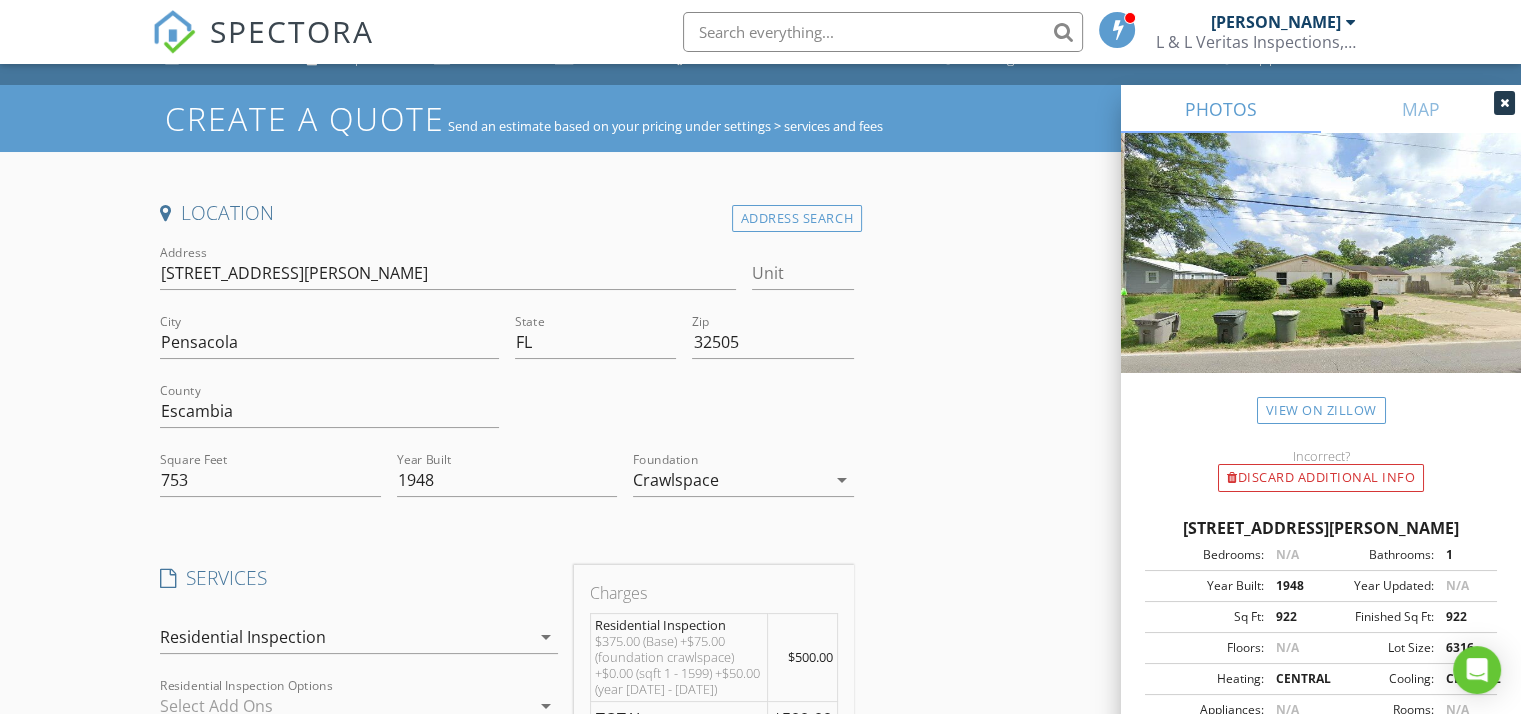 scroll, scrollTop: 0, scrollLeft: 0, axis: both 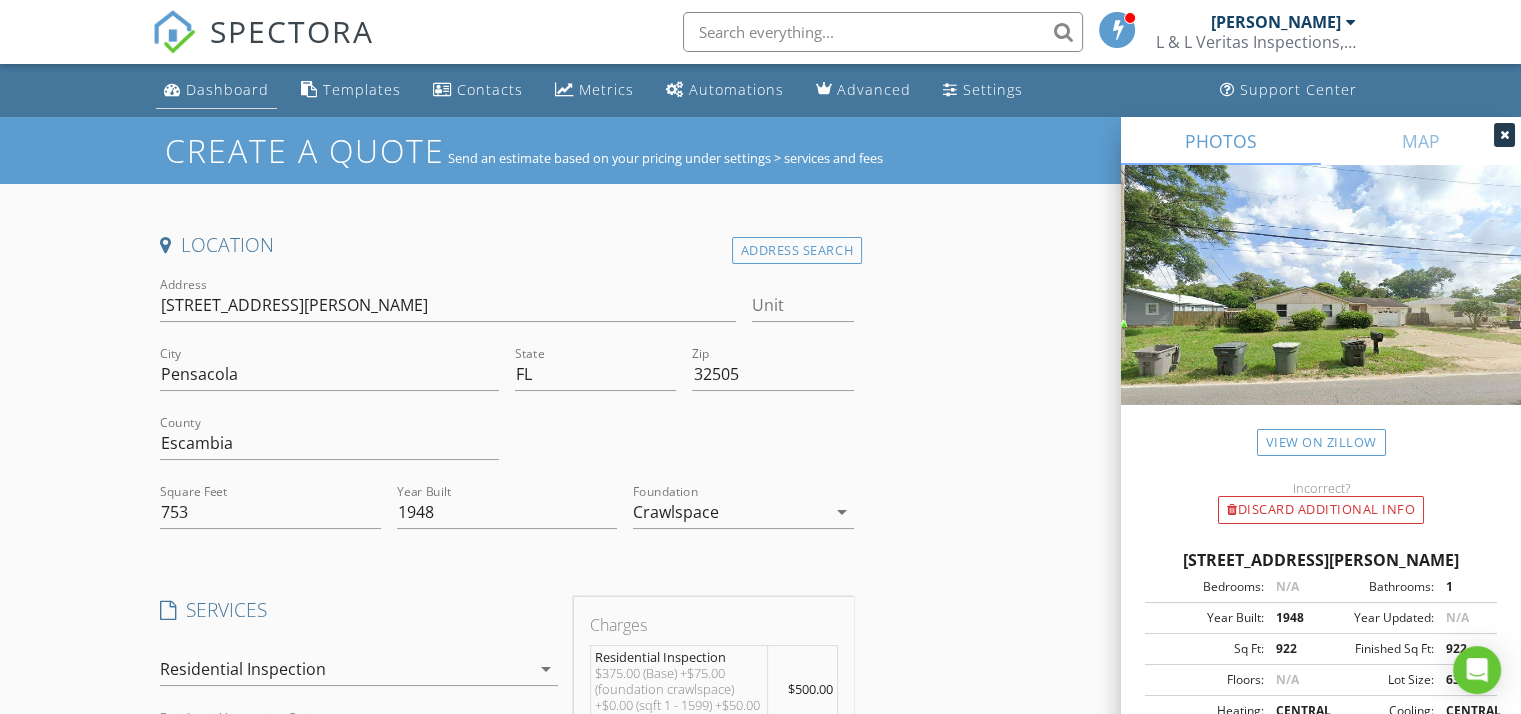 click on "Dashboard" at bounding box center (216, 90) 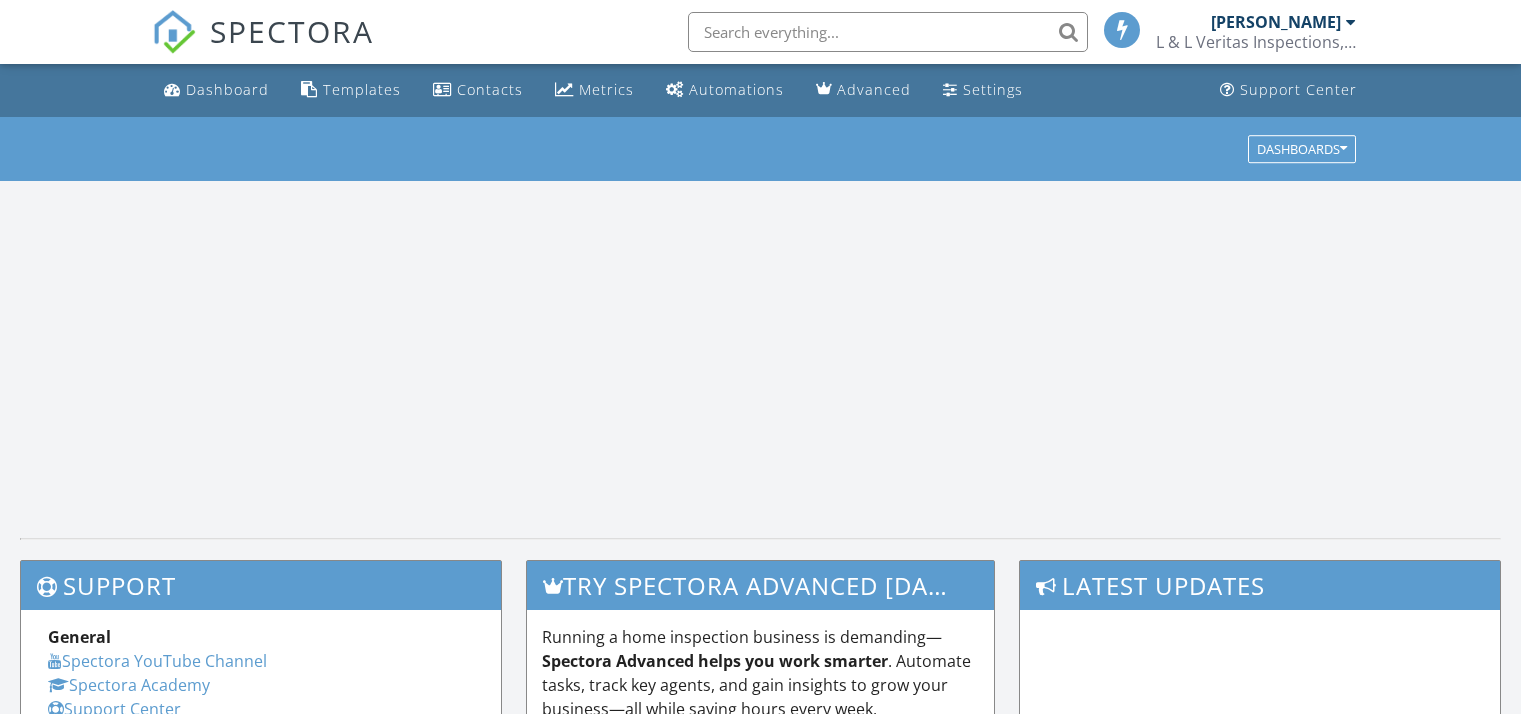 scroll, scrollTop: 0, scrollLeft: 0, axis: both 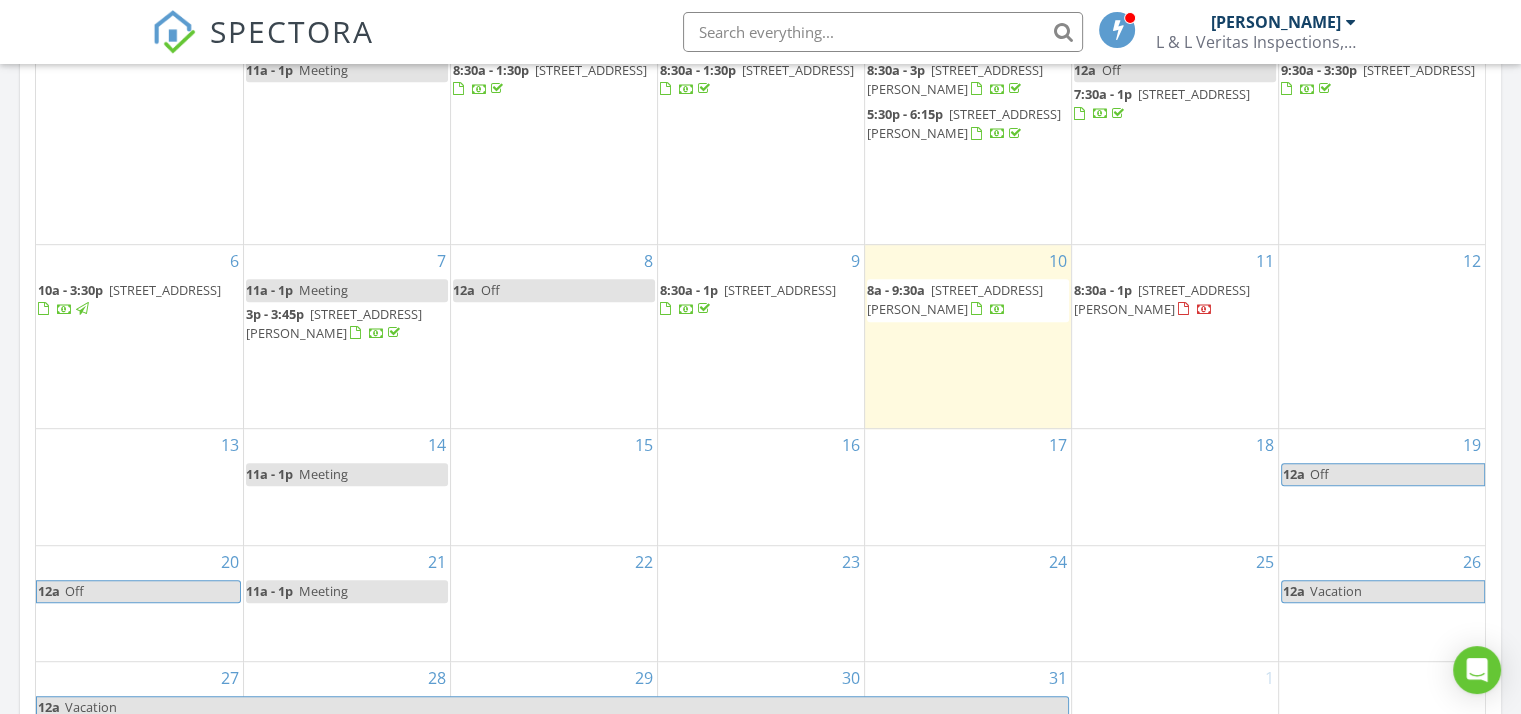 click on "8:30a - 1p
6276 Long St, Milton 32570" at bounding box center (1175, 300) 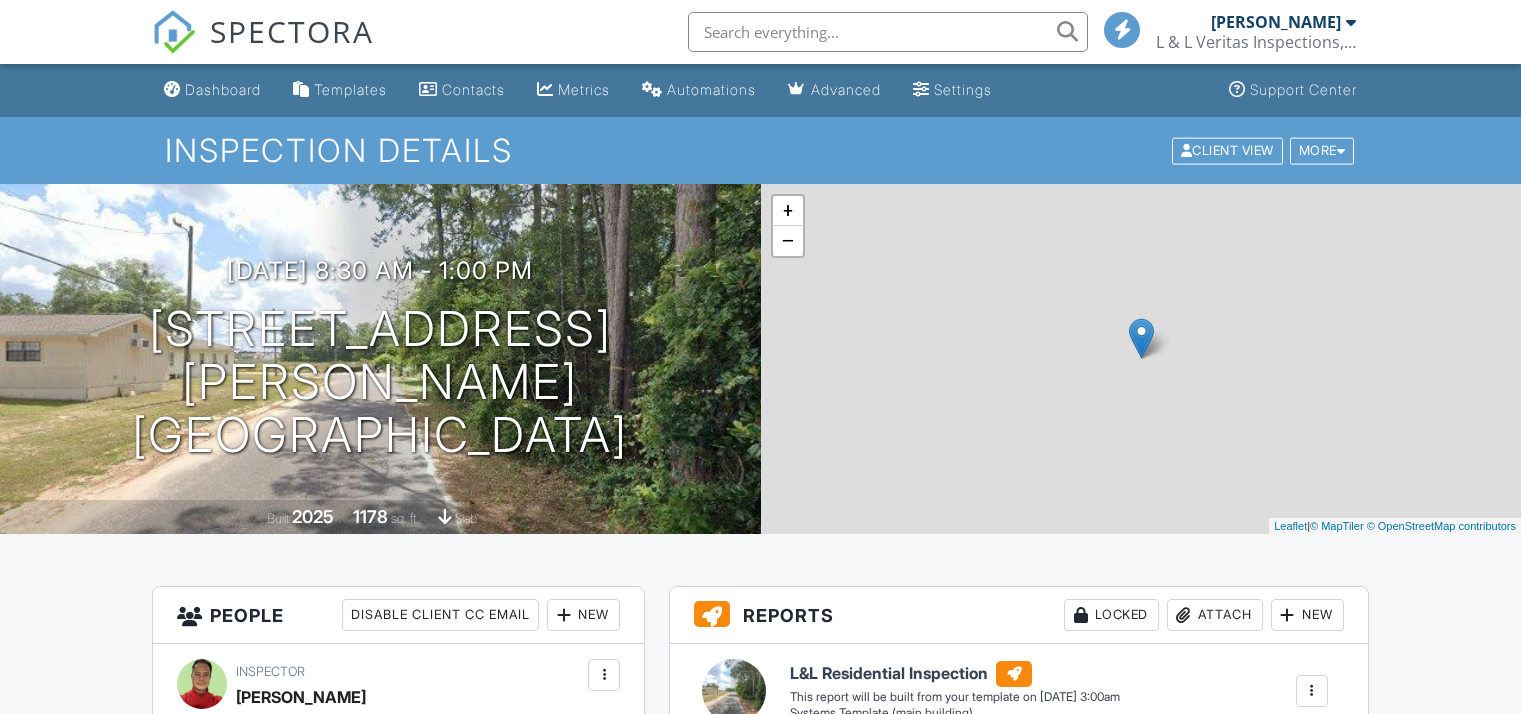 scroll, scrollTop: 0, scrollLeft: 0, axis: both 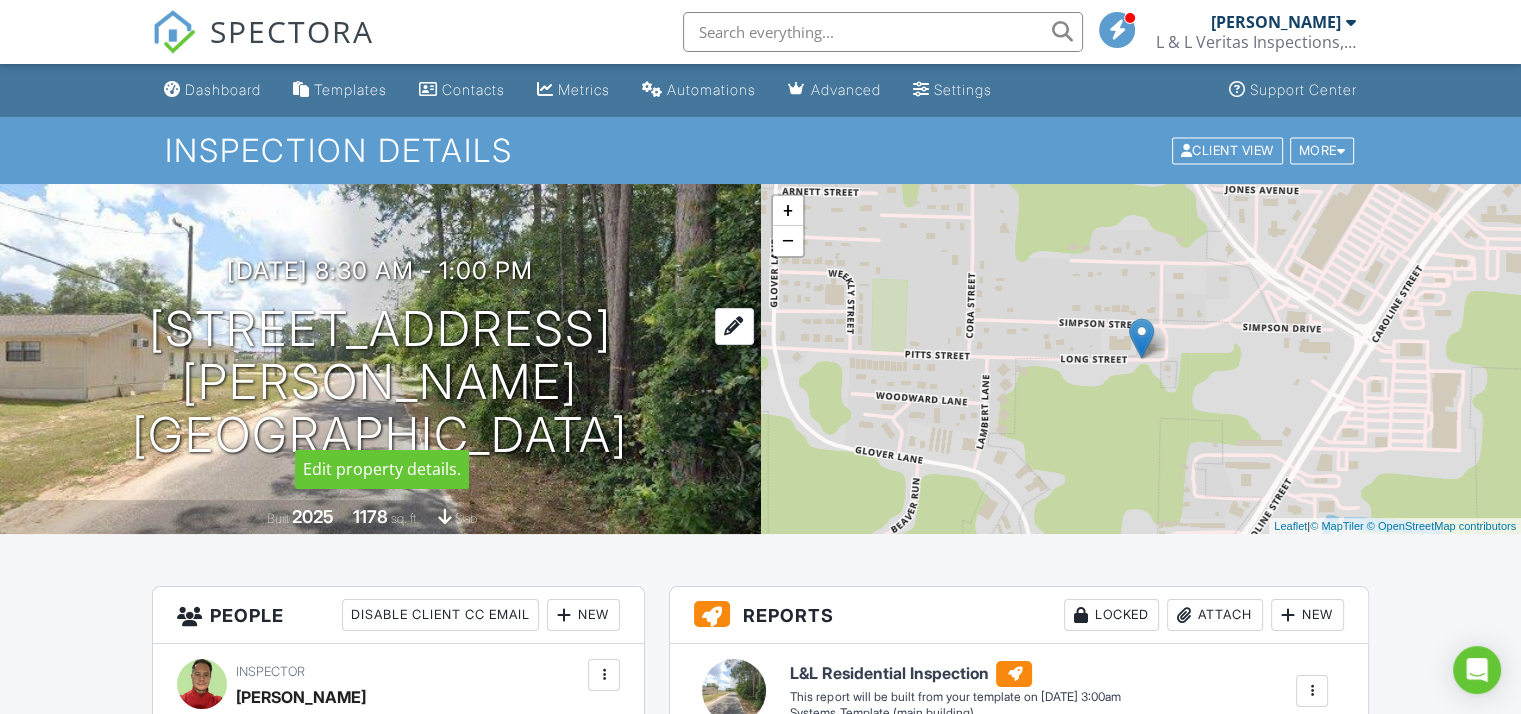 click on "6276 Long St
Milton, FL 32570" at bounding box center (380, 382) 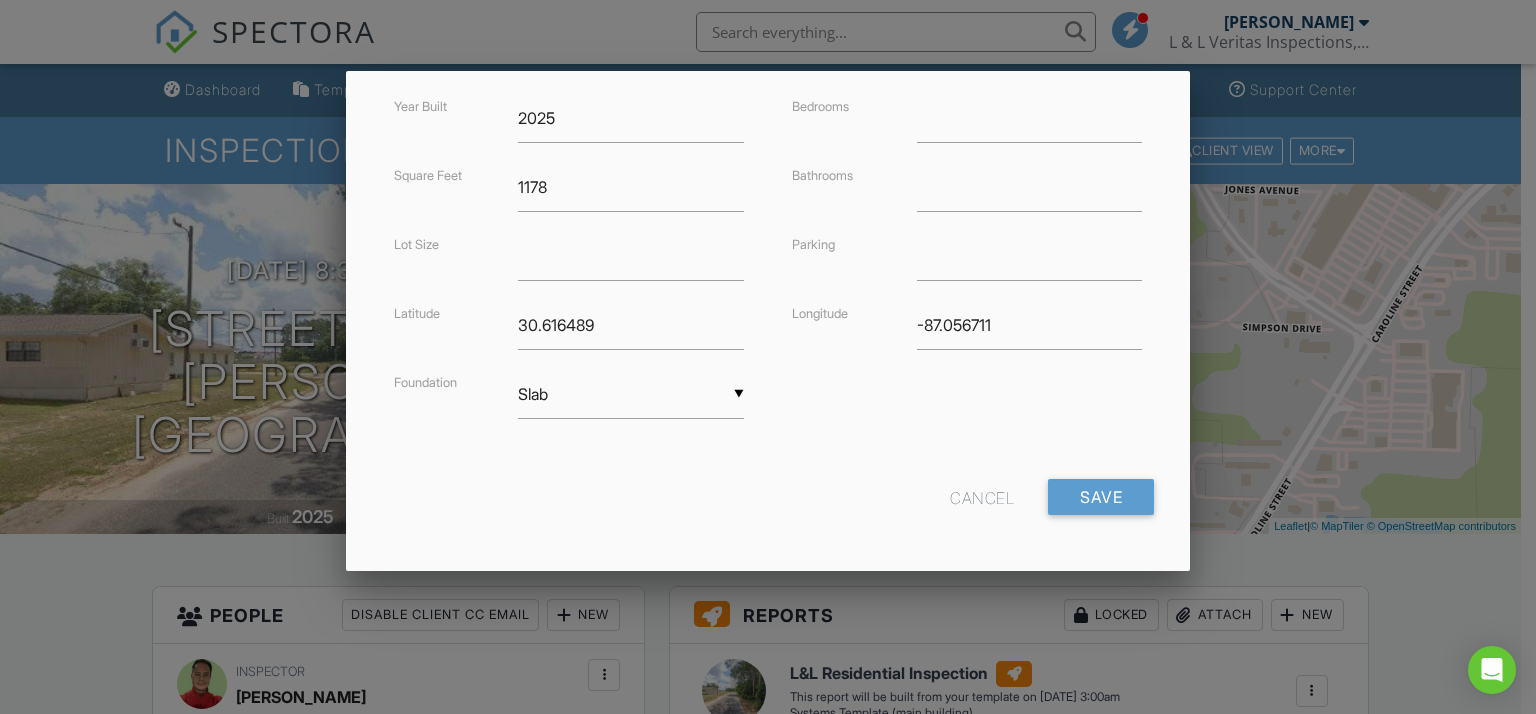 scroll, scrollTop: 0, scrollLeft: 0, axis: both 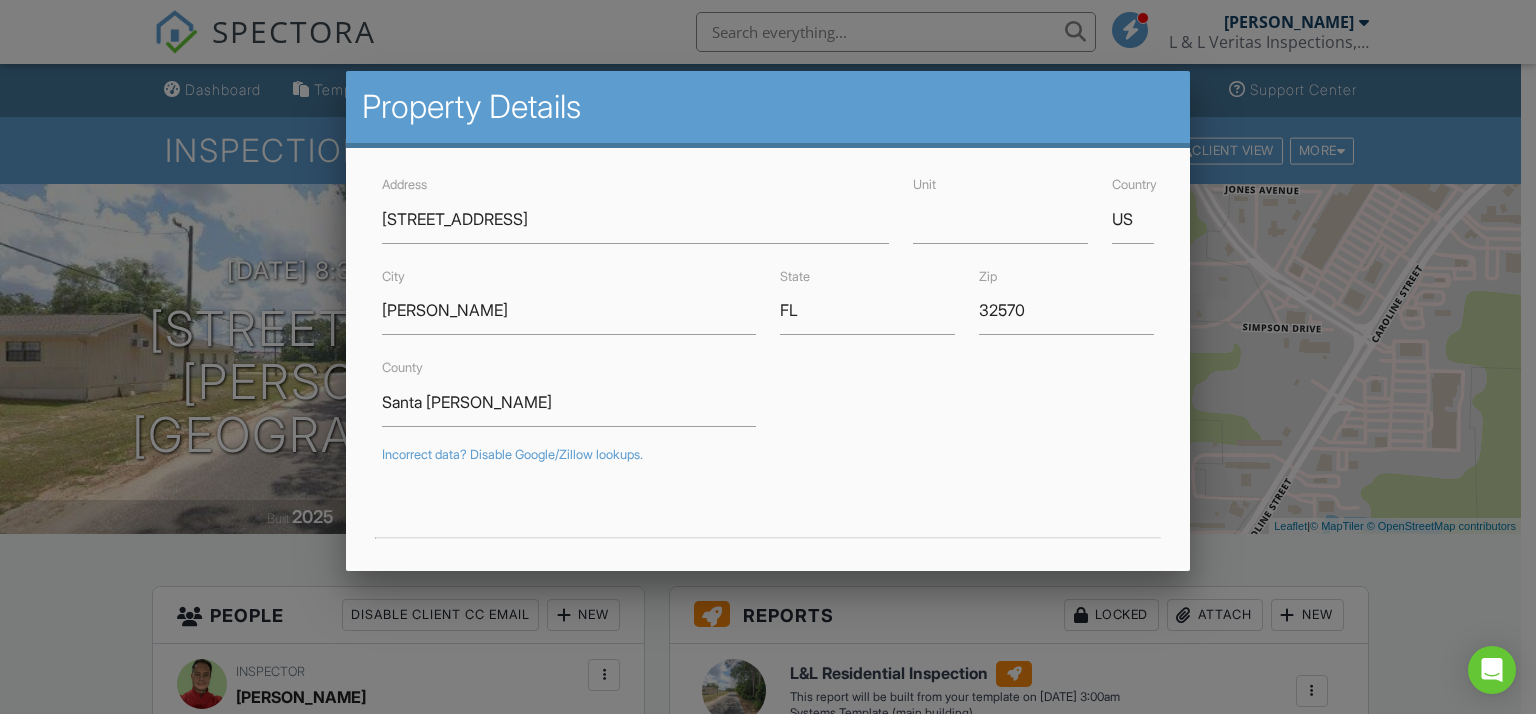 click at bounding box center (768, 346) 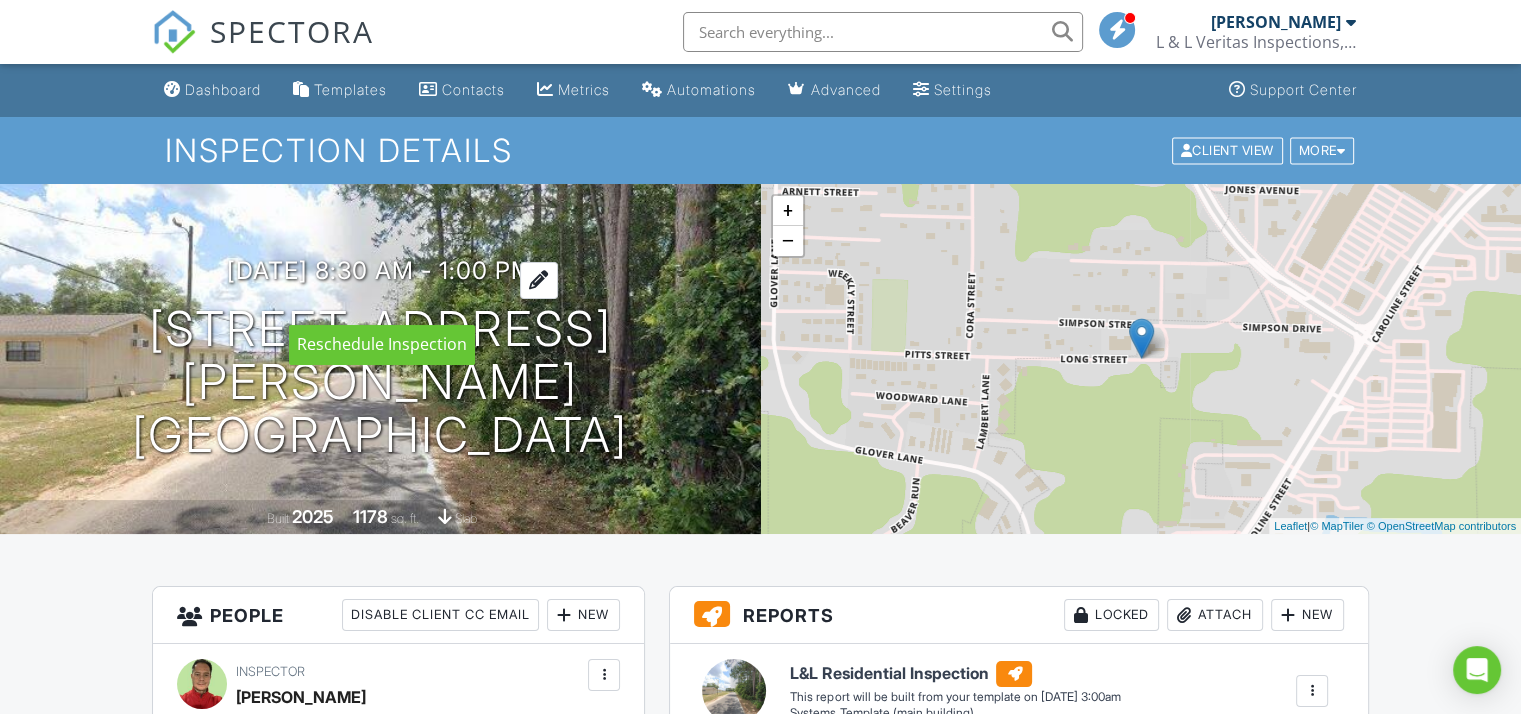 click on "07/11/2025  8:30 am
- 1:00 pm" at bounding box center (380, 270) 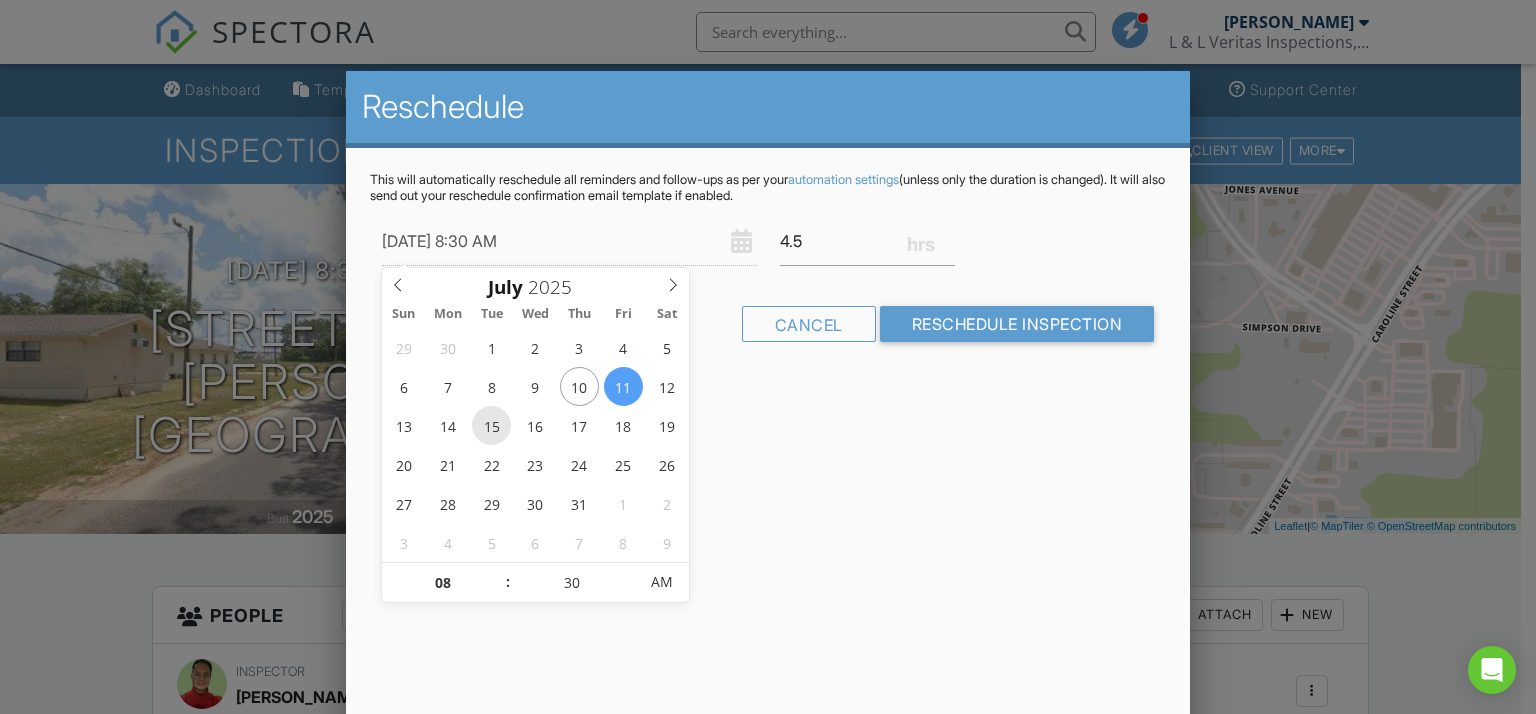 type on "[DATE] 8:30 AM" 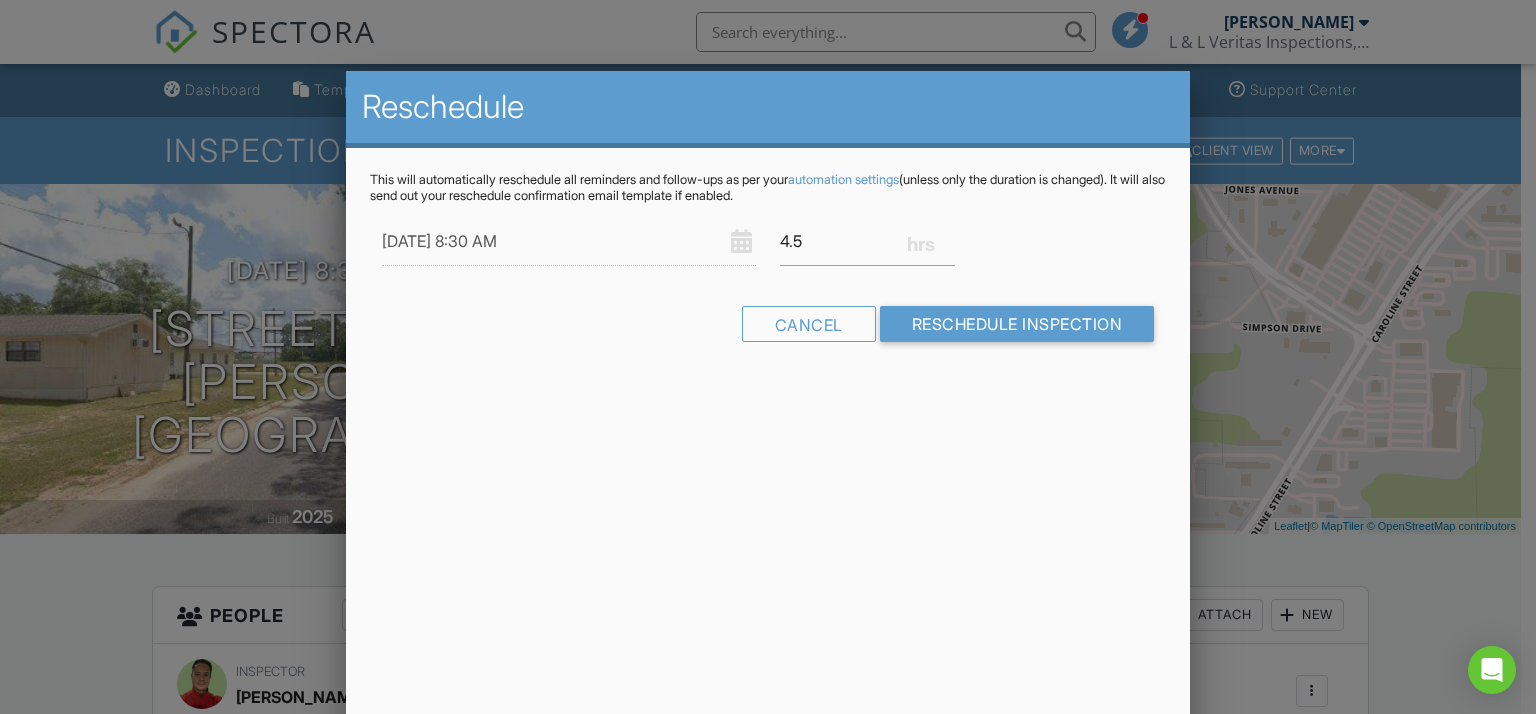 click on "Reschedule
This will automatically reschedule all reminders and follow-ups as per your  automation settings  (unless only the duration is changed). It will also send out your reschedule confirmation email template if enabled.
07/15/2025 8:30 AM
4.5
Warning: this date/time is in the past.
Cancel
Reschedule Inspection" at bounding box center (768, 421) 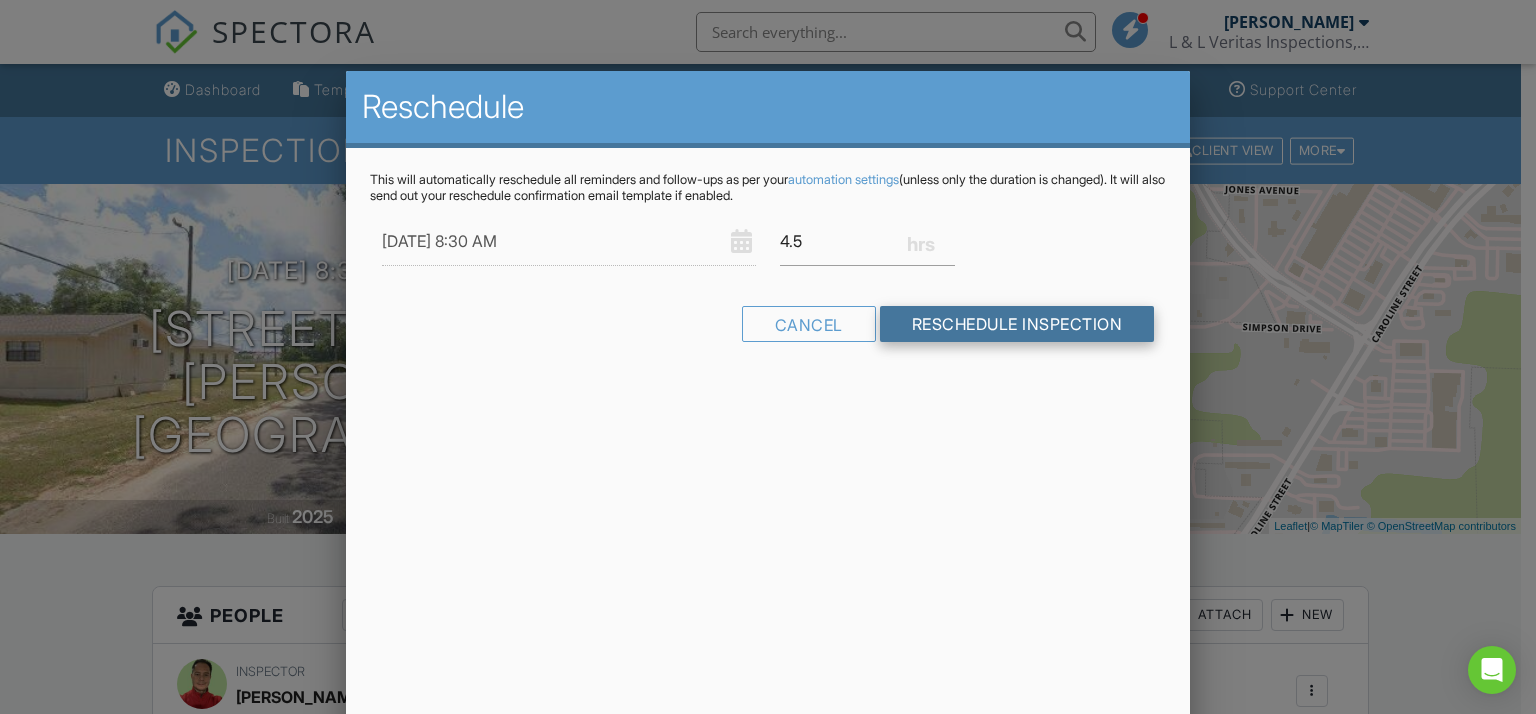 click on "Reschedule Inspection" at bounding box center [1017, 324] 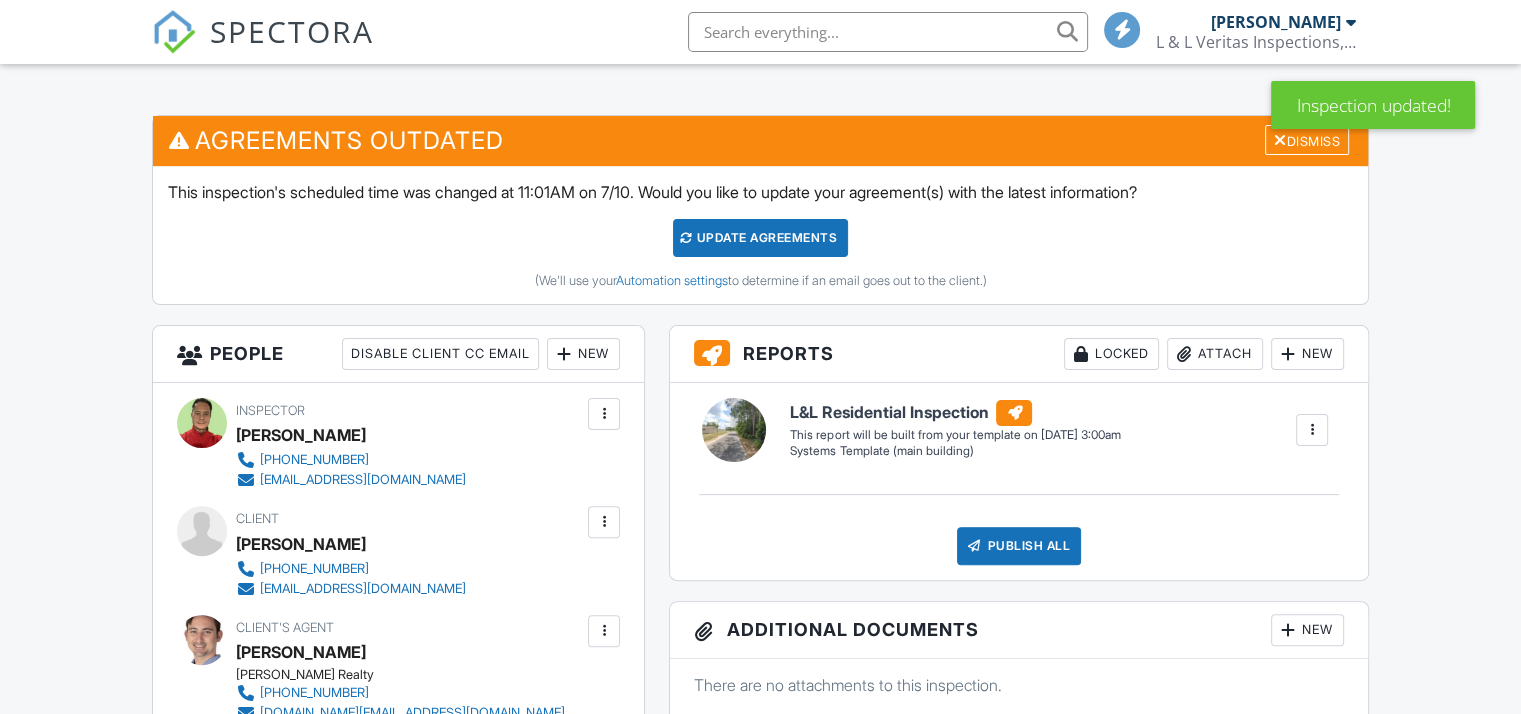 scroll, scrollTop: 488, scrollLeft: 0, axis: vertical 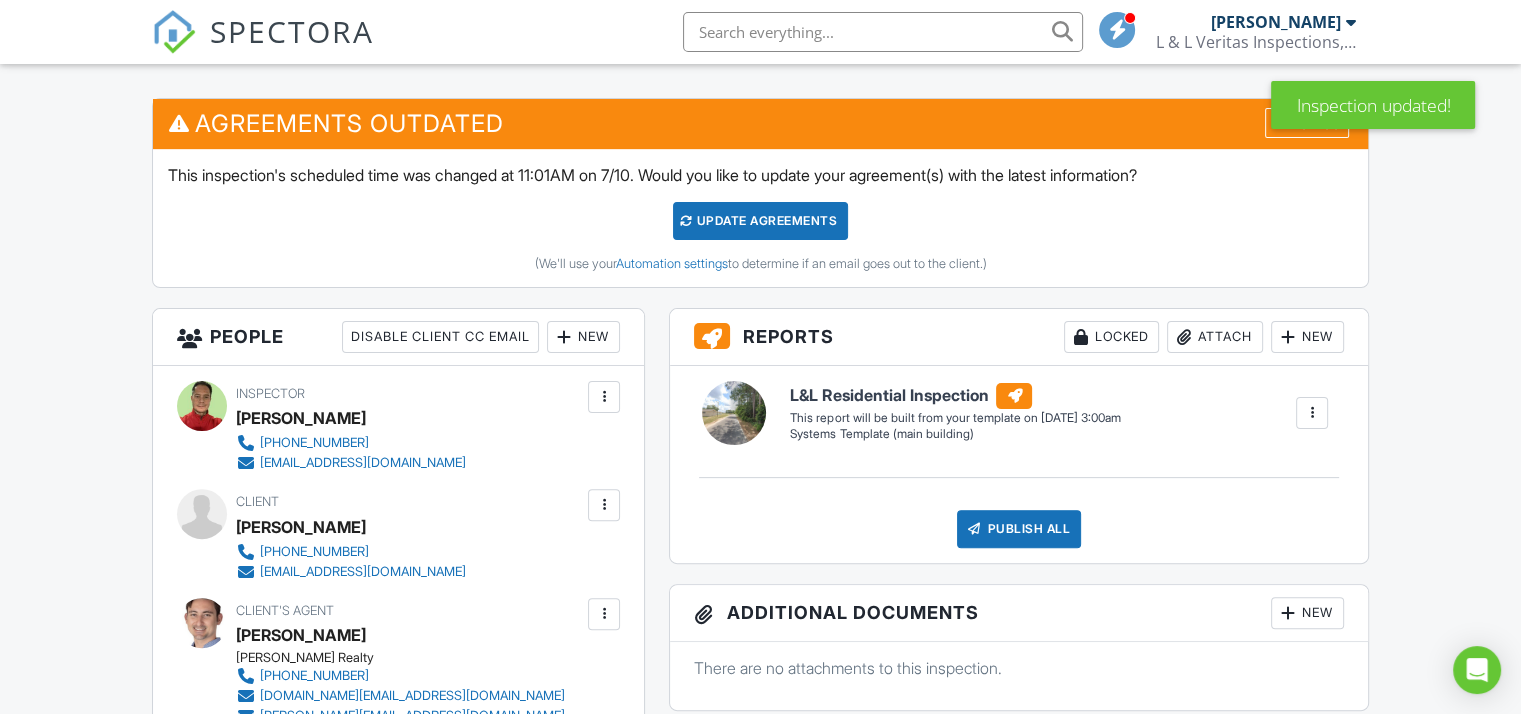 click on "Update Agreements" at bounding box center [760, 221] 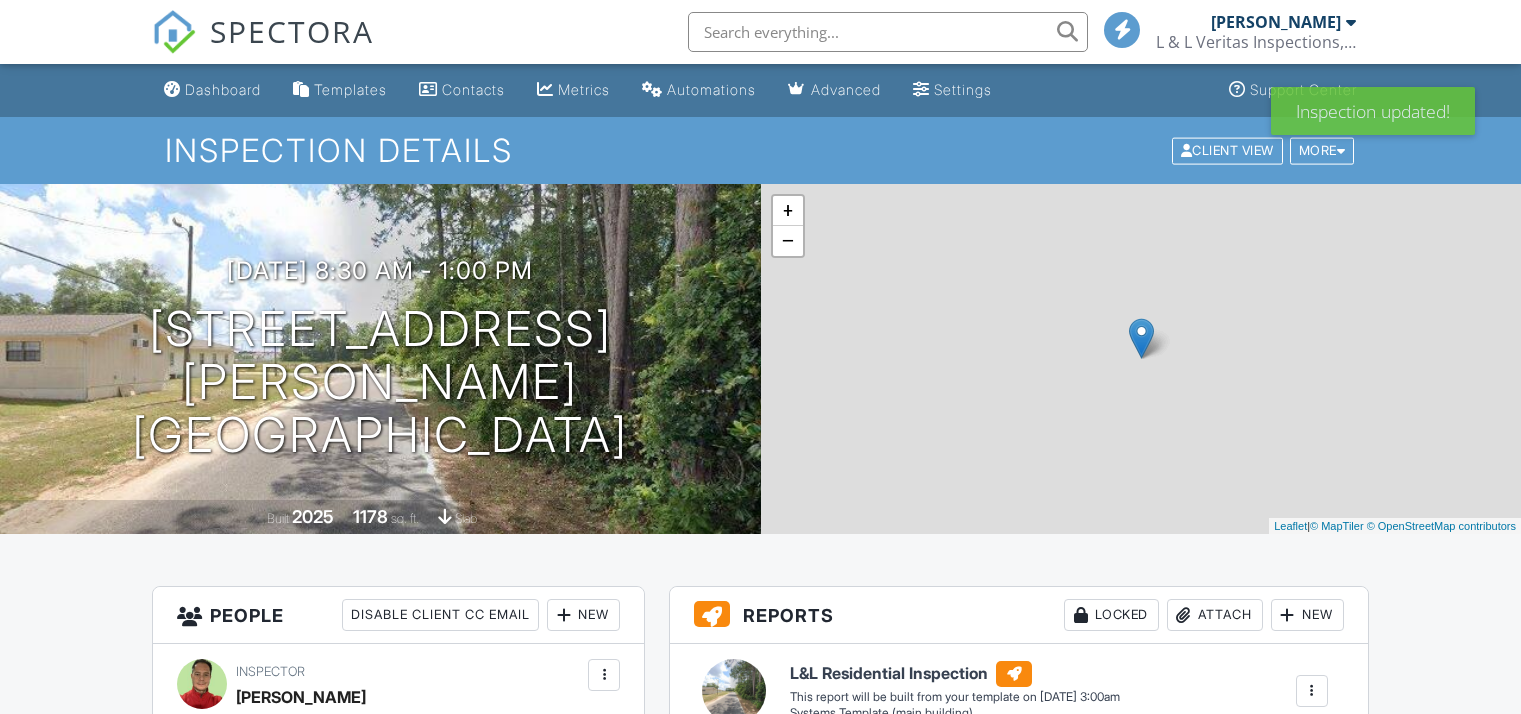 scroll, scrollTop: 991, scrollLeft: 0, axis: vertical 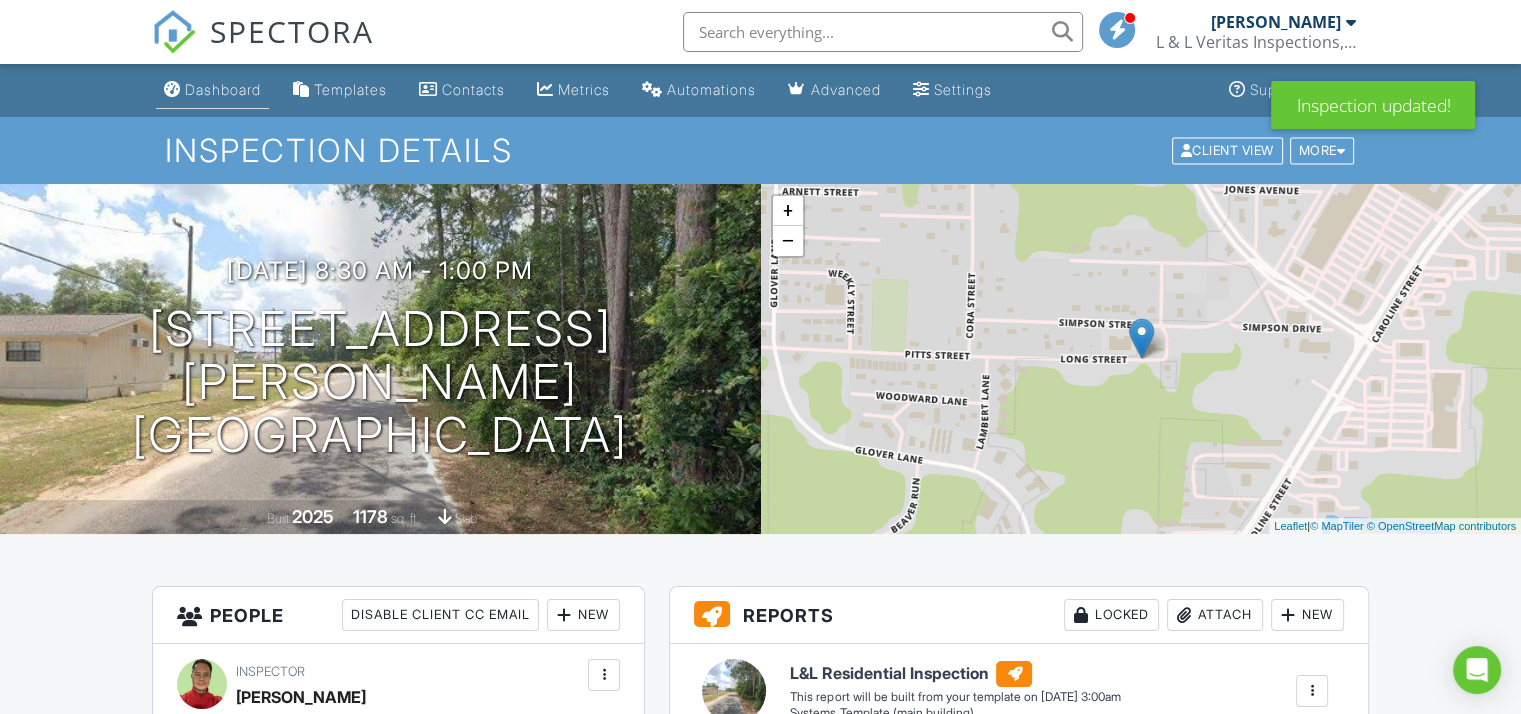 click on "Dashboard" at bounding box center (223, 89) 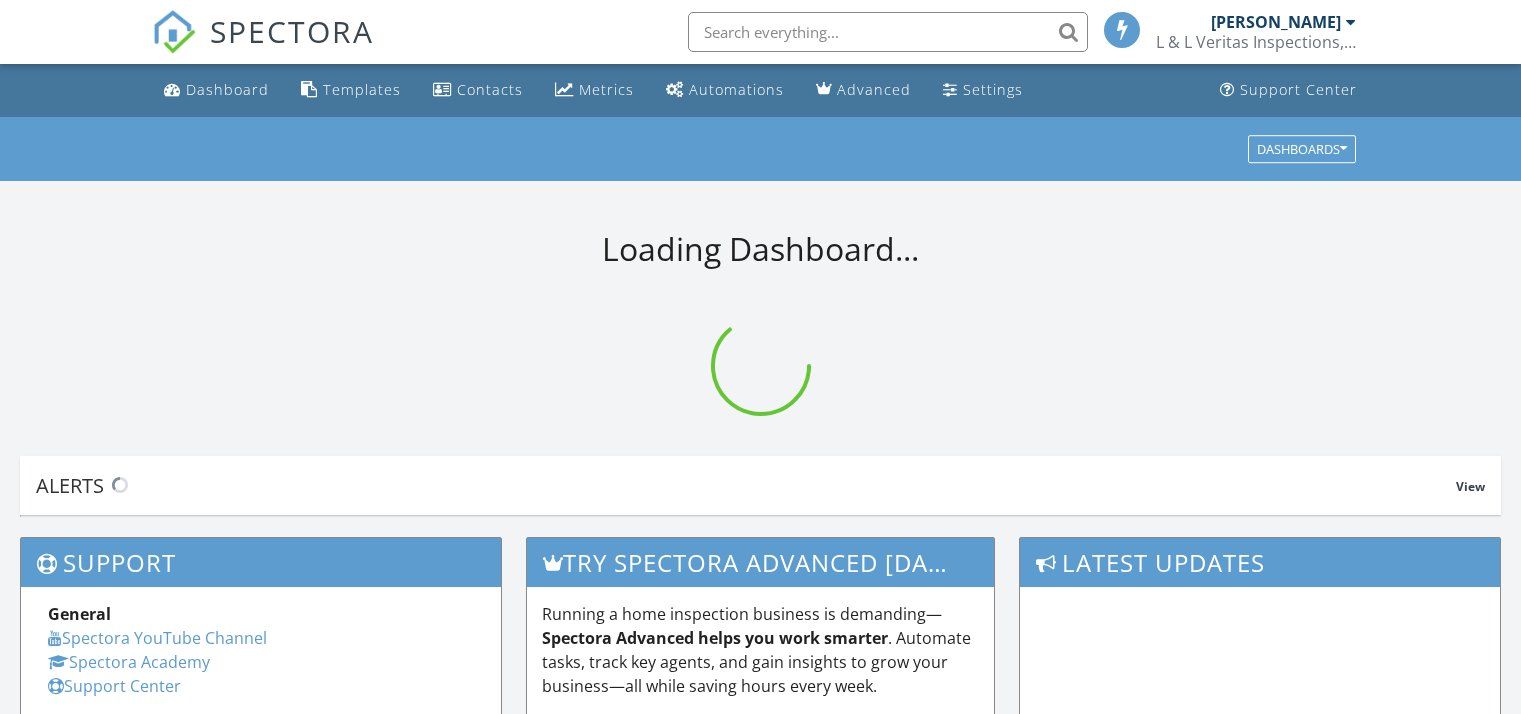 scroll, scrollTop: 0, scrollLeft: 0, axis: both 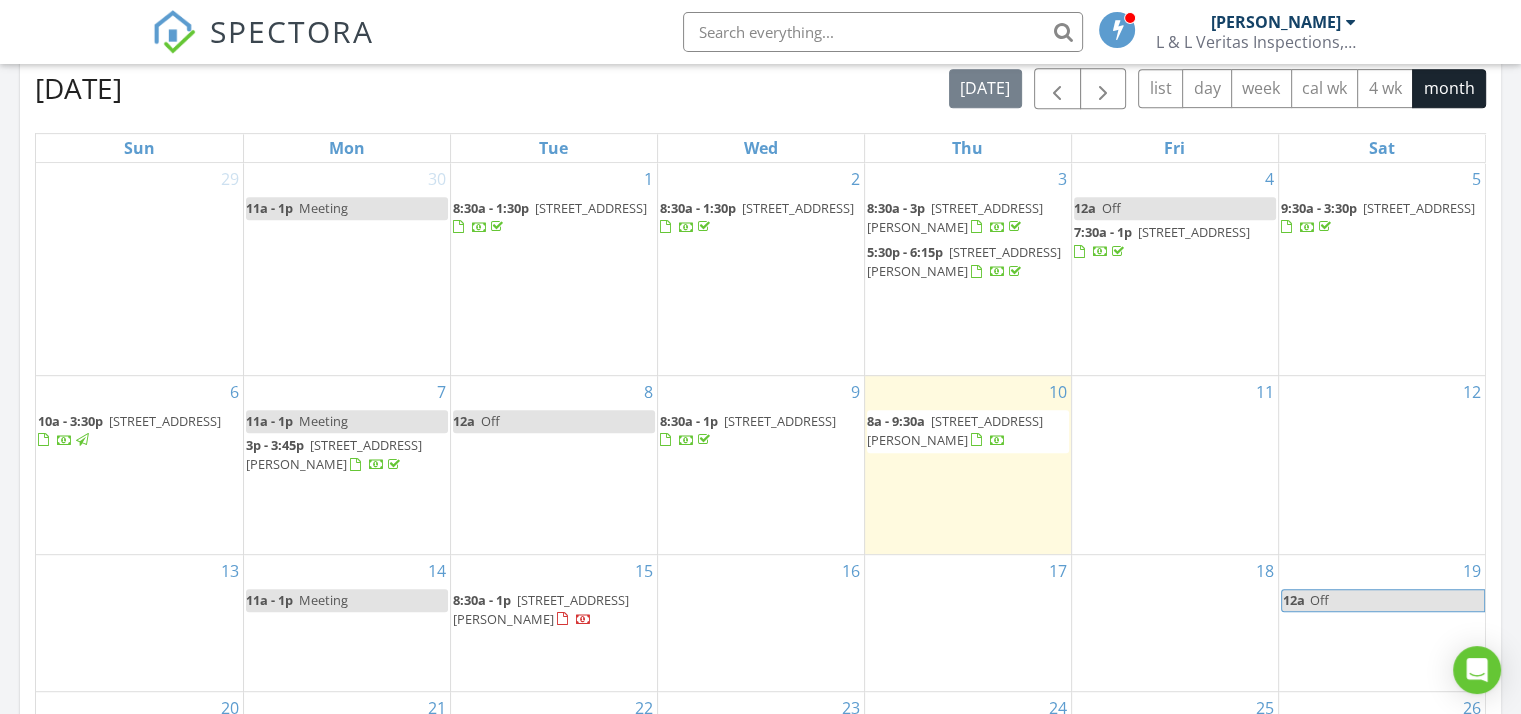 click on "8a - 9:30a
6635 Tippin Ave , Pensacola 32504" at bounding box center (968, 431) 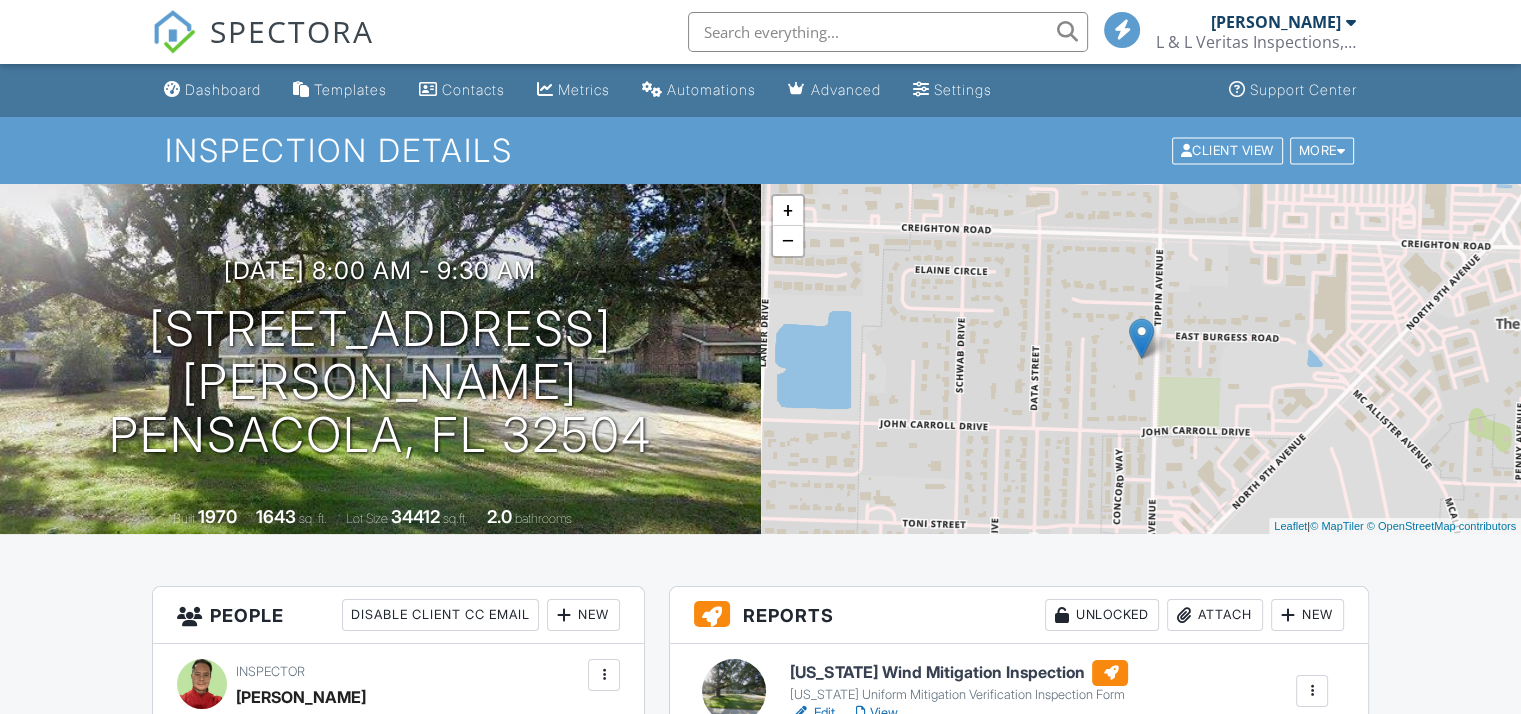 scroll, scrollTop: 184, scrollLeft: 0, axis: vertical 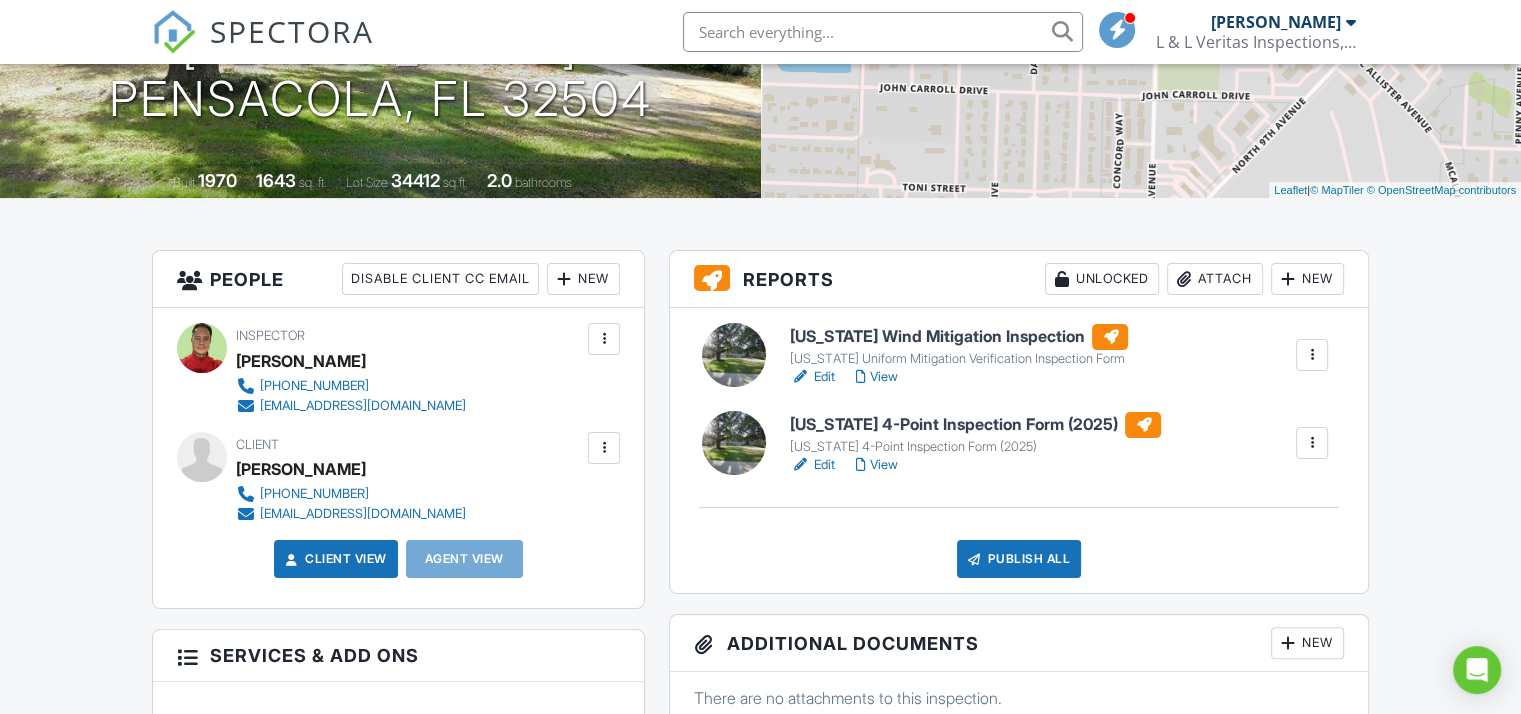 click on "Edit" at bounding box center (812, 377) 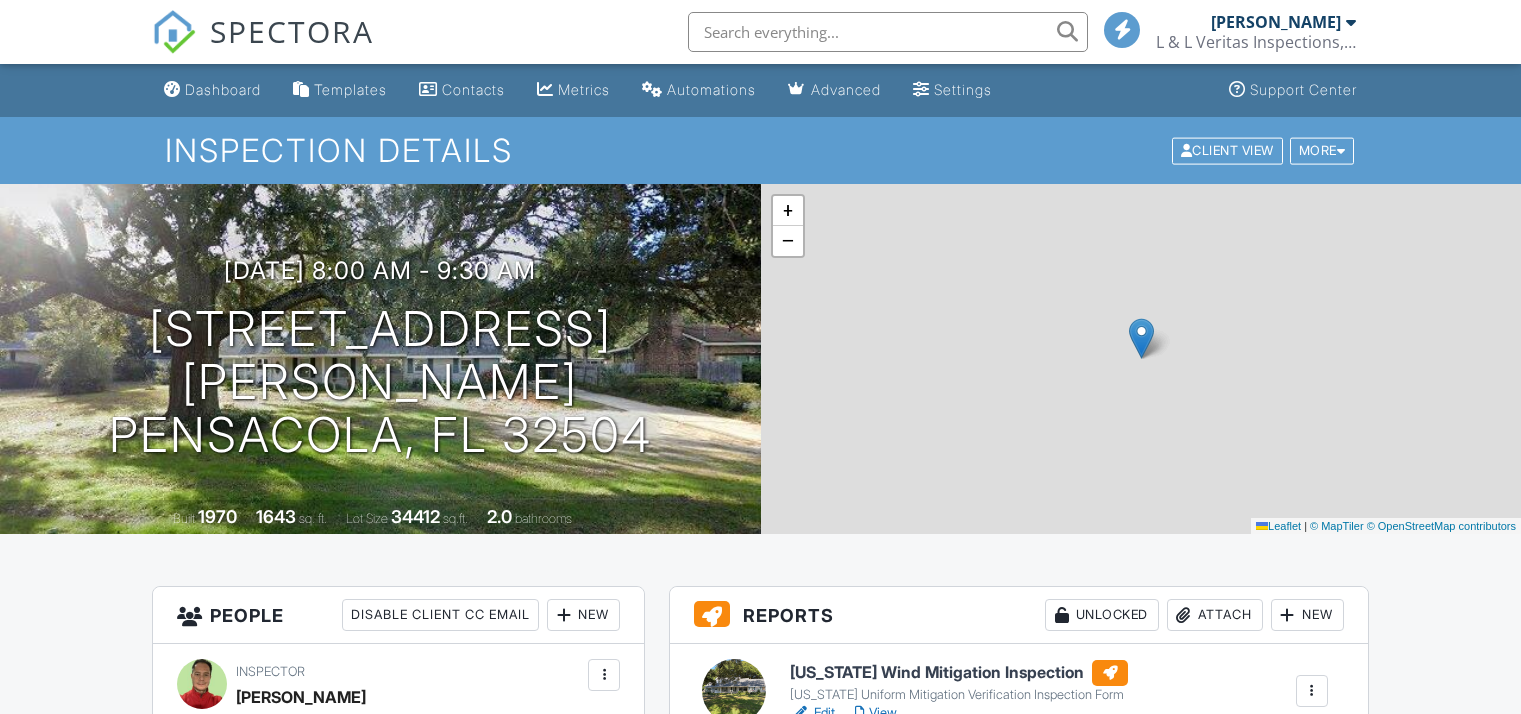 scroll, scrollTop: 484, scrollLeft: 0, axis: vertical 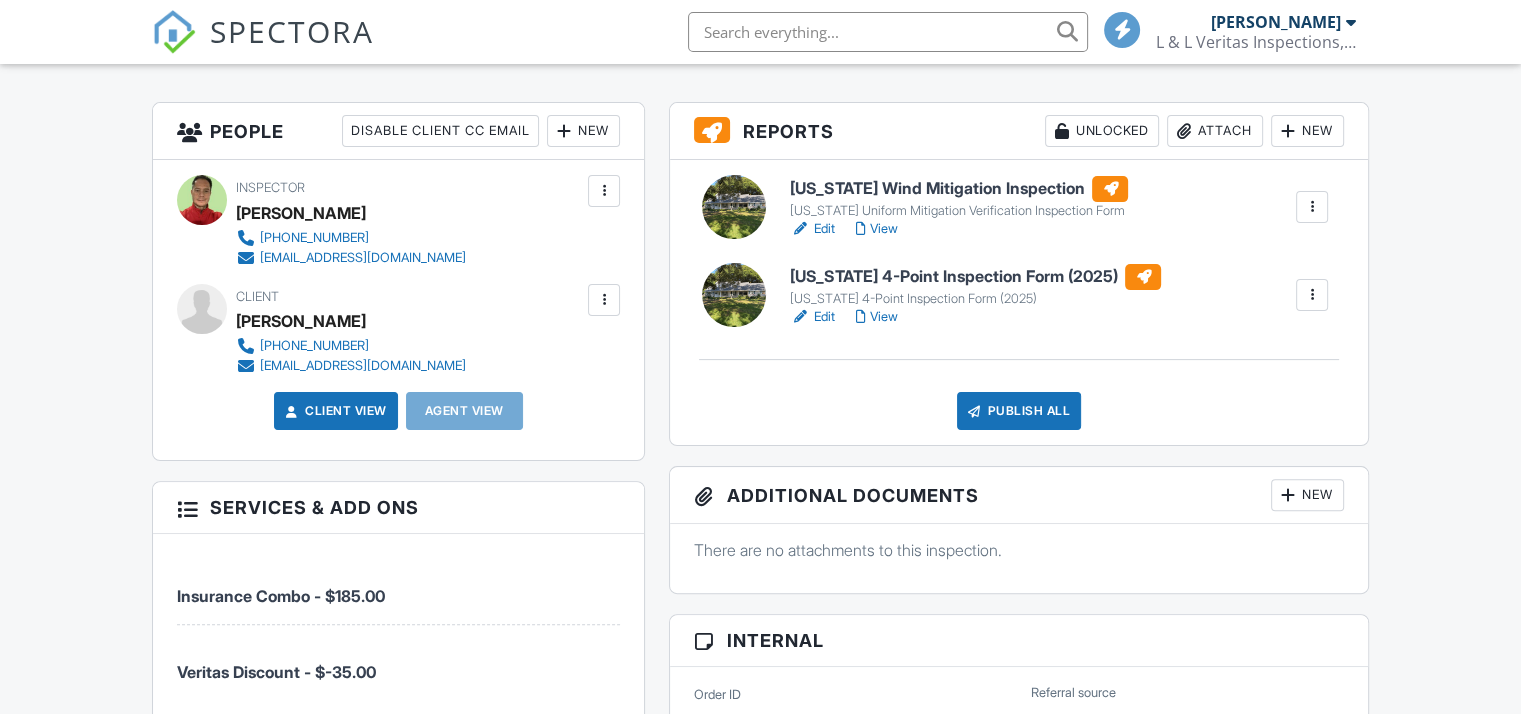 click on "Edit" at bounding box center [812, 317] 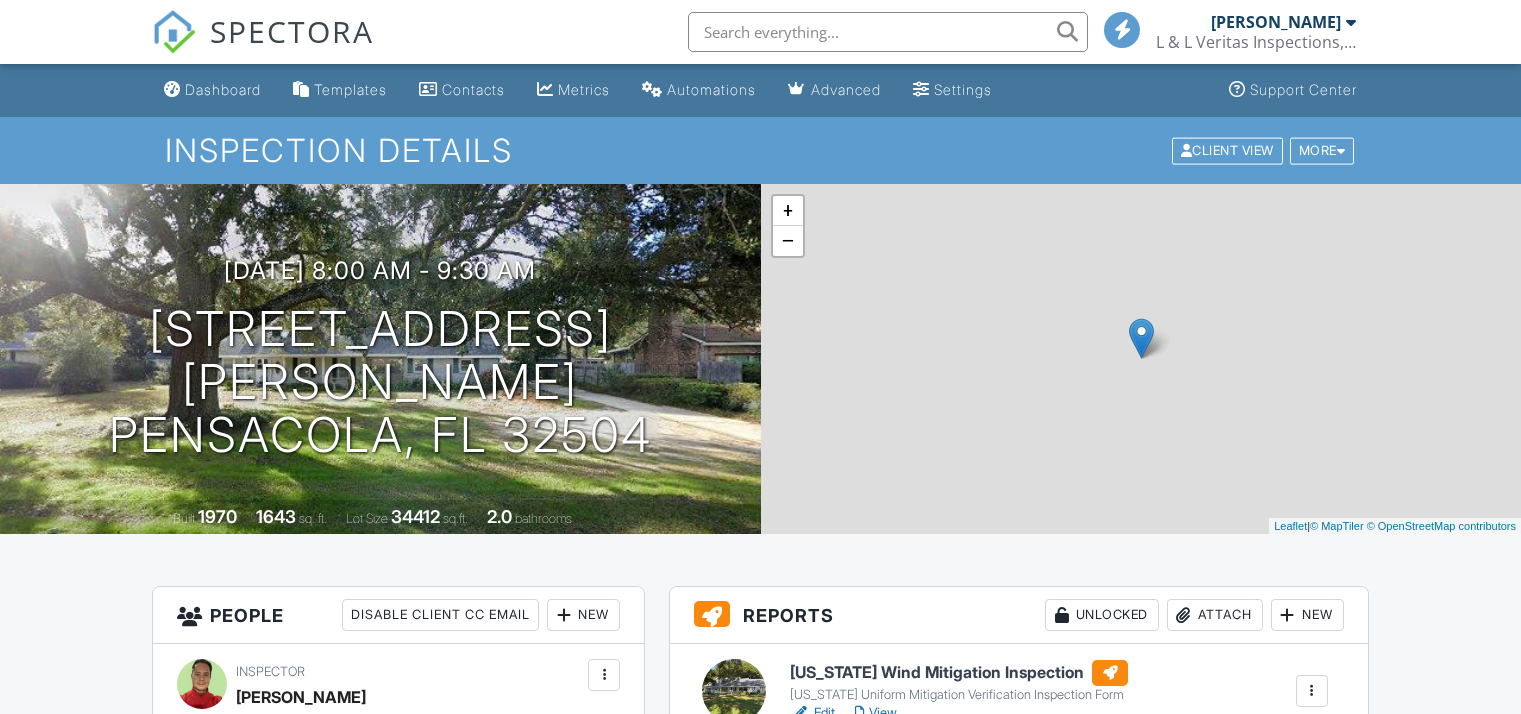 scroll, scrollTop: 380, scrollLeft: 0, axis: vertical 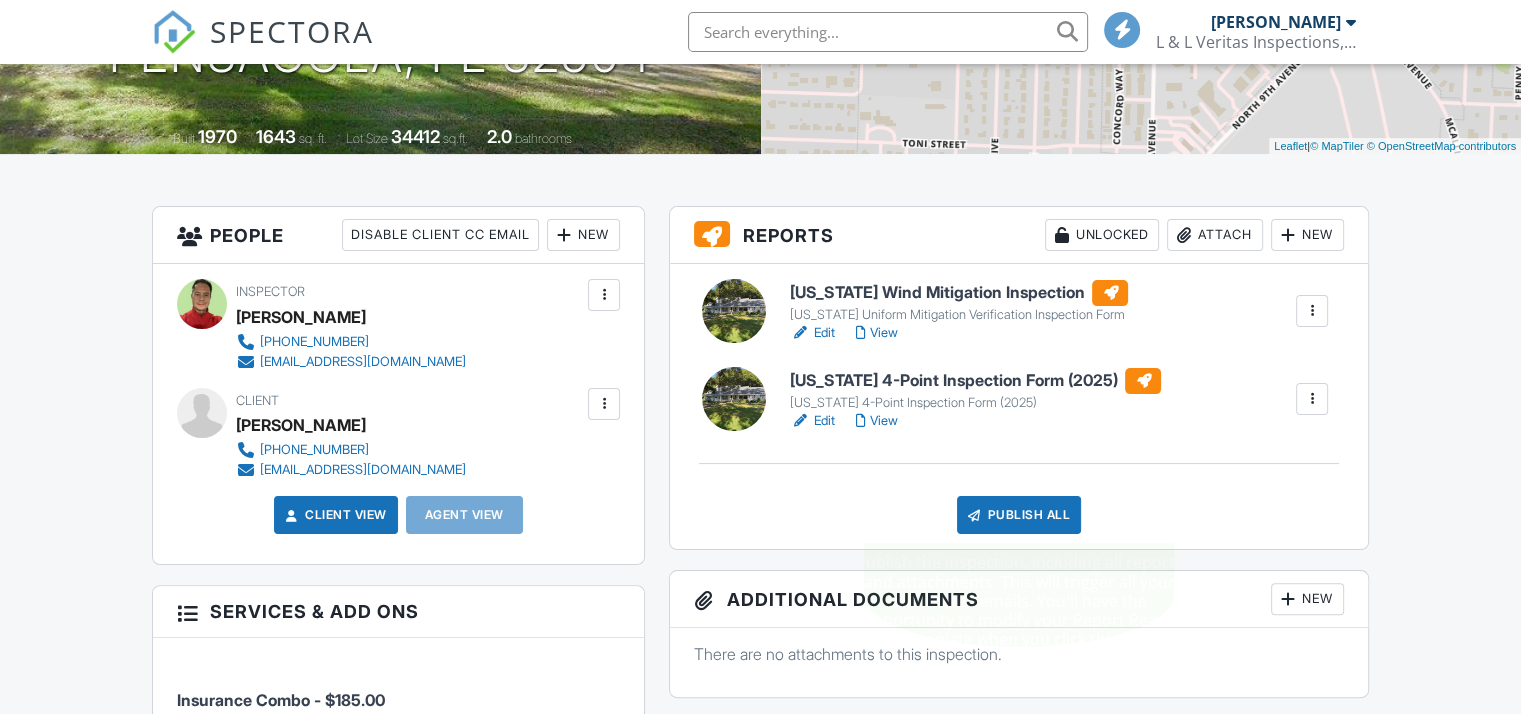 click on "Publish All" at bounding box center (1019, 515) 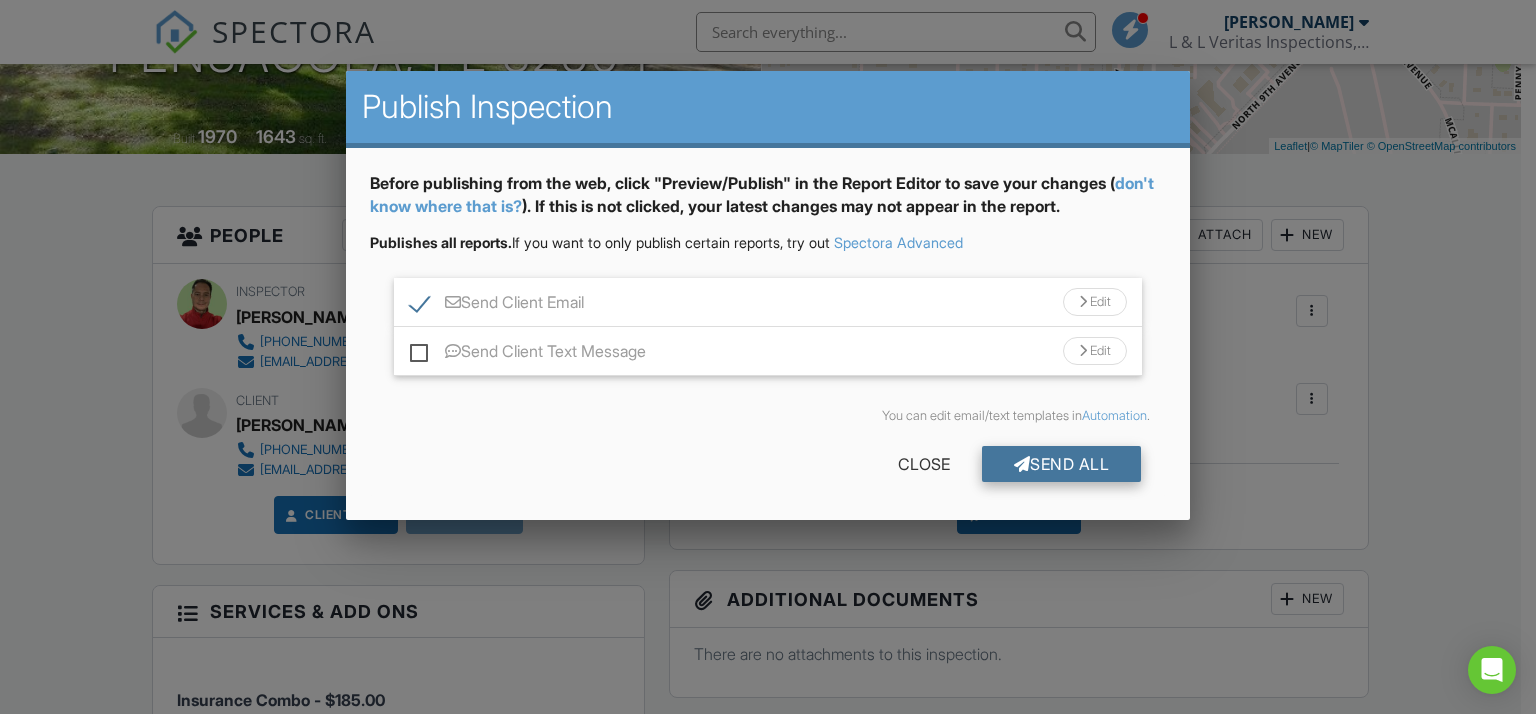 click on "Send All" at bounding box center [1062, 464] 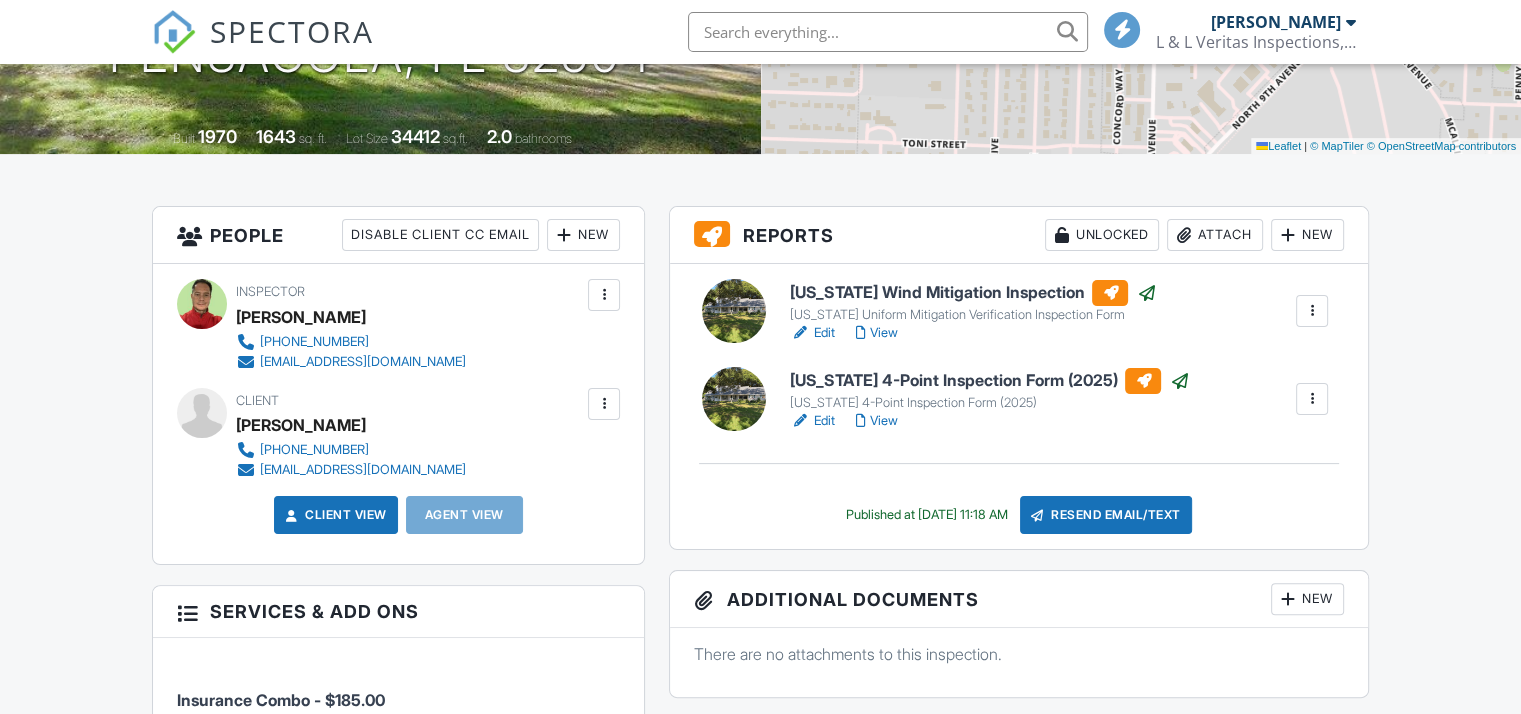 scroll, scrollTop: 380, scrollLeft: 0, axis: vertical 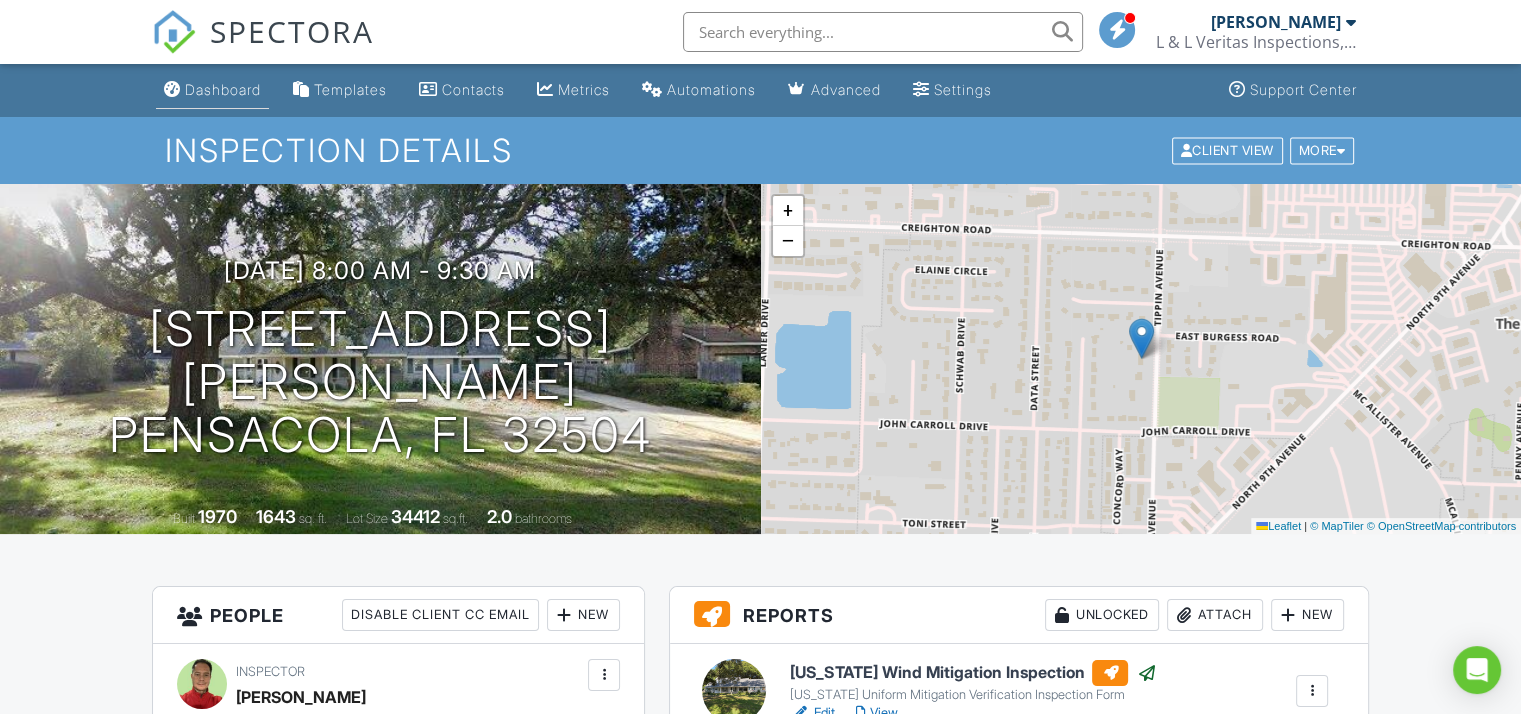 click on "Dashboard" at bounding box center [212, 90] 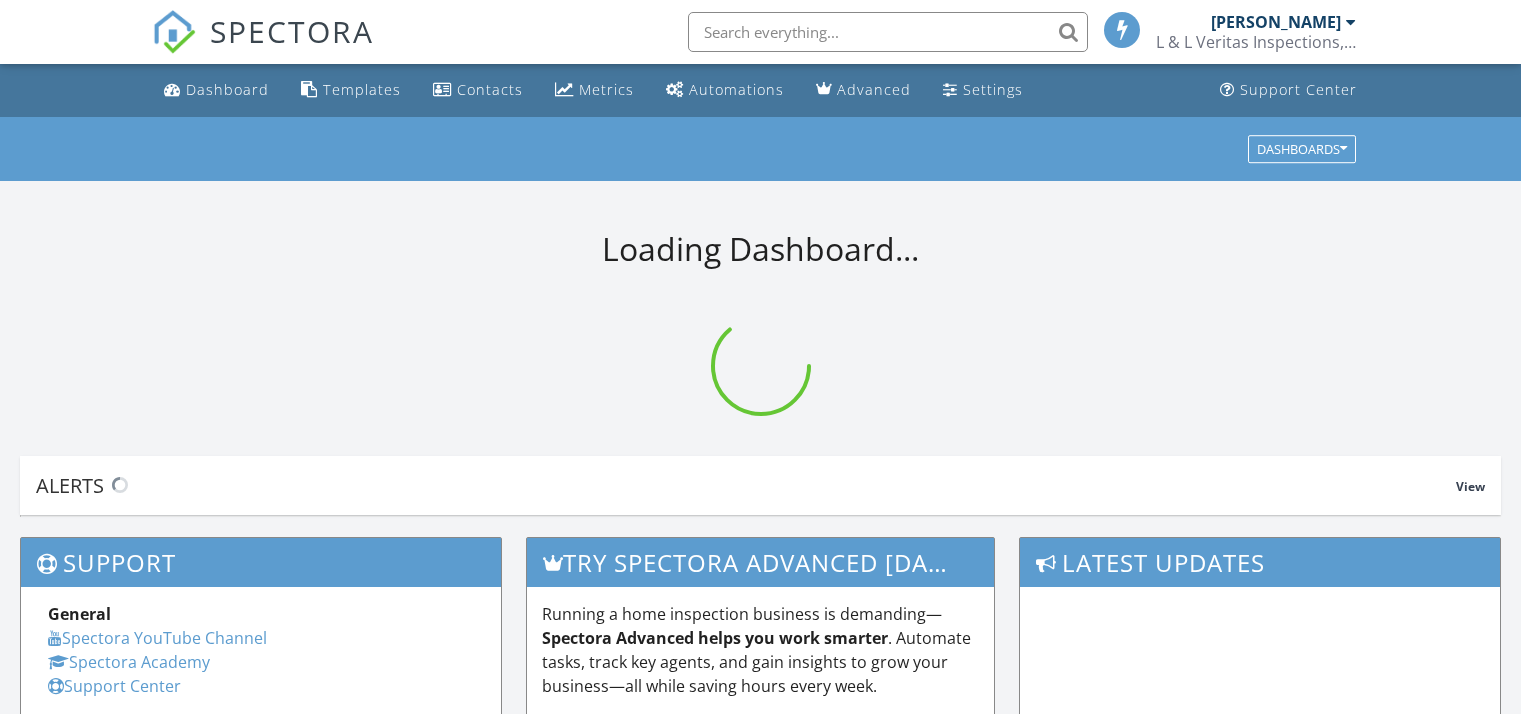 scroll, scrollTop: 0, scrollLeft: 0, axis: both 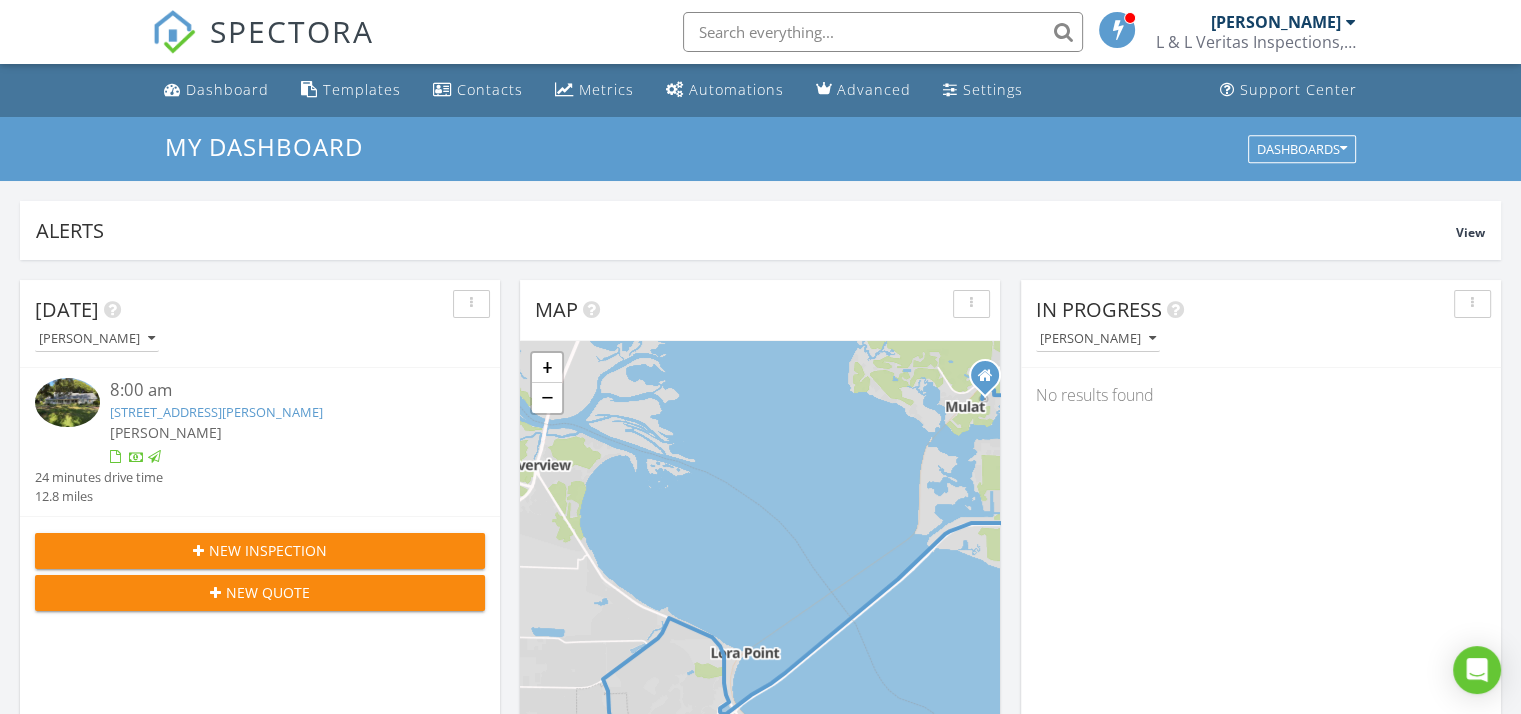 click at bounding box center [883, 32] 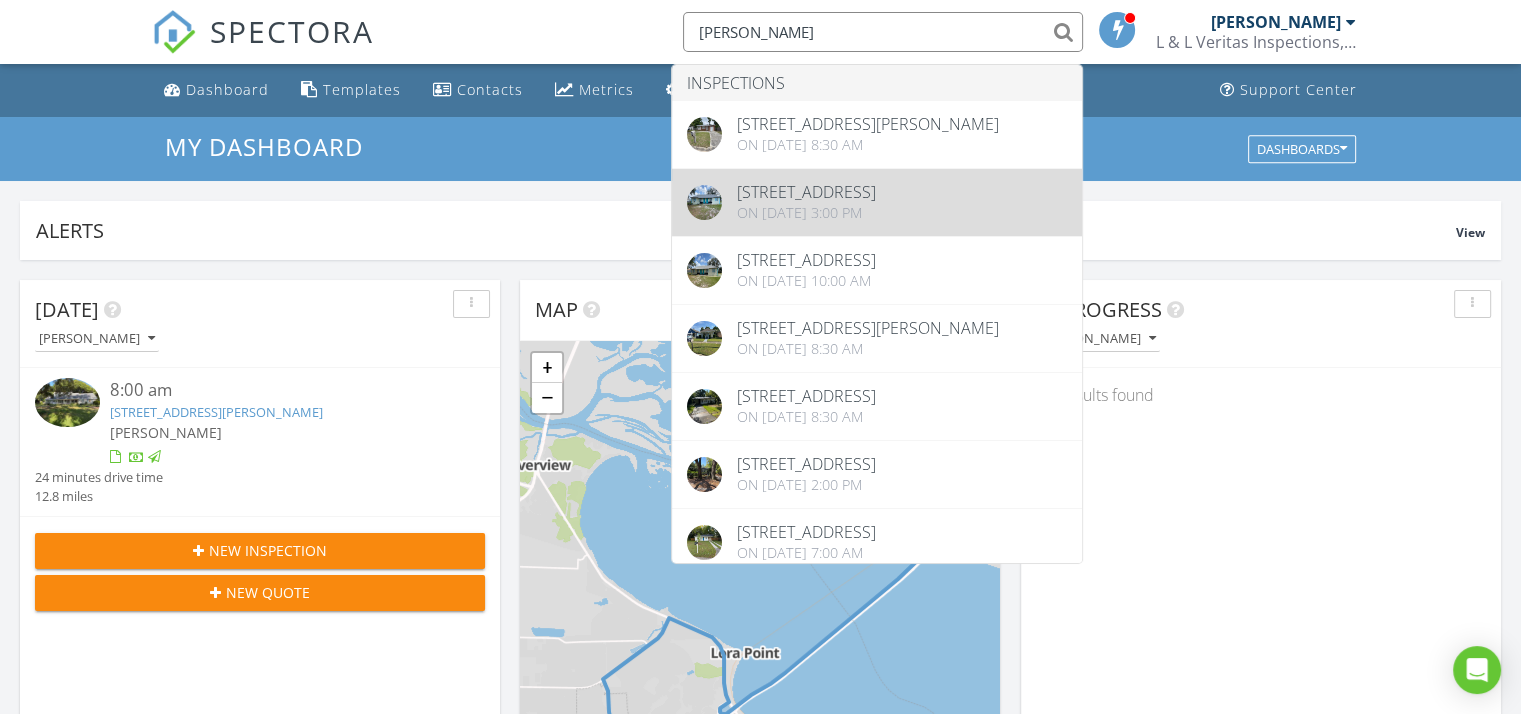 type on "[PERSON_NAME]" 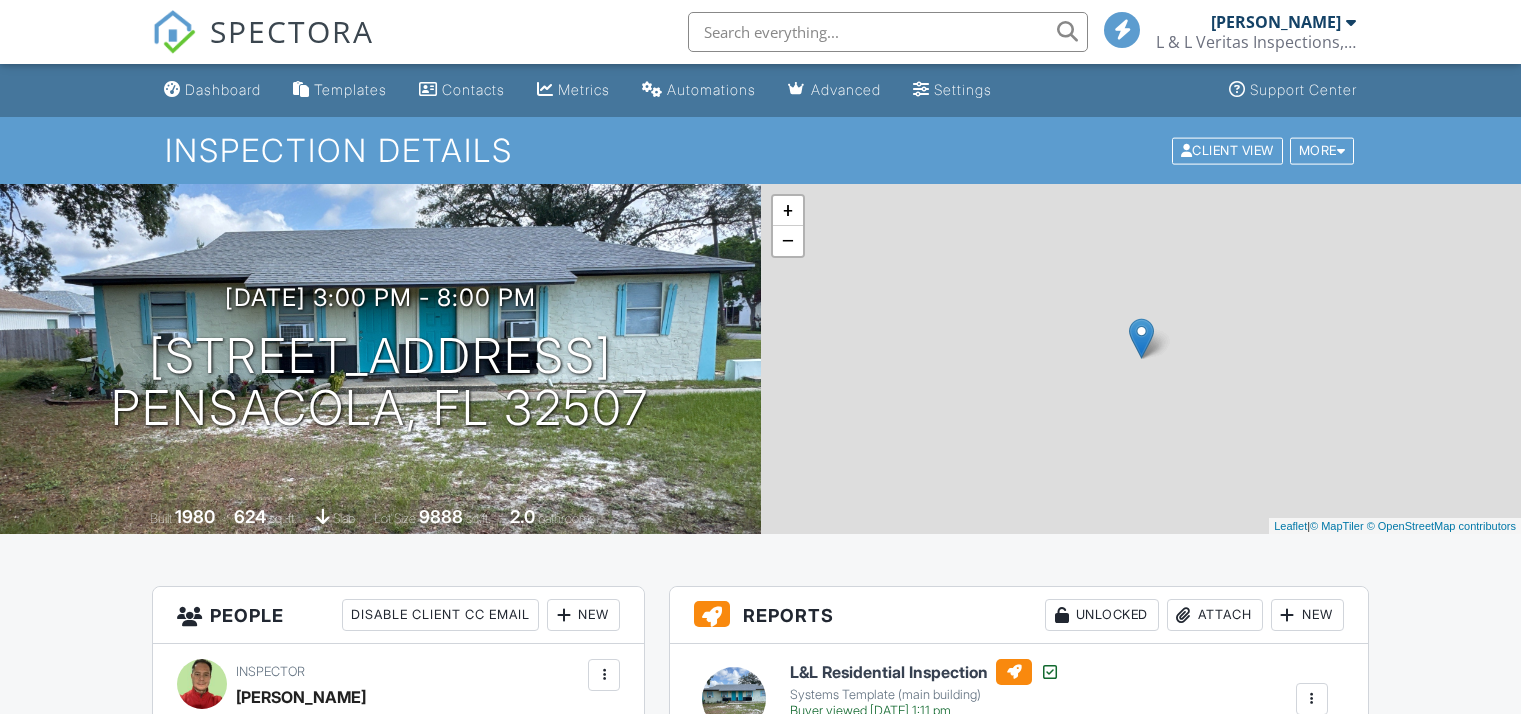 scroll, scrollTop: 0, scrollLeft: 0, axis: both 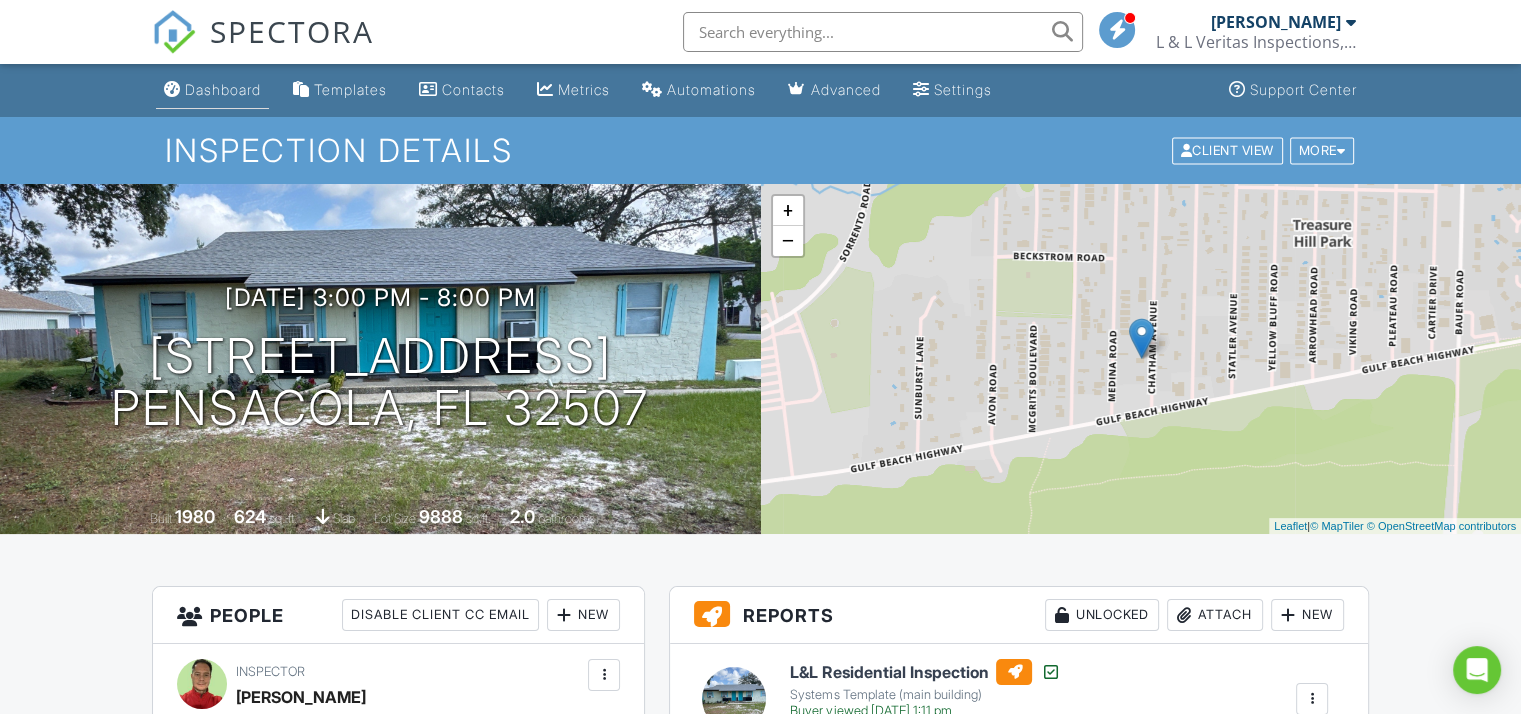 click on "Dashboard" at bounding box center (223, 89) 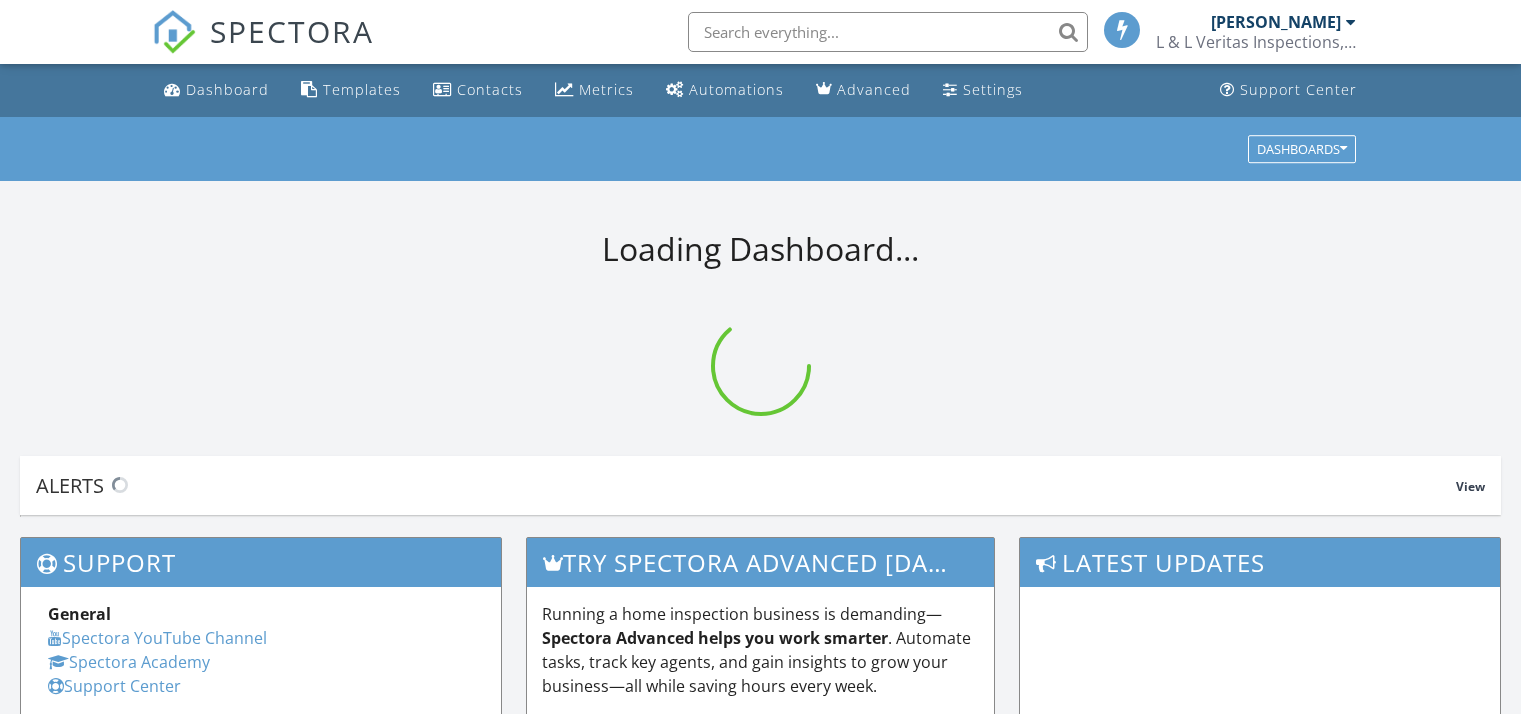 scroll, scrollTop: 0, scrollLeft: 0, axis: both 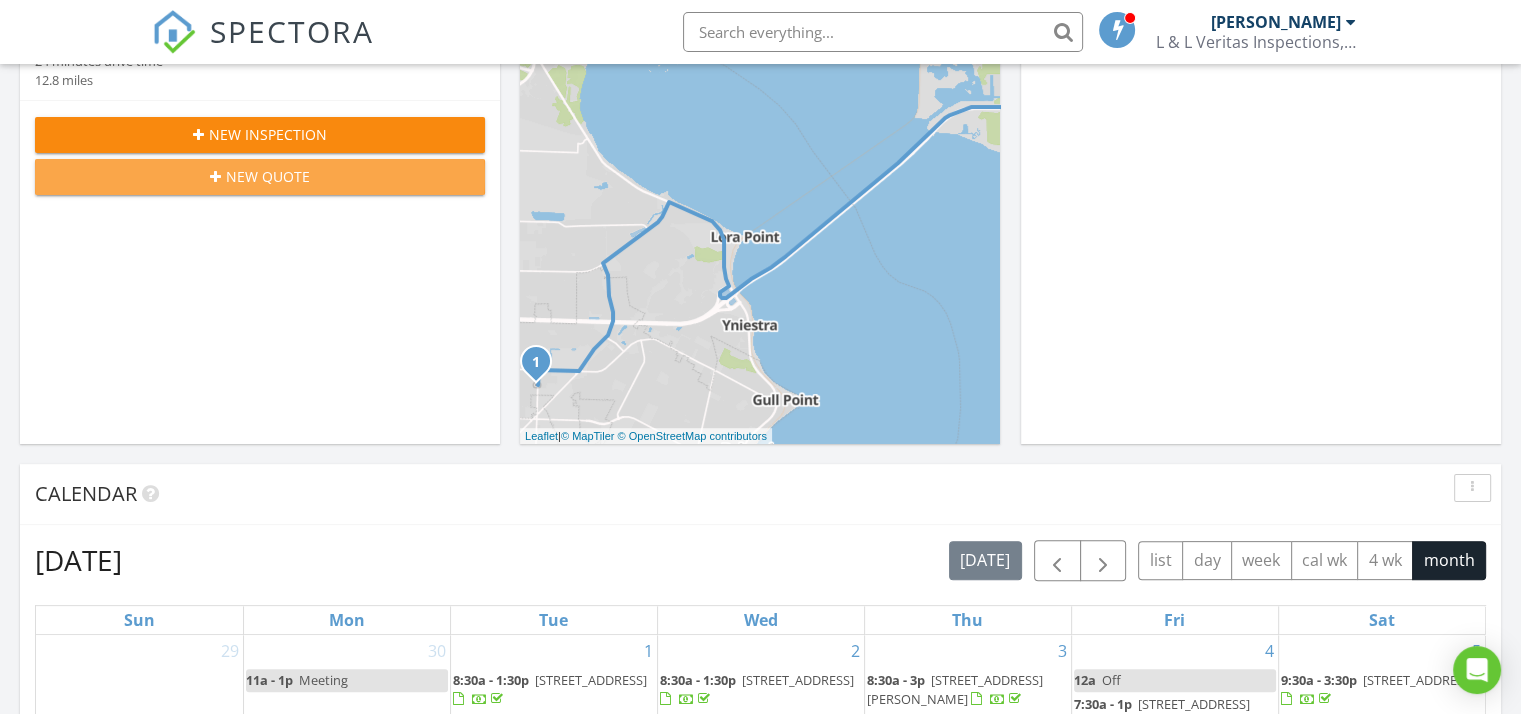 click on "New Quote" at bounding box center (260, 177) 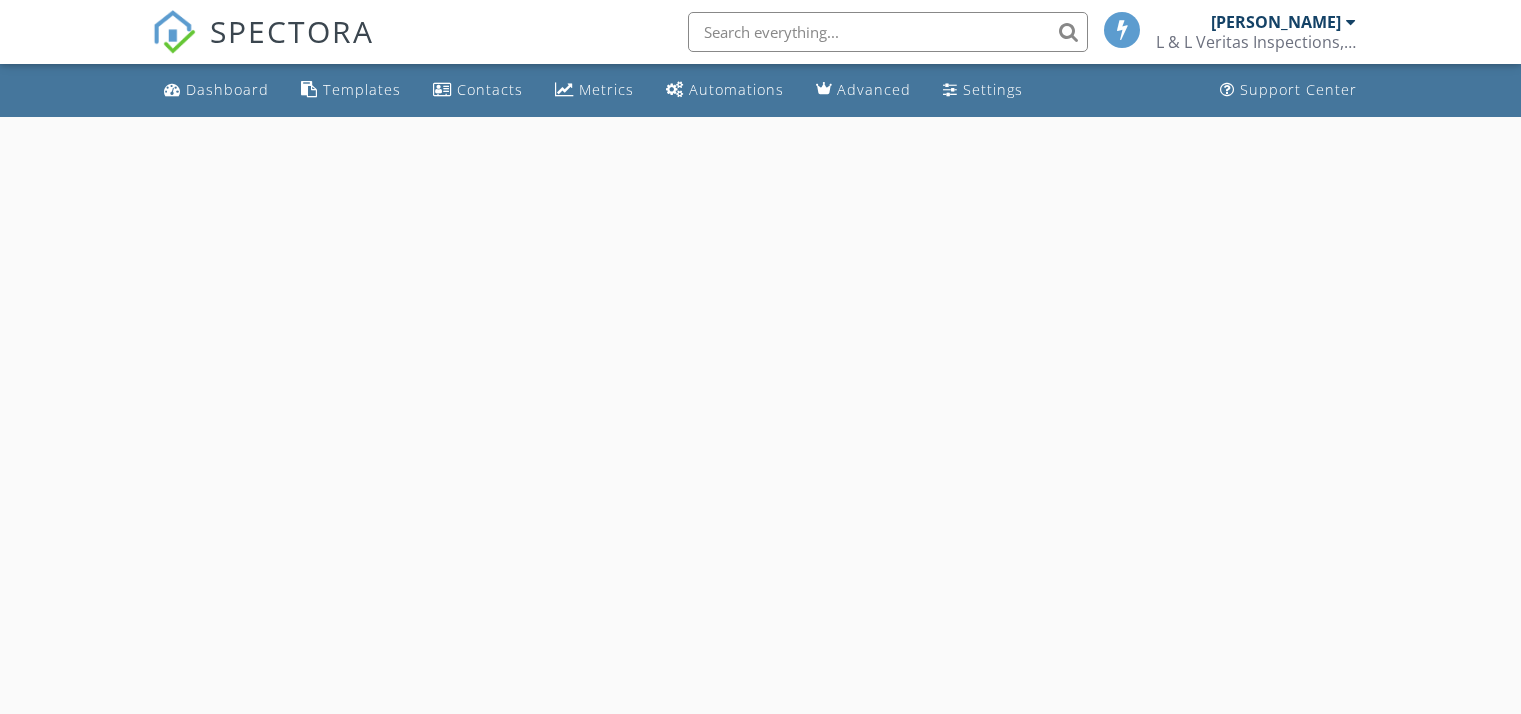 scroll, scrollTop: 0, scrollLeft: 0, axis: both 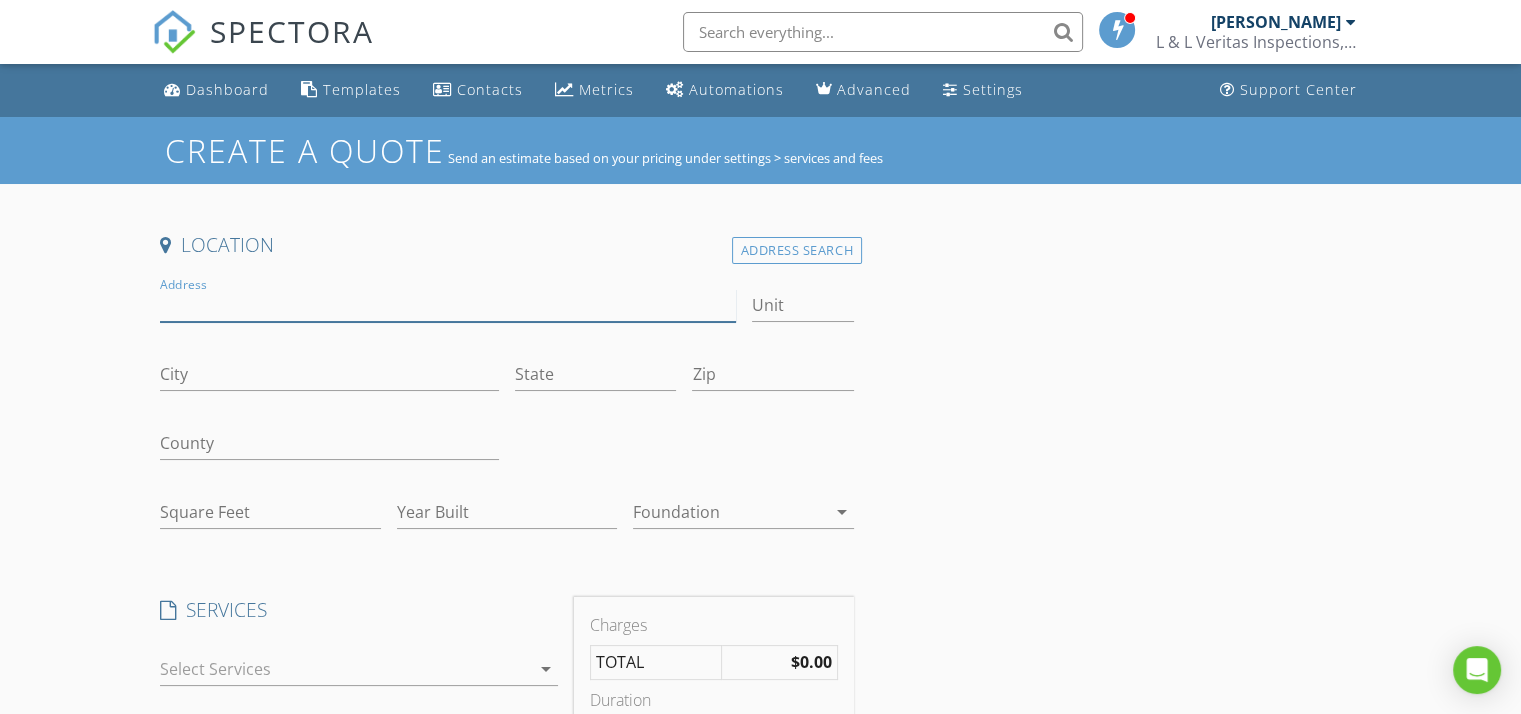 click on "Address" at bounding box center (447, 305) 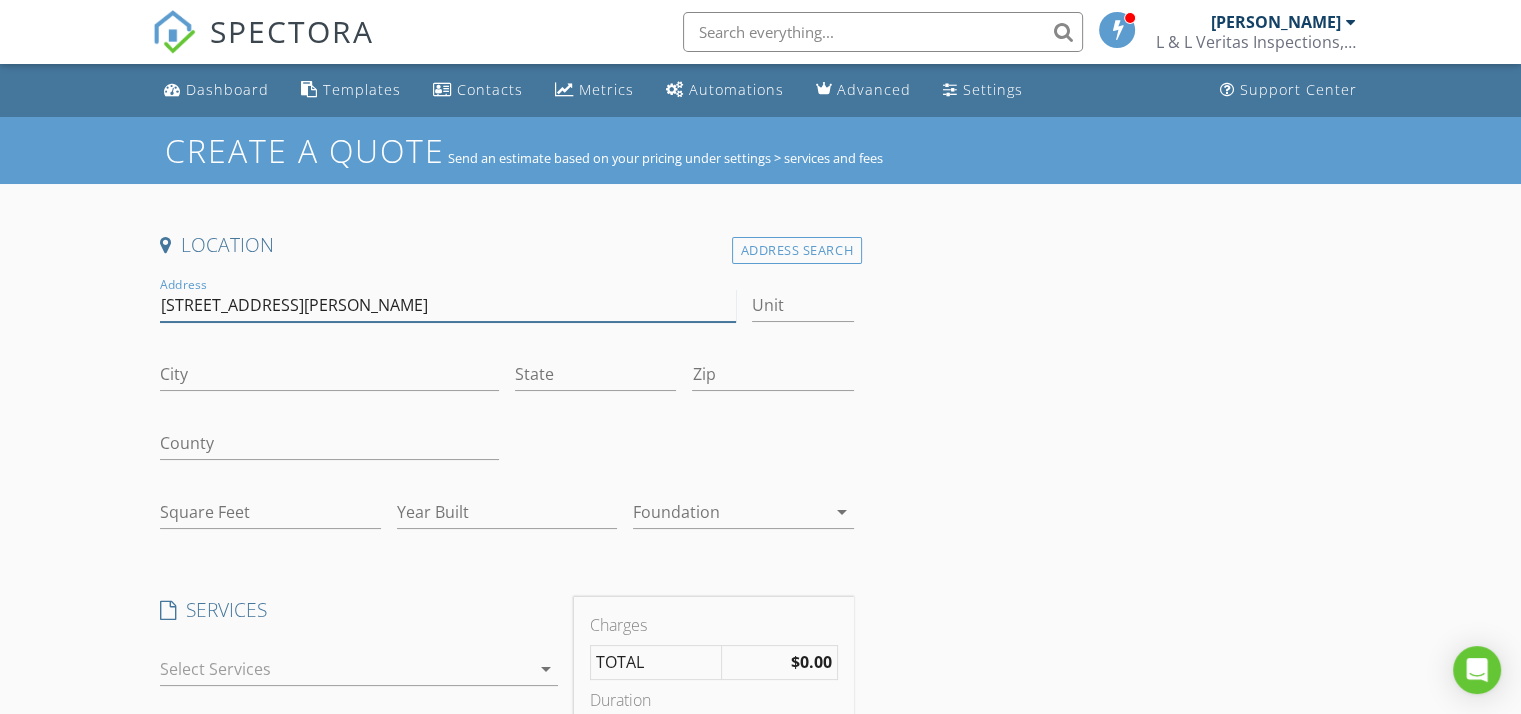 type on "6211 Don Carlos Dr" 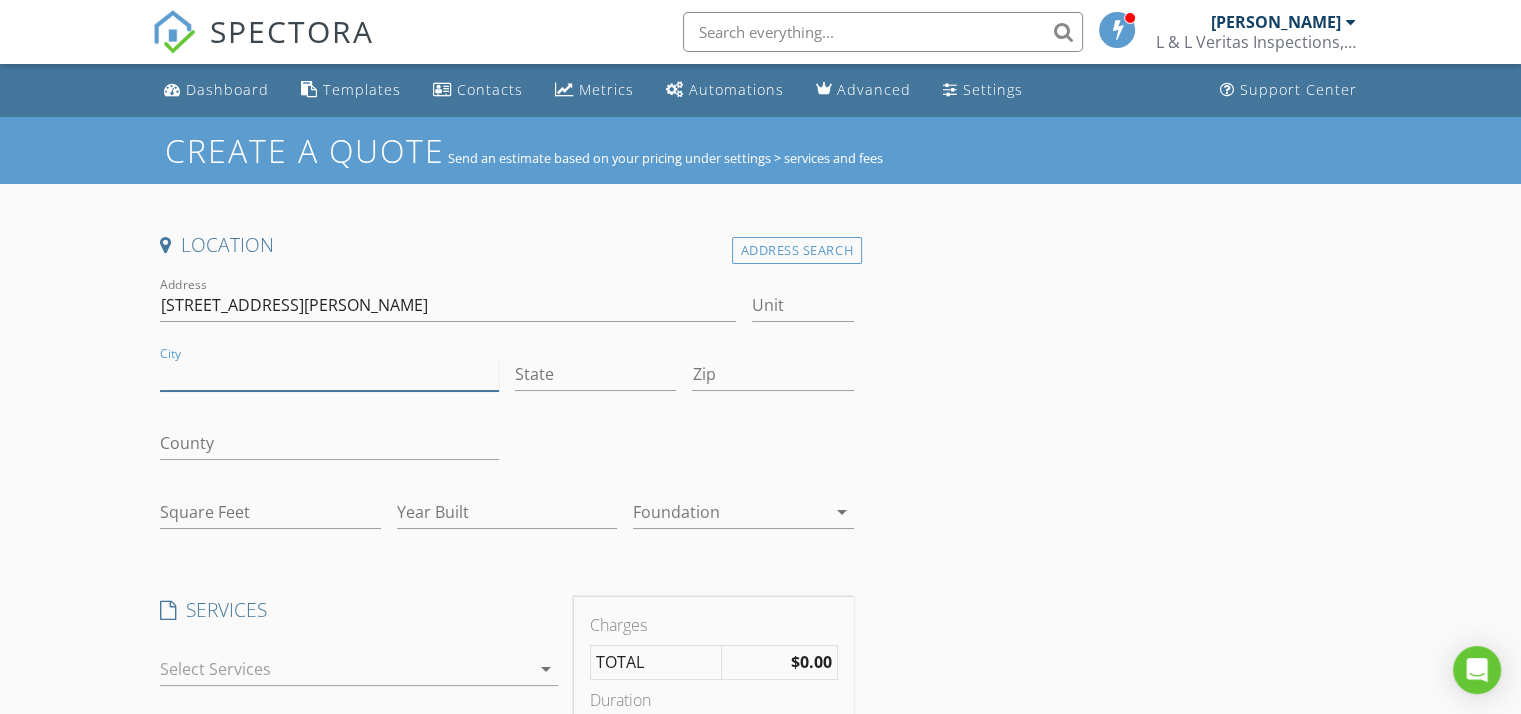 click on "City" at bounding box center (329, 374) 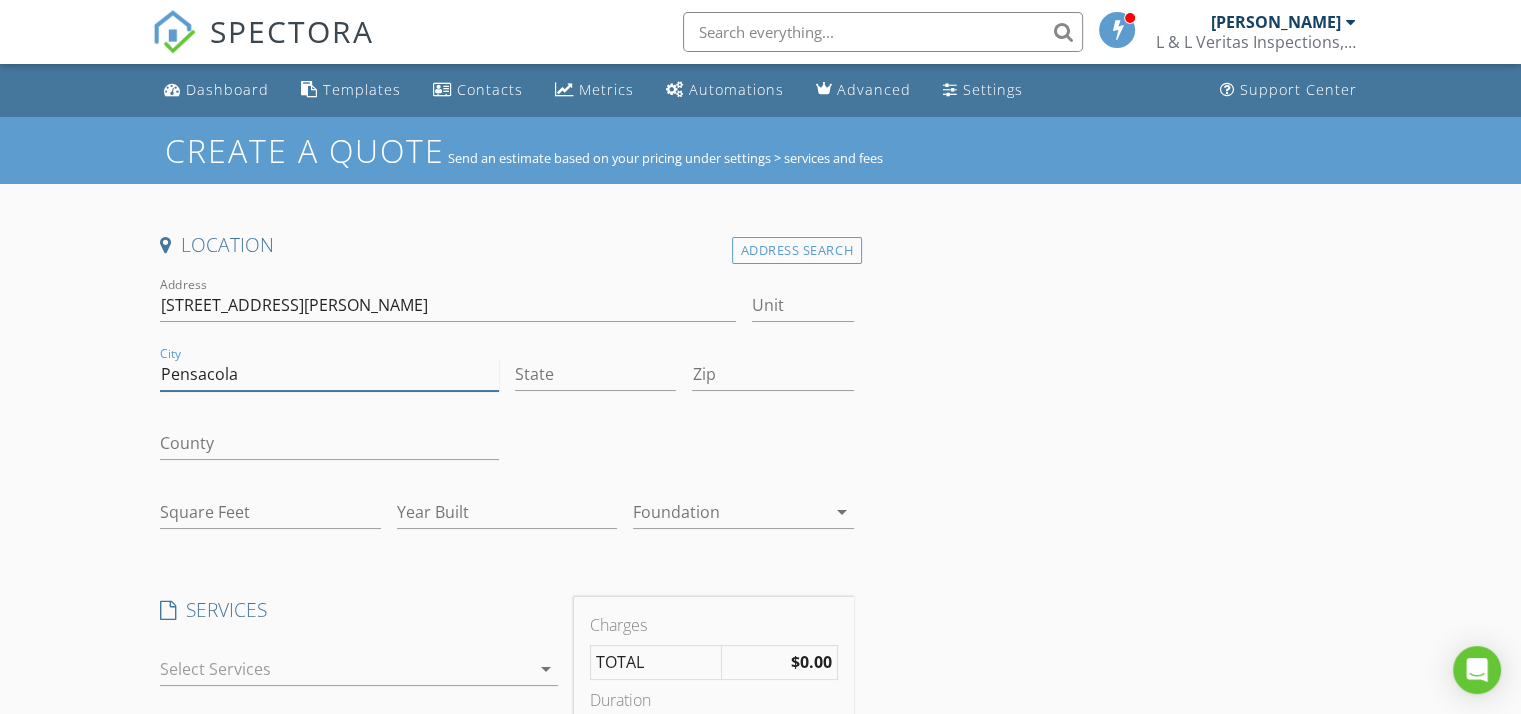 type on "Pensacola" 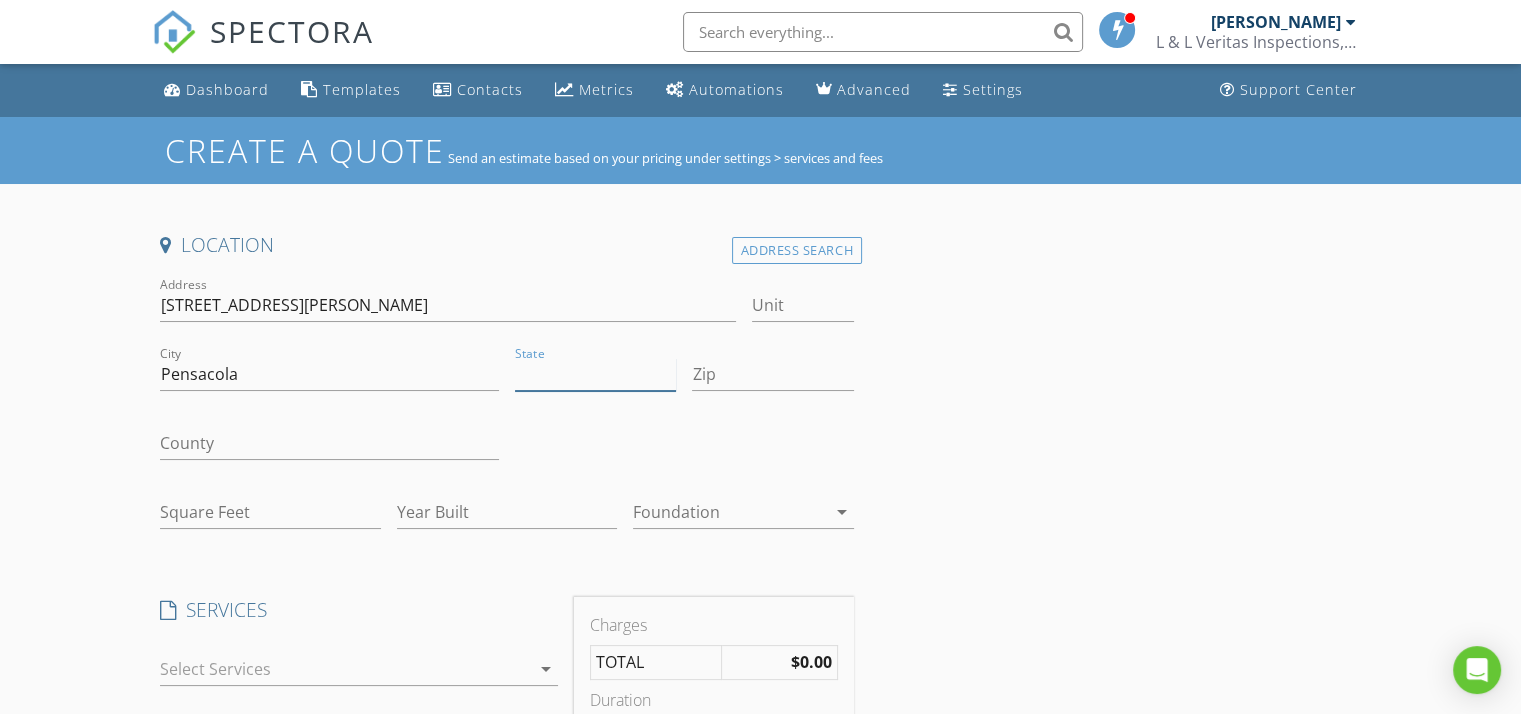 click on "State" at bounding box center [595, 374] 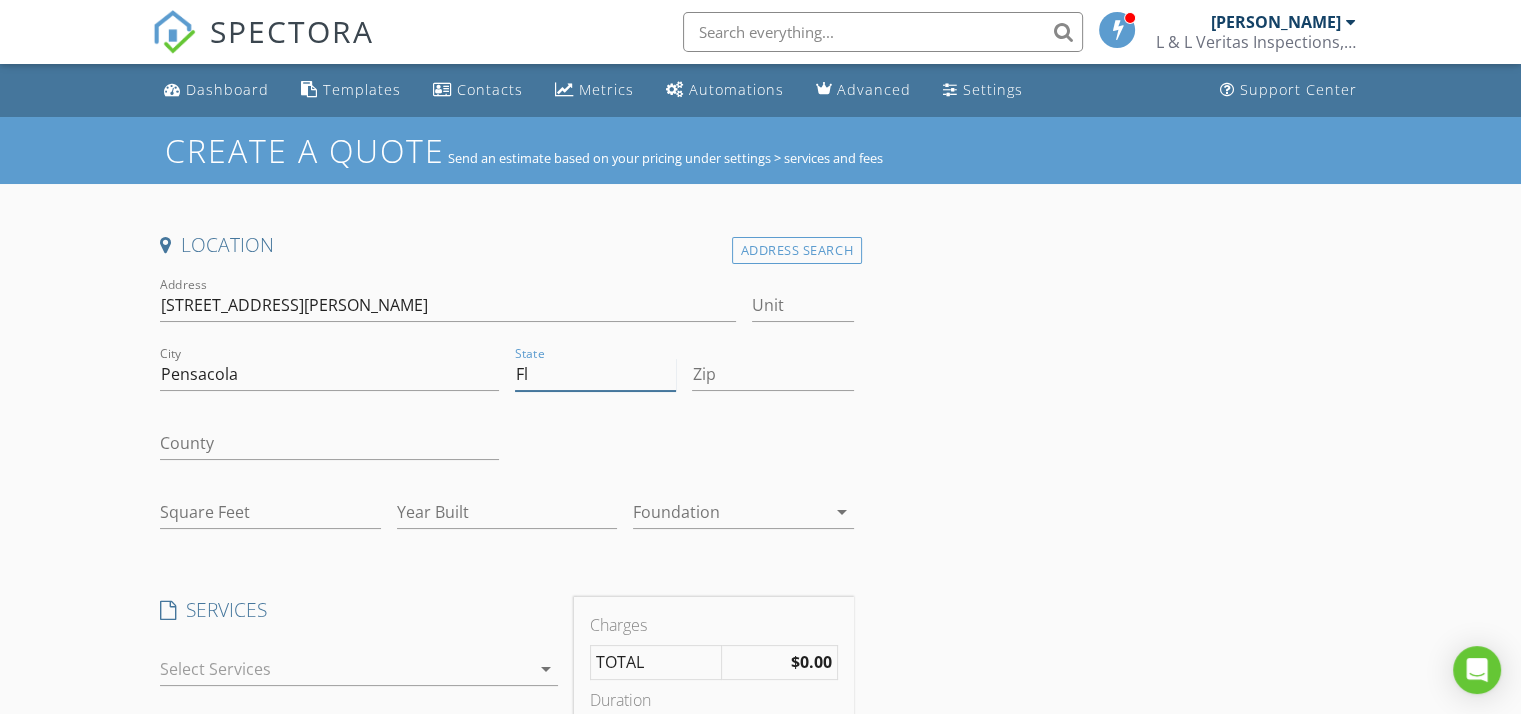 type on "Fl" 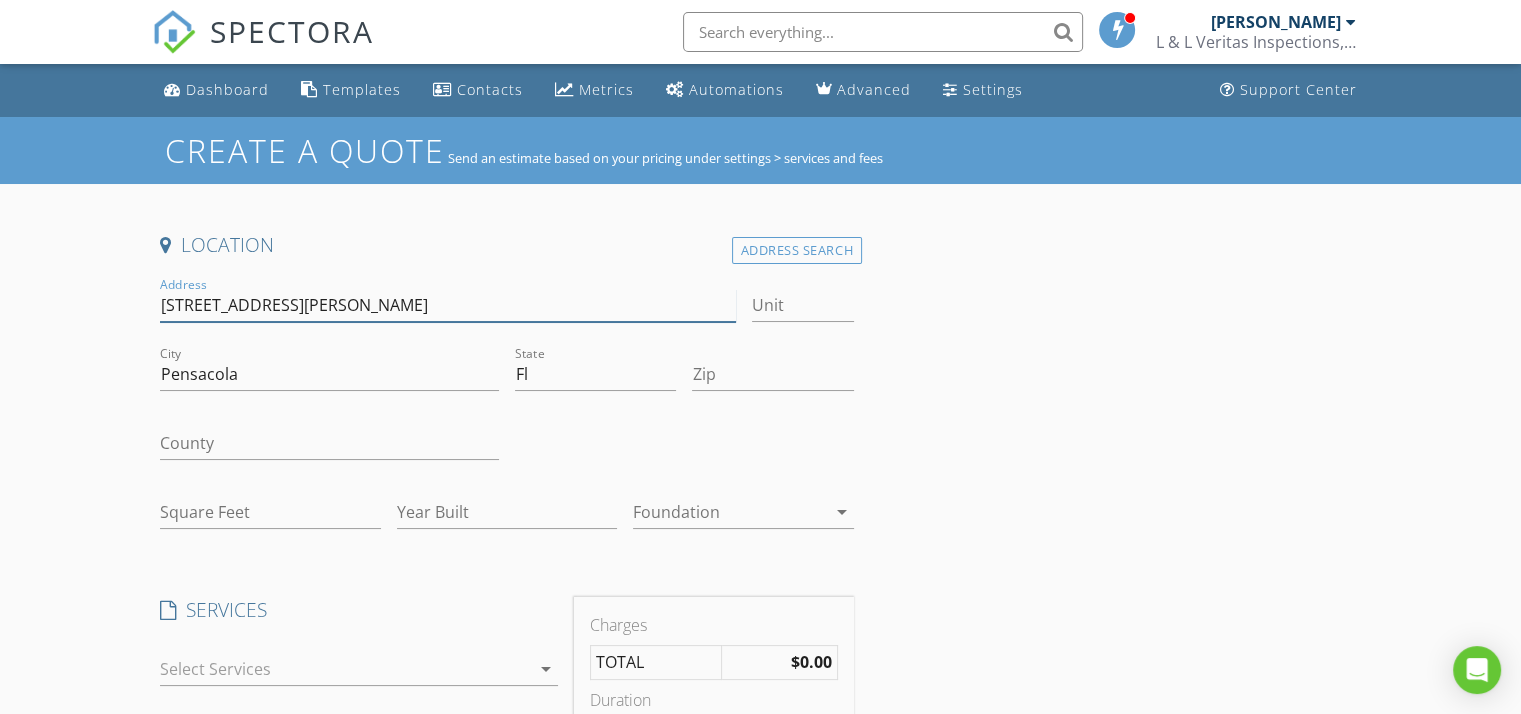 click on "6211 Don Carlos Dr" at bounding box center [447, 305] 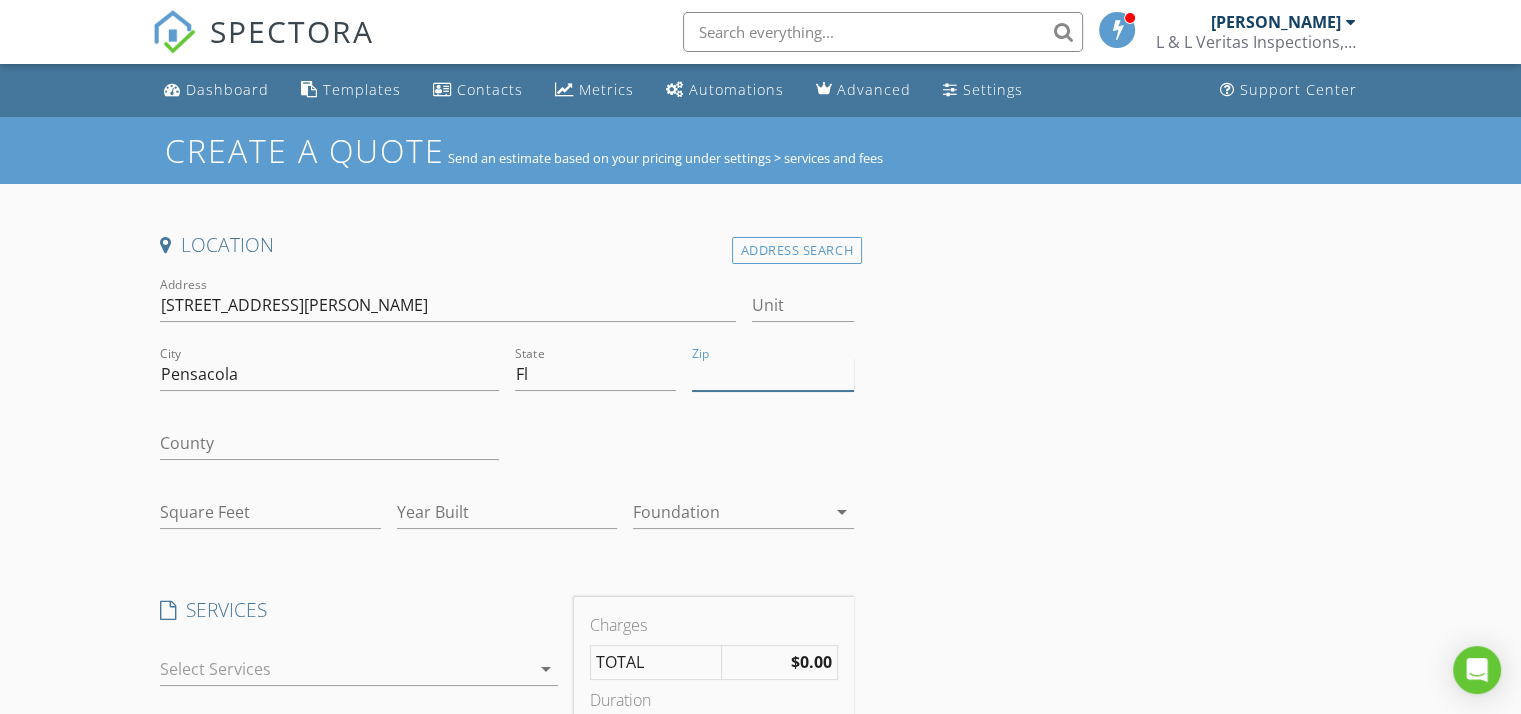 click on "Zip" at bounding box center [772, 374] 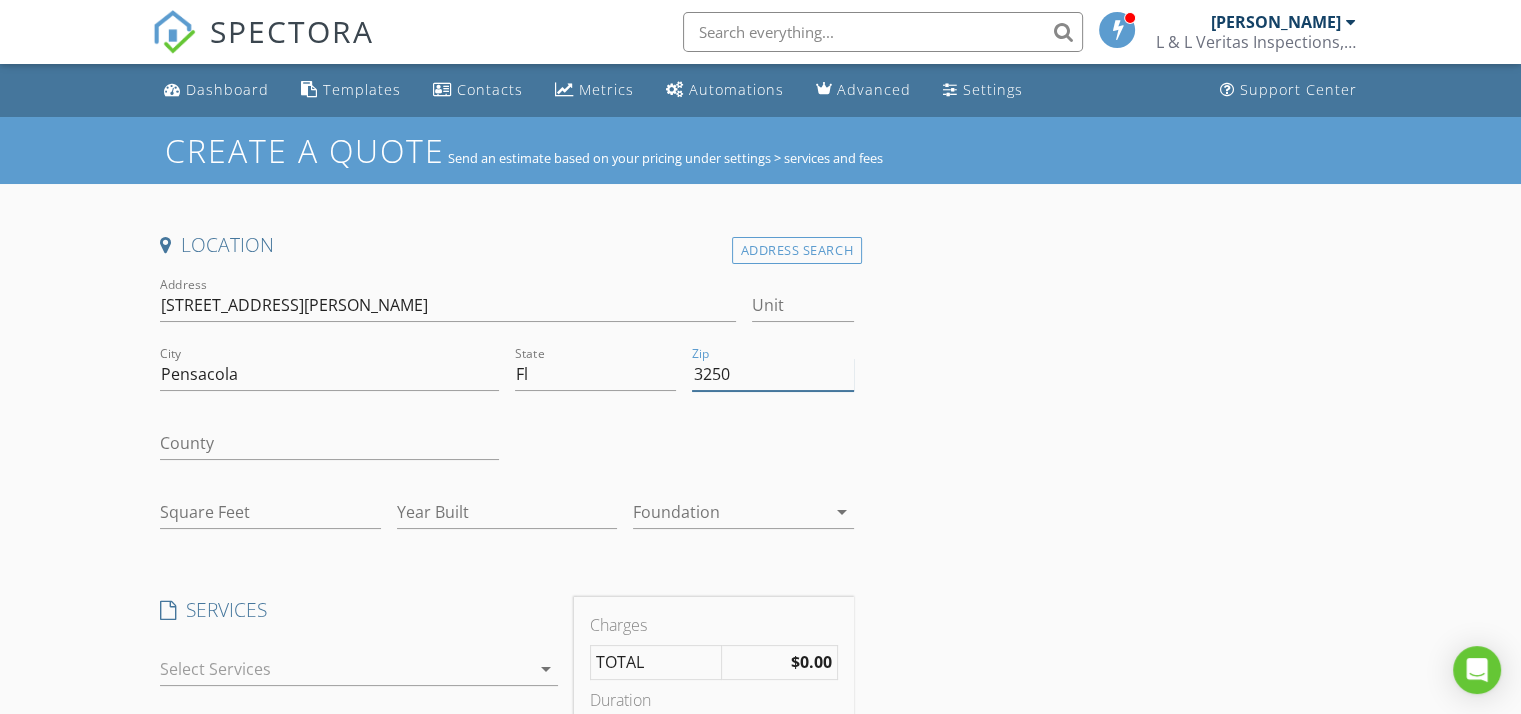type on "32507" 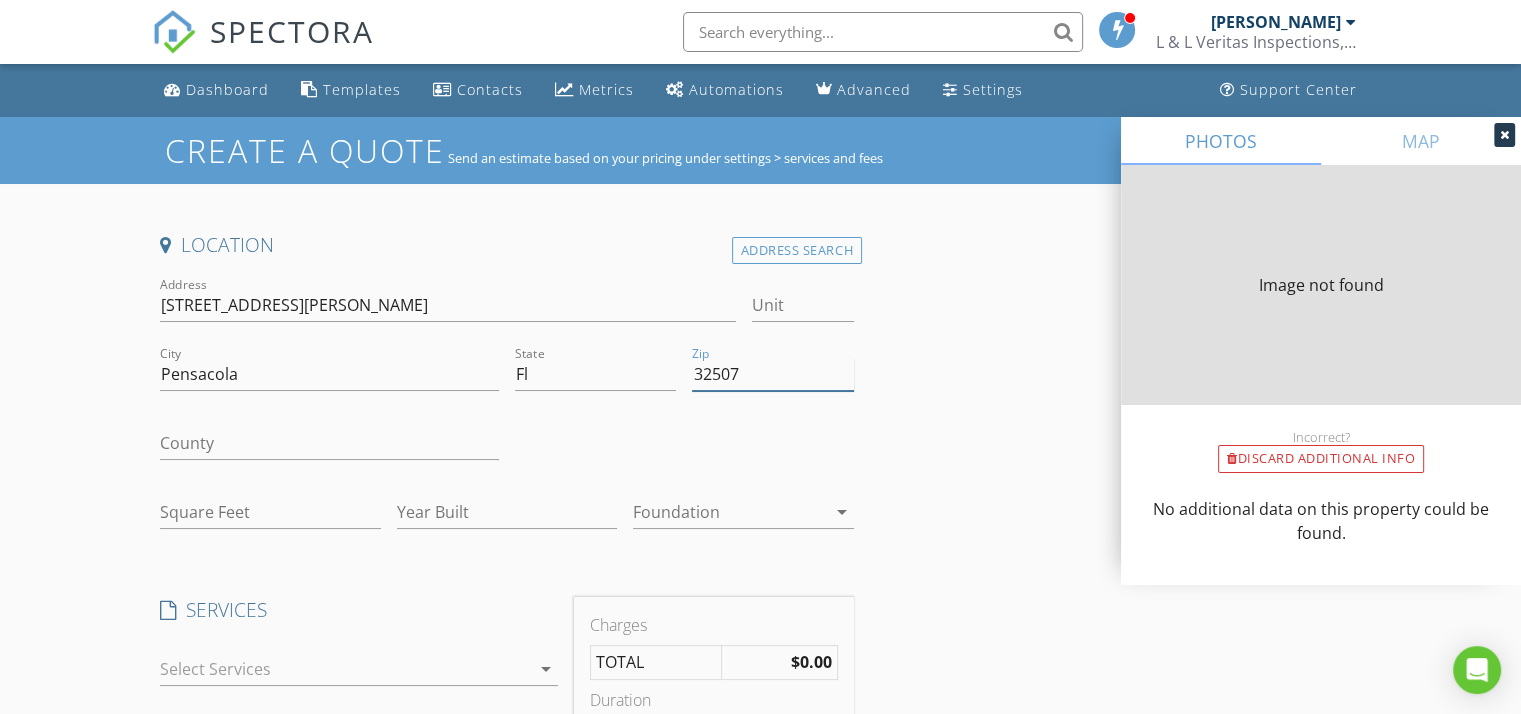 type on "4220" 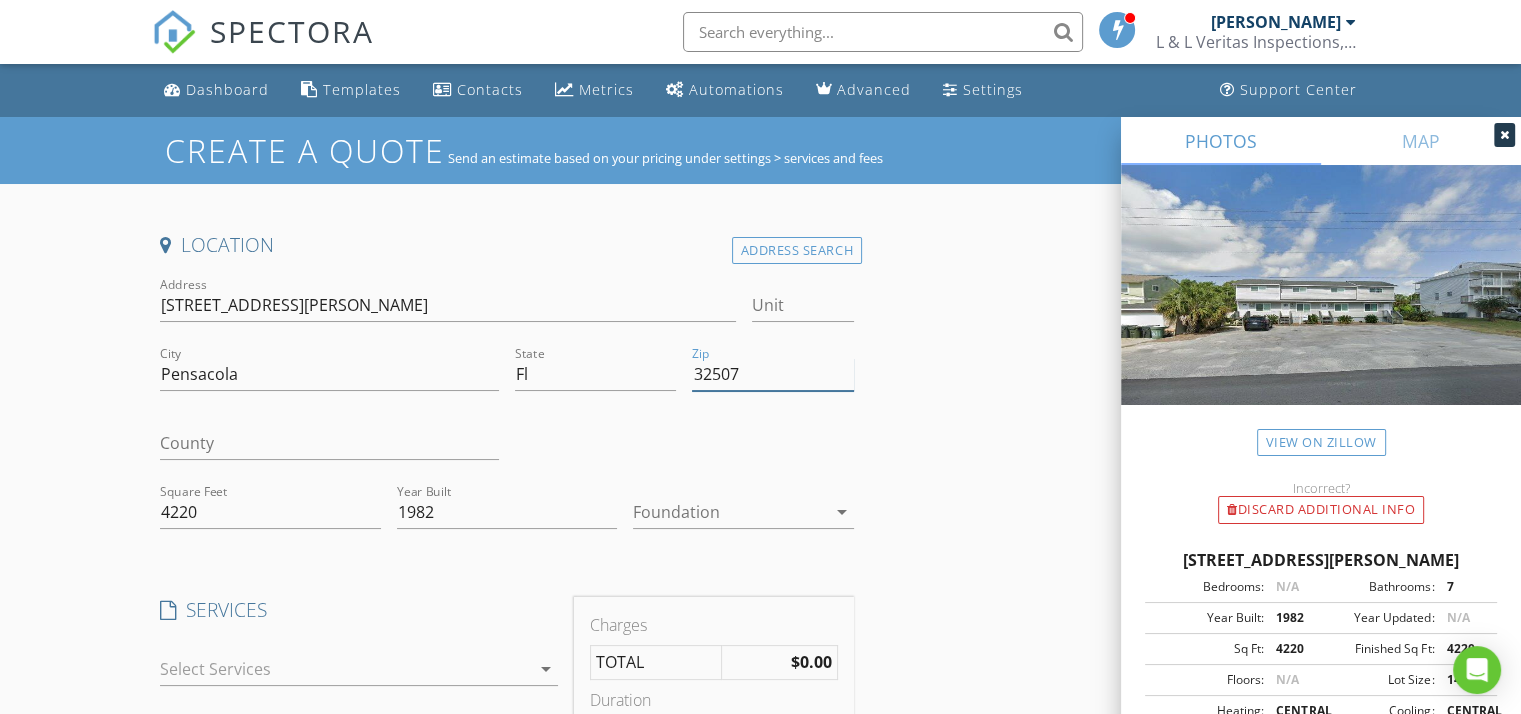 type on "32507" 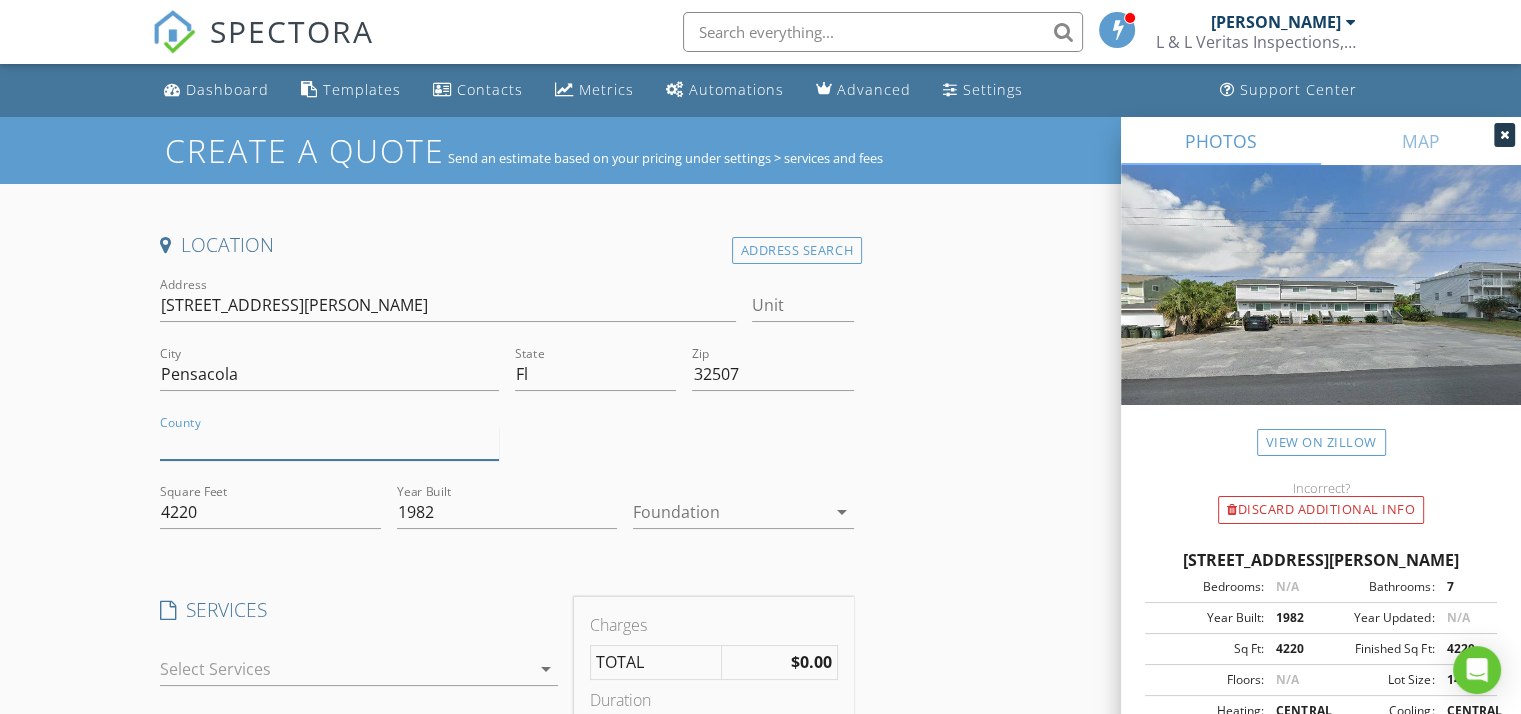 click on "County" at bounding box center (329, 443) 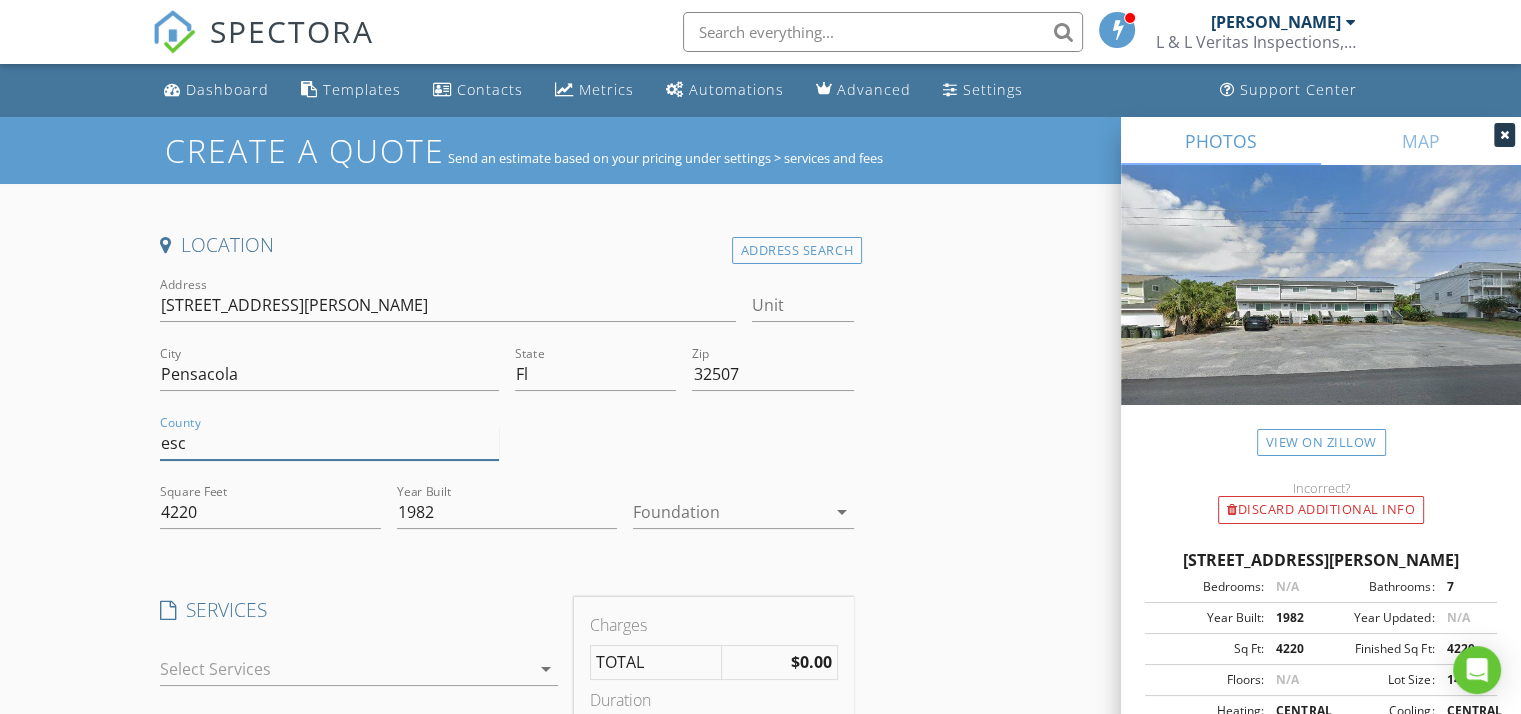 type on "Escambia" 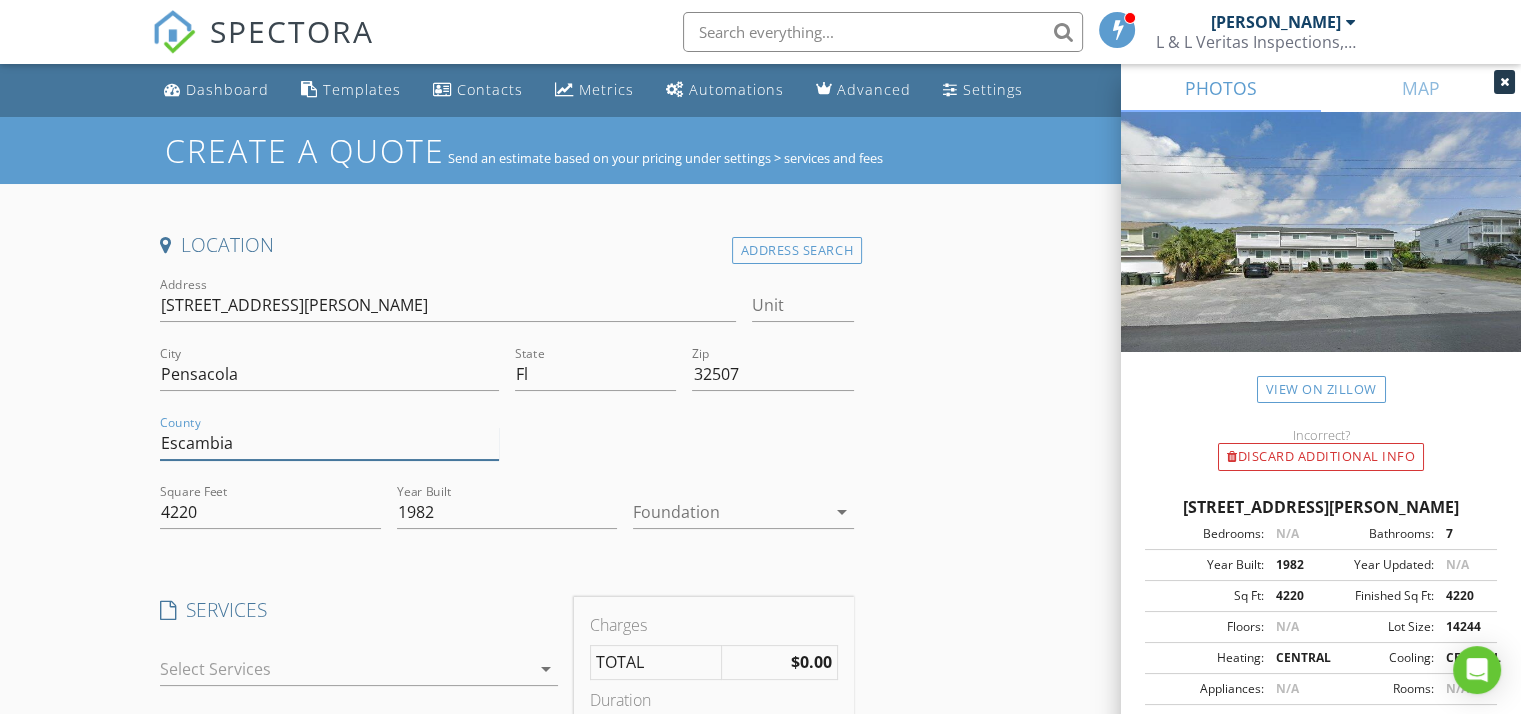 scroll, scrollTop: 85, scrollLeft: 0, axis: vertical 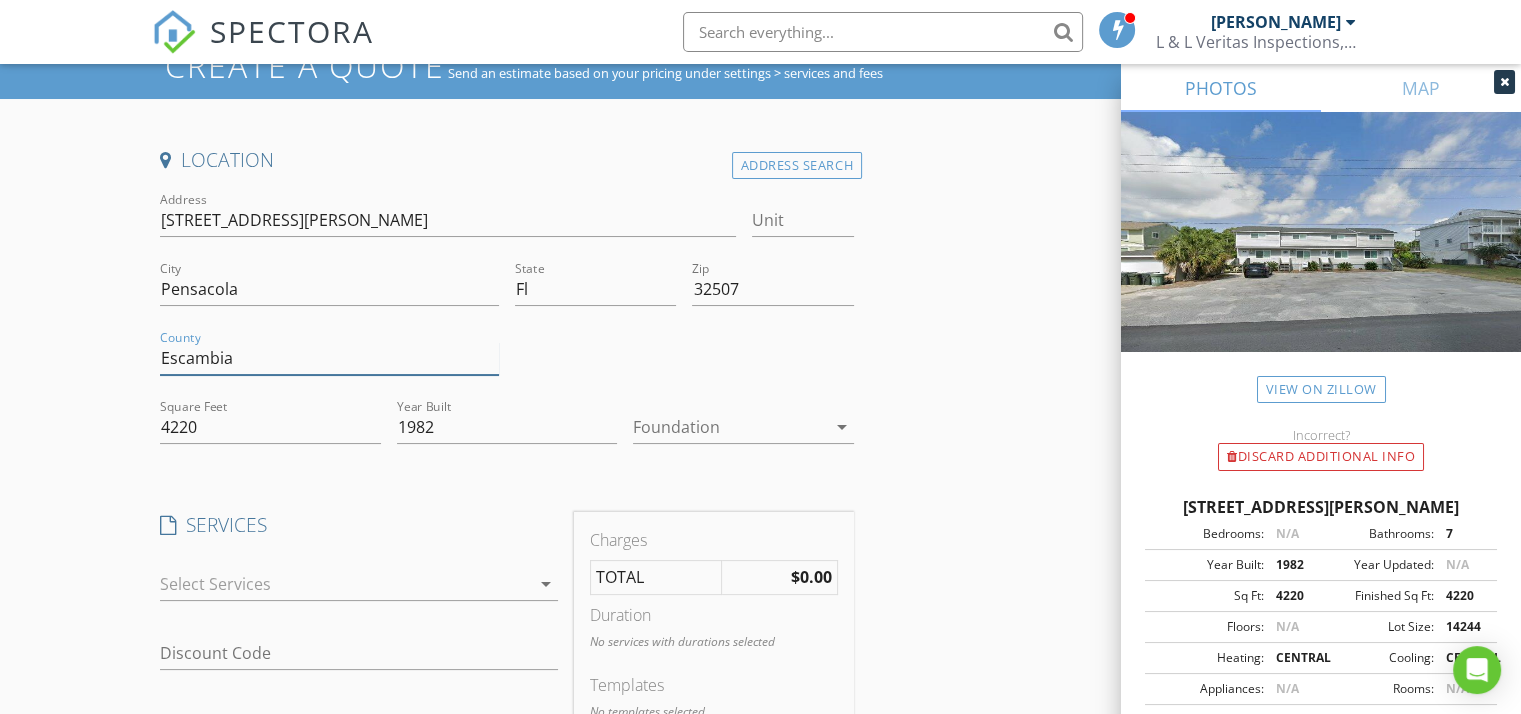 type 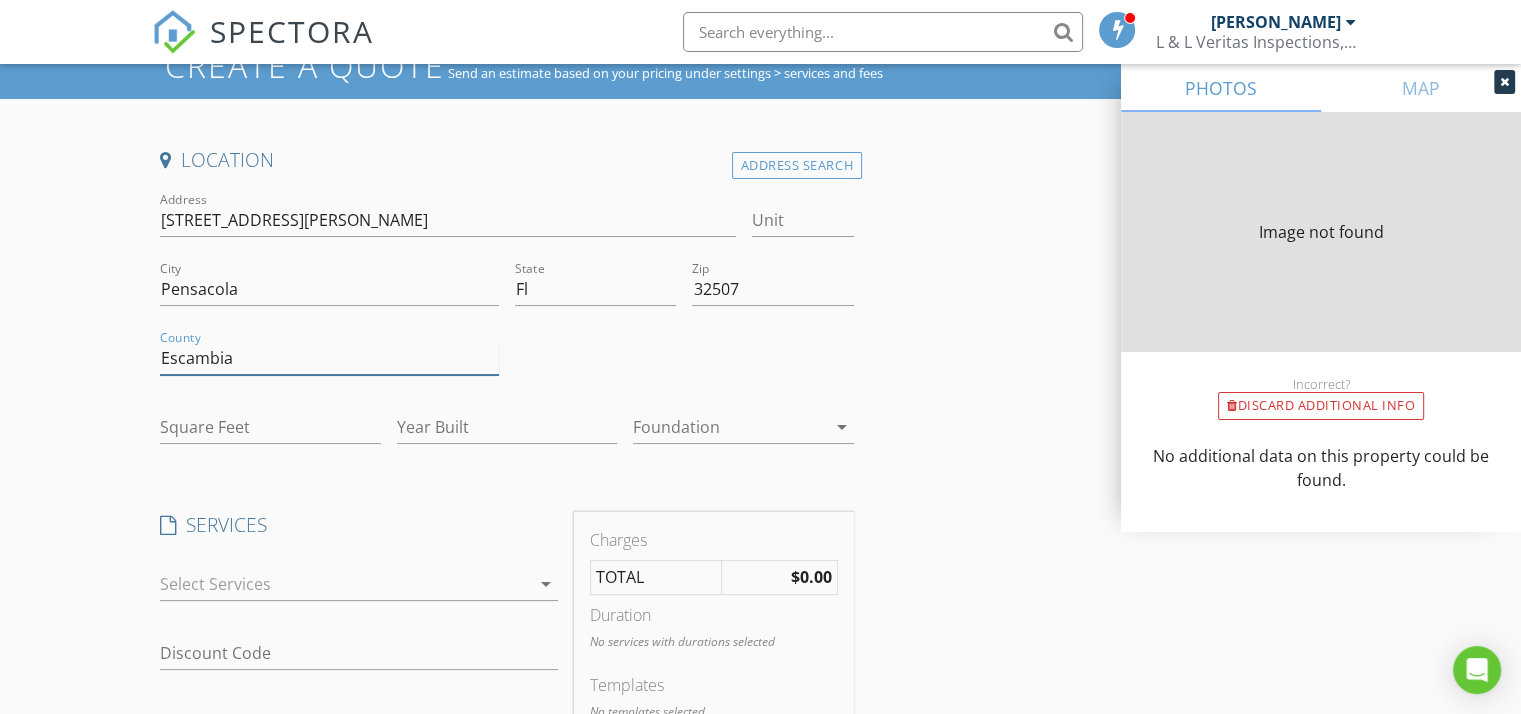 type on "4220" 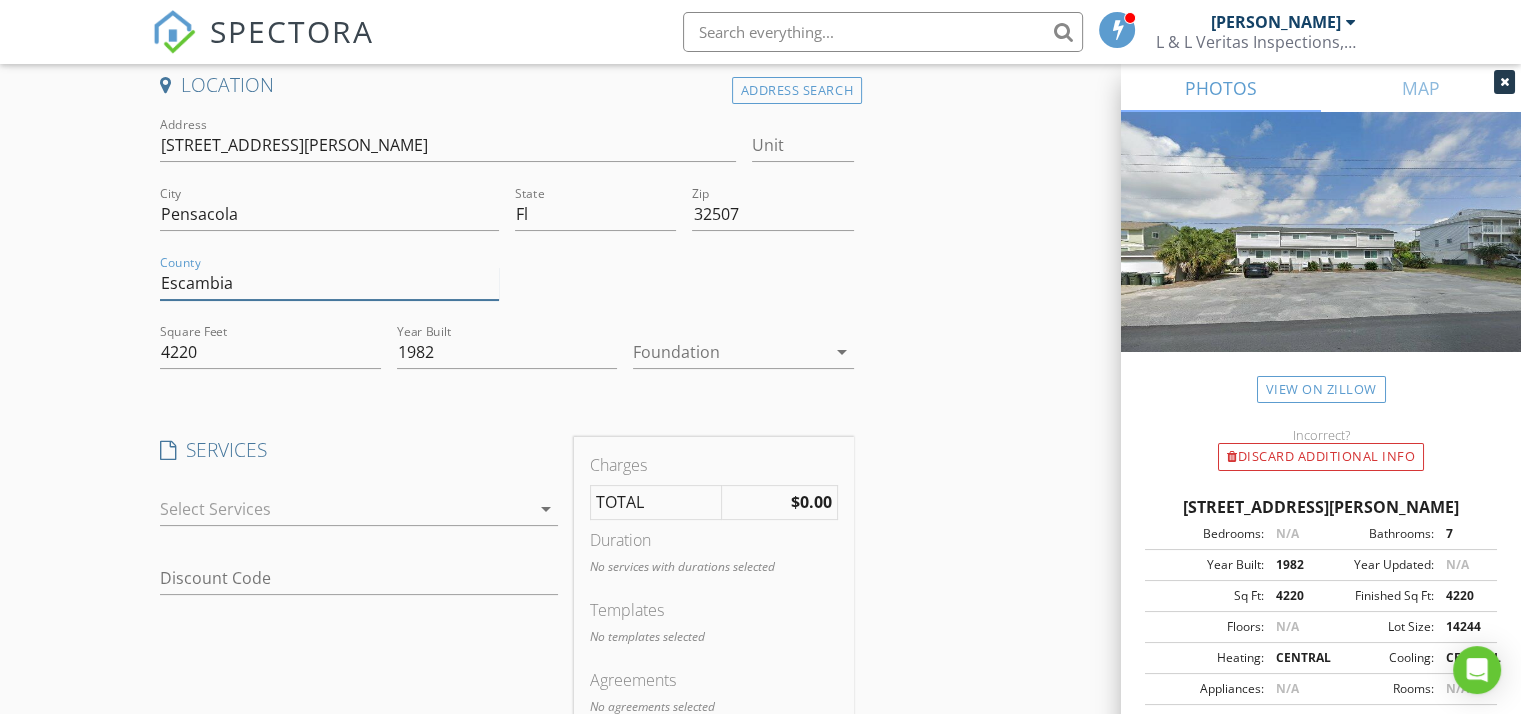 scroll, scrollTop: 161, scrollLeft: 0, axis: vertical 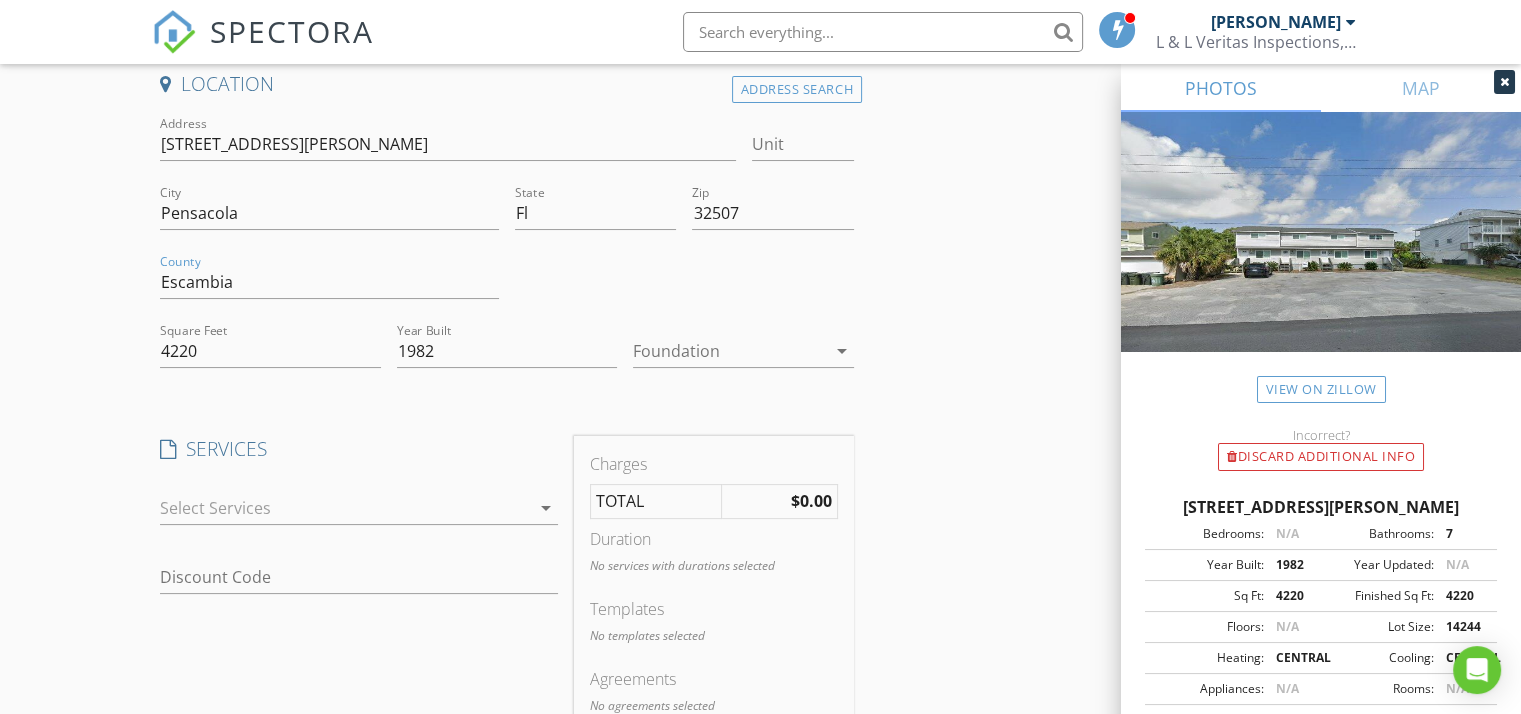 click at bounding box center (729, 351) 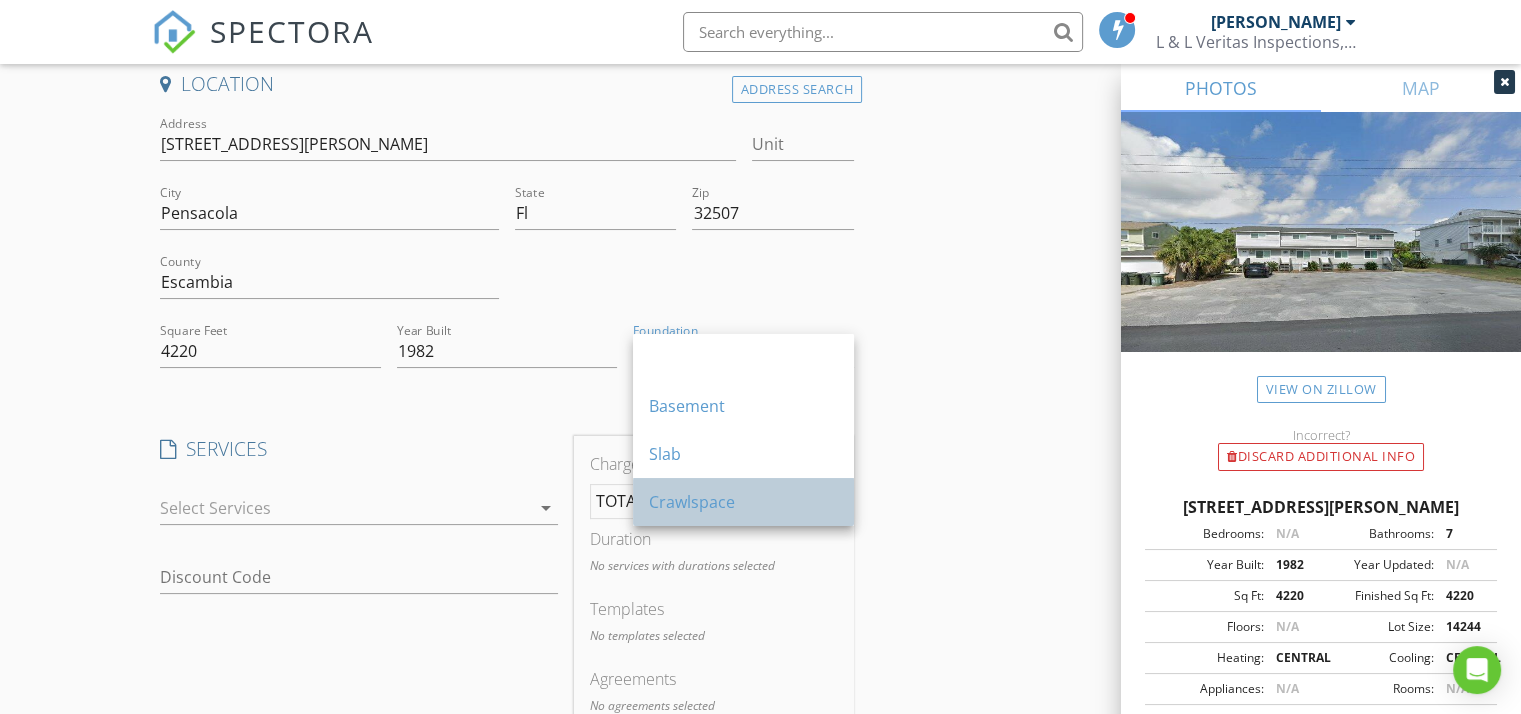 click on "Crawlspace" at bounding box center (743, 502) 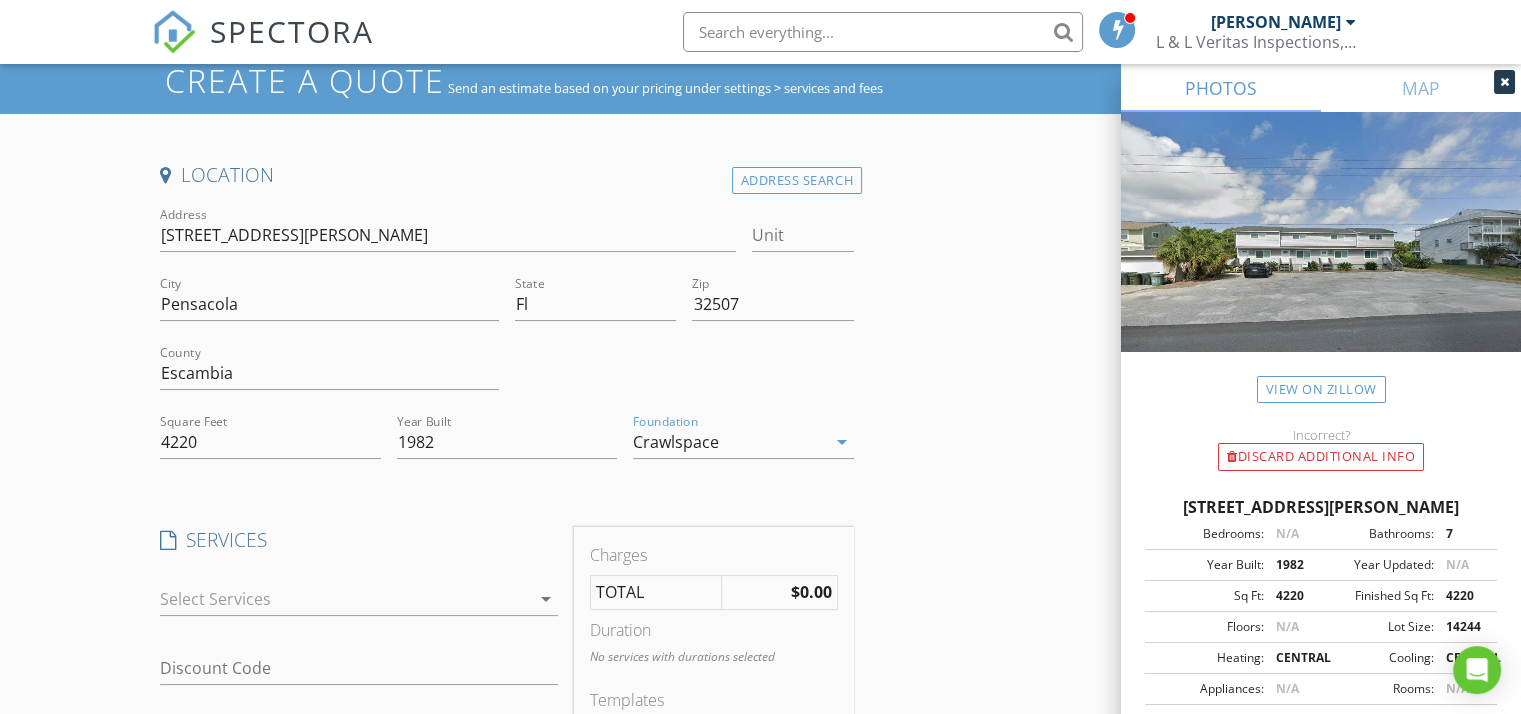 scroll, scrollTop: 69, scrollLeft: 0, axis: vertical 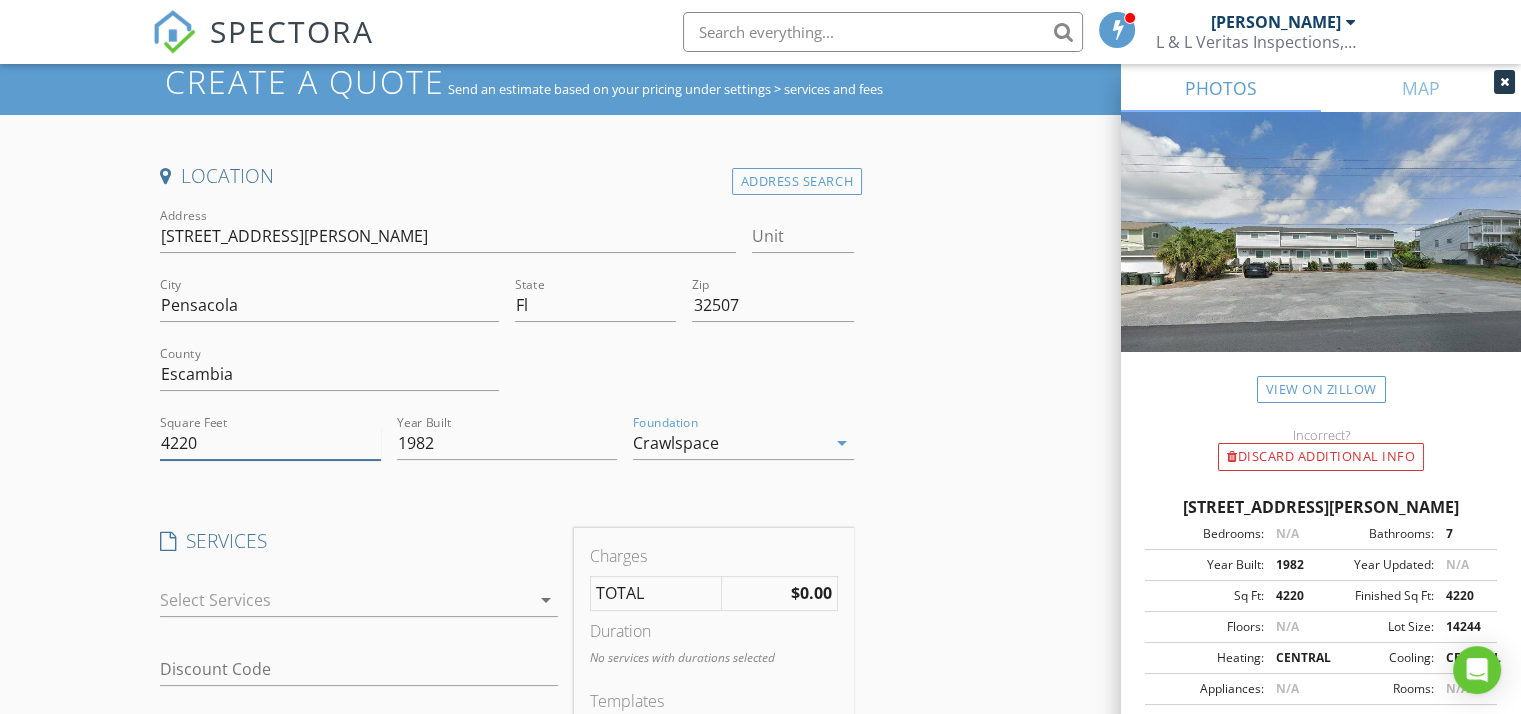 click on "4220" at bounding box center (270, 443) 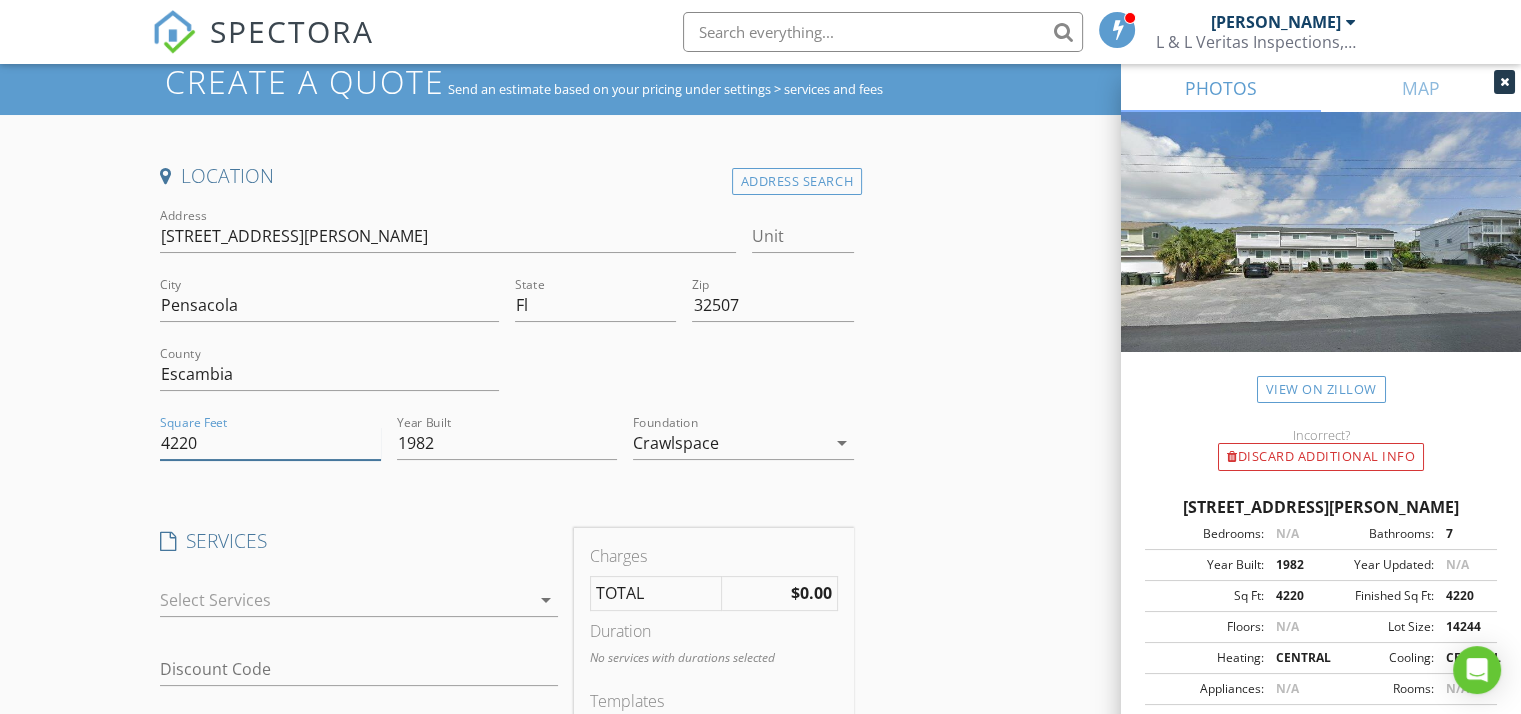 click on "4220" at bounding box center [270, 443] 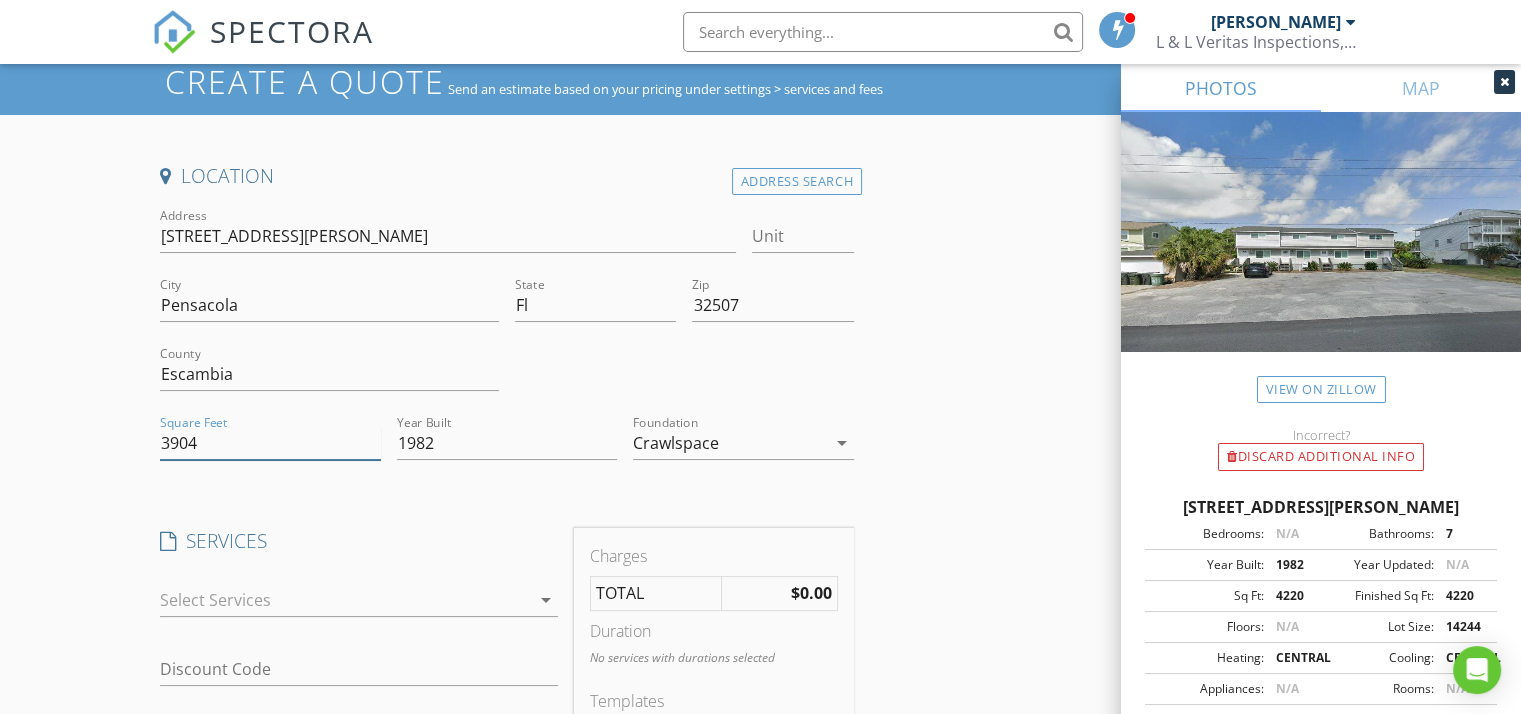 type on "3904" 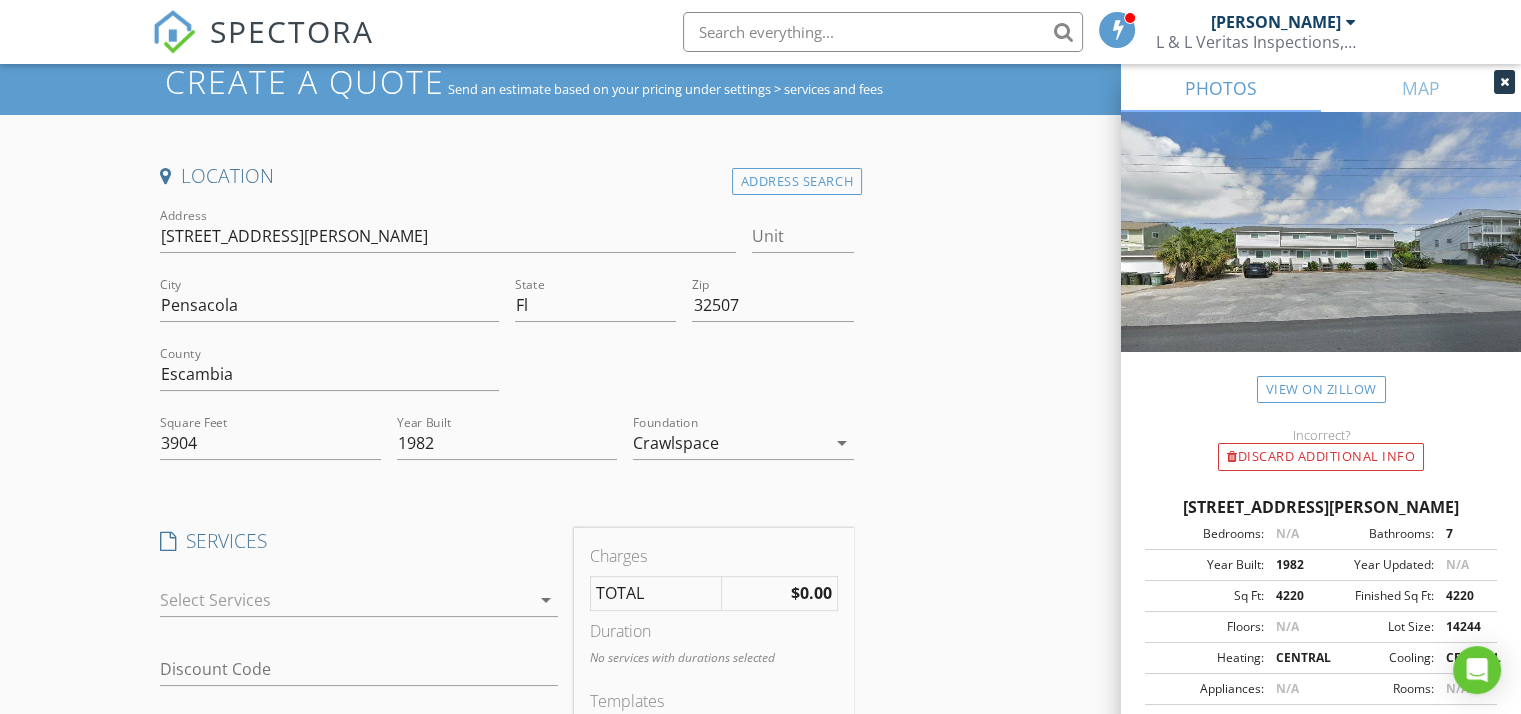 click on "Location
Address Search       Address 6211 Don Carlos Dr   Unit   City Pensacola   State Fl   Zip 32507   County Escambia     Square Feet 3904   Year Built 1982   Foundation Crawlspace arrow_drop_down
SERVICES
check_box_outline_blank   Residential Inspection   Systems Template check_box_outline_blank   Wind Mitigation Only   Individual Inspection (may be added to residential inspection at discounted rate) check_box_outline_blank   4 Point Inspection Only   Individual Inspection (may be added to residential inspection at discounted rate) check_box_outline_blank   Insurance Combo   Four Point and Wind Mitigation Combo check_box_outline_blank   Re-inspection (Repairs)   Re-inspection Of Repairs Completed check_box_outline_blank   Re-inspection (New Roof or System)   Update For New System Install check_box_outline_blank   Crawlspace Inspection   Information/Photos check_box_outline_blank   Modified Systems Inspection   roof, electrical, plumbing, HVAC" at bounding box center [507, 733] 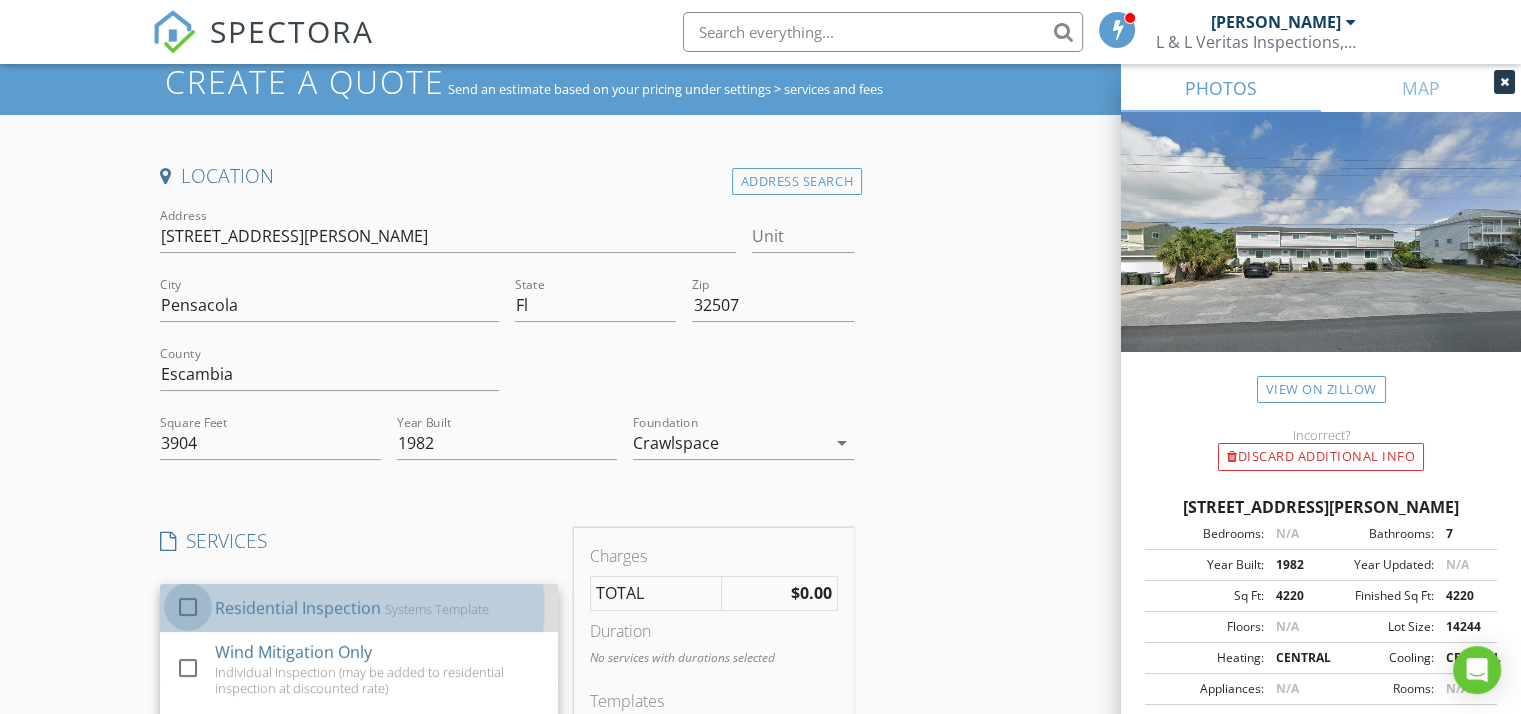 click at bounding box center (188, 606) 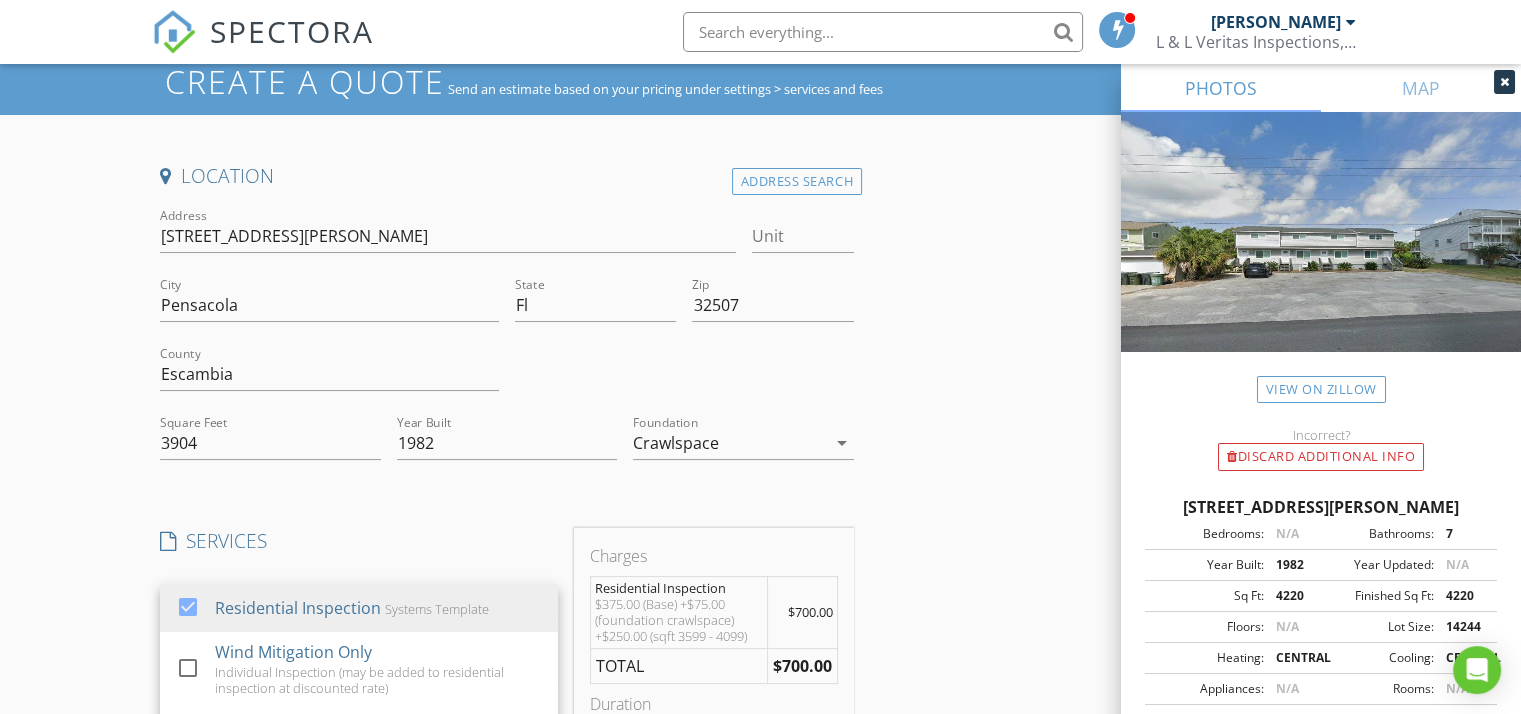 click on "Location
Address Search       Address 6211 Don Carlos Dr   Unit   City Pensacola   State Fl   Zip 32507   County Escambia     Square Feet 3904   Year Built 1982   Foundation Crawlspace arrow_drop_down
SERVICES
check_box   Residential Inspection   Systems Template check_box_outline_blank   Wind Mitigation Only   Individual Inspection (may be added to residential inspection at discounted rate) check_box_outline_blank   4 Point Inspection Only   Individual Inspection (may be added to residential inspection at discounted rate) check_box_outline_blank   Insurance Combo   Four Point and Wind Mitigation Combo check_box_outline_blank   Re-inspection (Repairs)   Re-inspection Of Repairs Completed check_box_outline_blank   Re-inspection (New Roof or System)   Update For New System Install check_box_outline_blank   Crawlspace Inspection   Information/Photos check_box_outline_blank   Modified Systems Inspection   roof, electrical, plumbing, HVAC   Roof Certification" at bounding box center (507, 765) 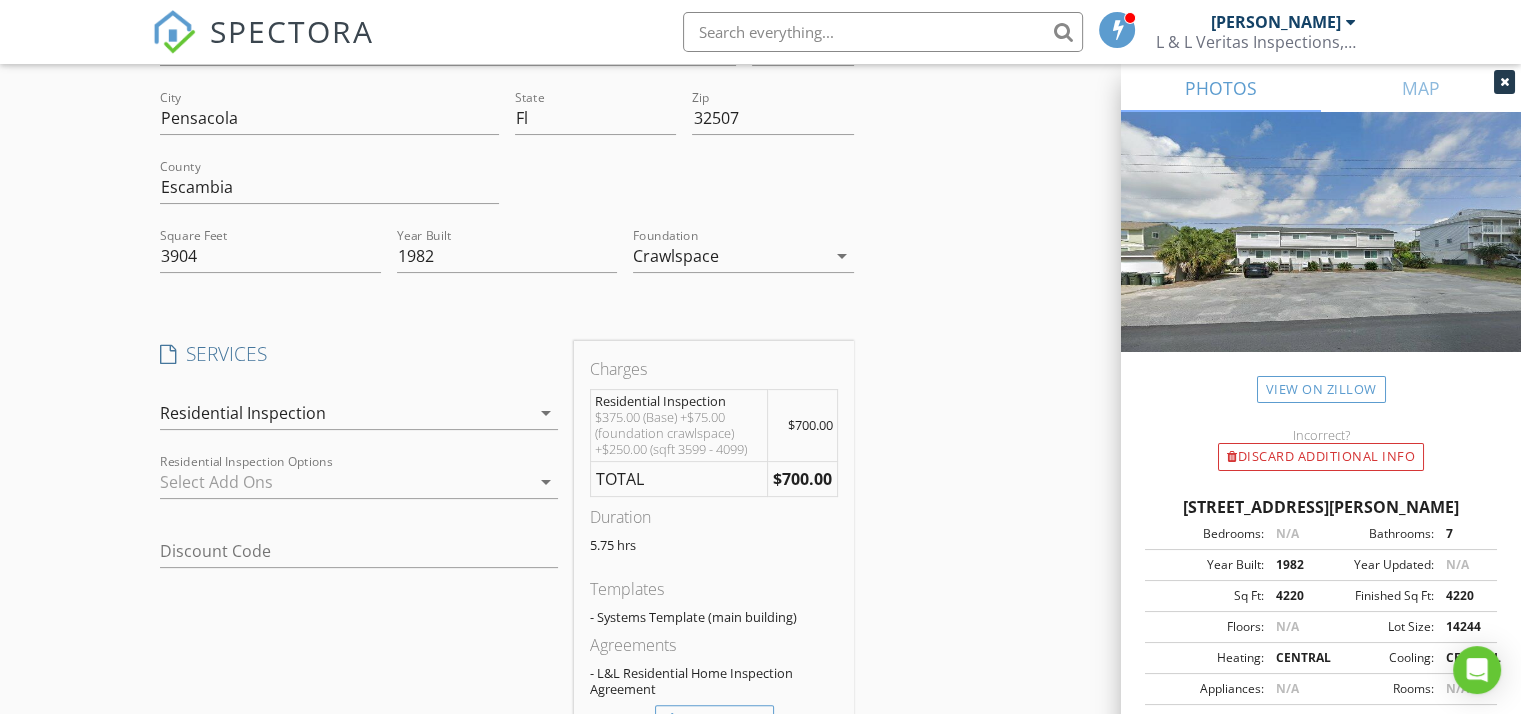 scroll, scrollTop: 256, scrollLeft: 0, axis: vertical 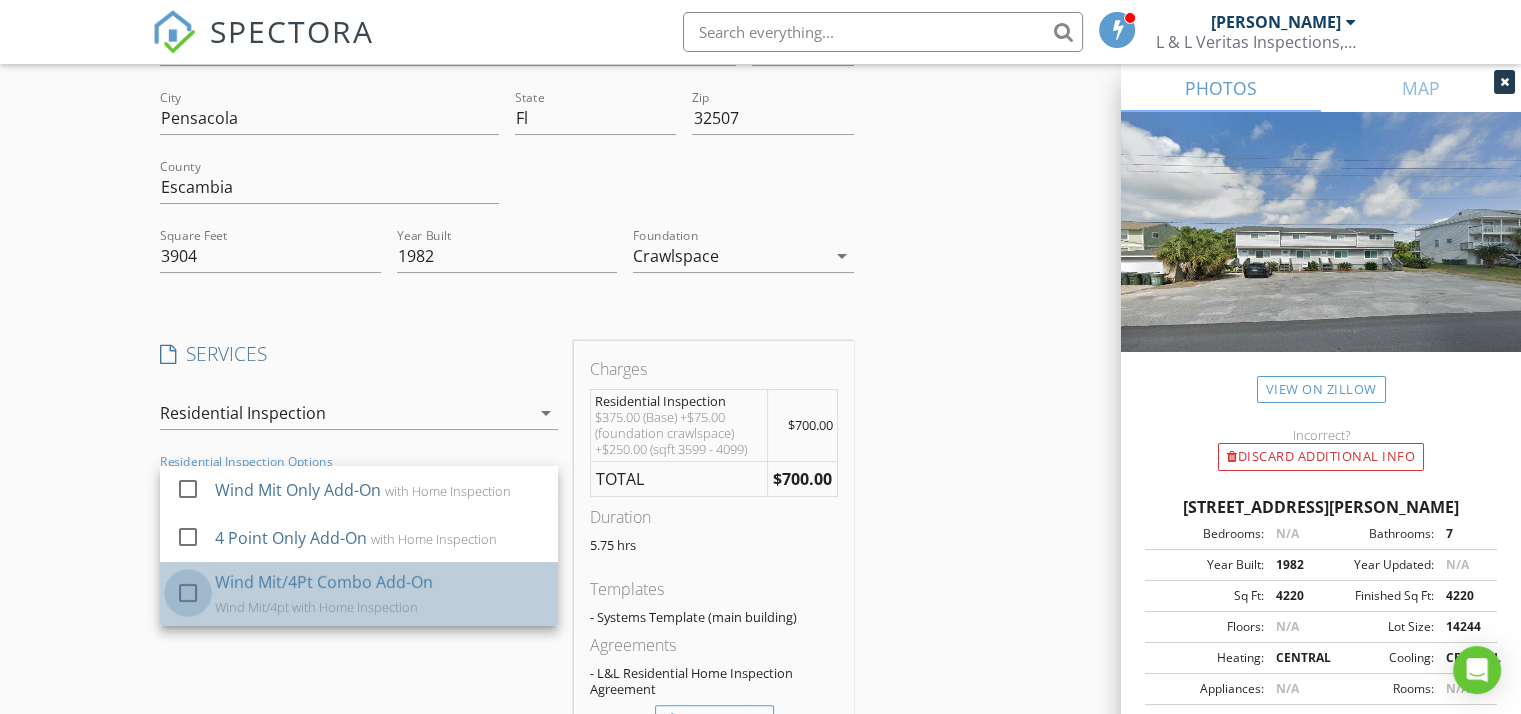 click at bounding box center (188, 592) 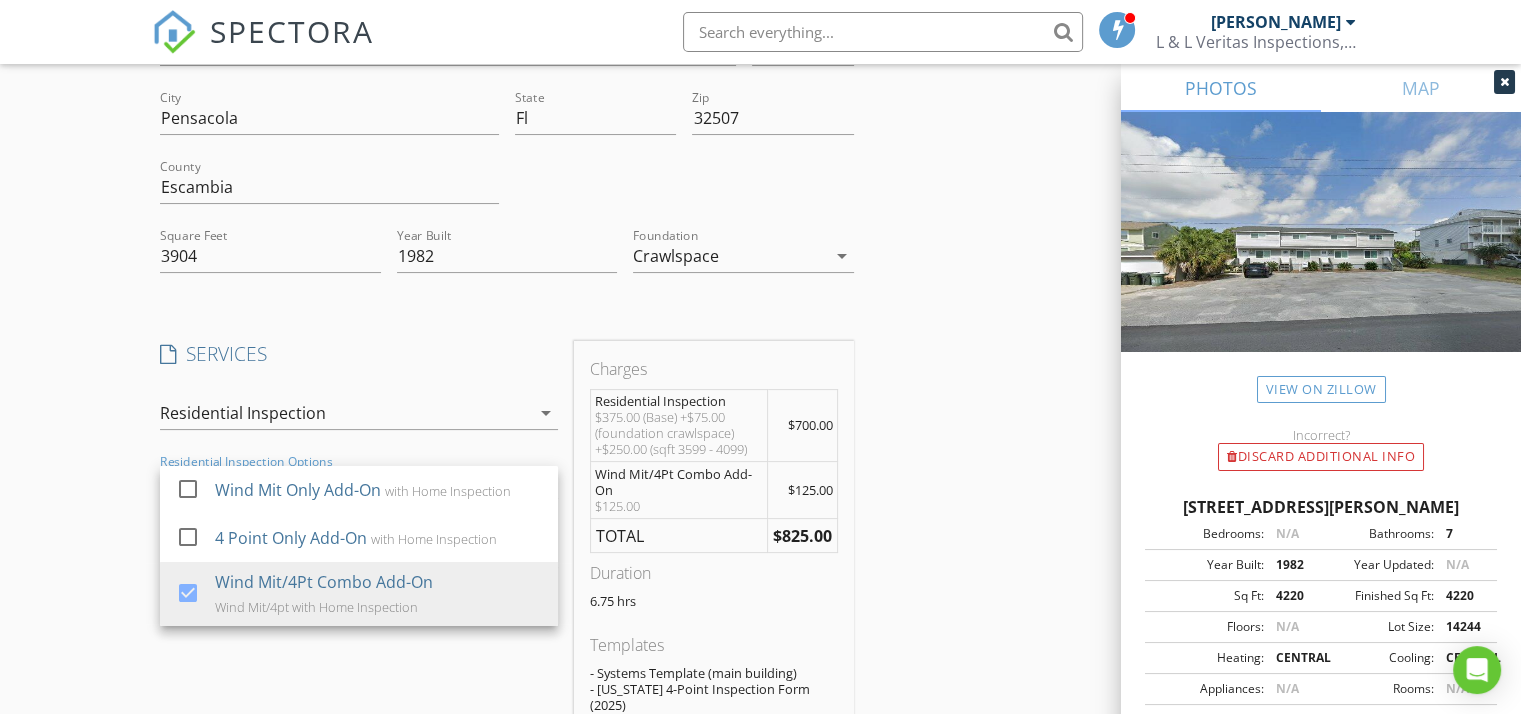 click on "Create a Quote   Send an estimate based on your pricing under settings > services and
fees
Location
Address Search       Address 6211 Don Carlos Dr   Unit   City Pensacola   State Fl   Zip 32507   County Escambia     Square Feet 3904   Year Built 1982   Foundation Crawlspace arrow_drop_down
SERVICES
check_box   Residential Inspection   Systems Template check_box_outline_blank   Wind Mitigation Only   Individual Inspection (may be added to residential inspection at discounted rate) check_box_outline_blank   4 Point Inspection Only   Individual Inspection (may be added to residential inspection at discounted rate) check_box_outline_blank   Insurance Combo   Four Point and Wind Mitigation Combo check_box_outline_blank   Re-inspection (Repairs)   Re-inspection Of Repairs Completed check_box_outline_blank   Re-inspection (New Roof or System)   Update For New System Install check_box_outline_blank   Crawlspace Inspection   Information/Photos" at bounding box center (760, 612) 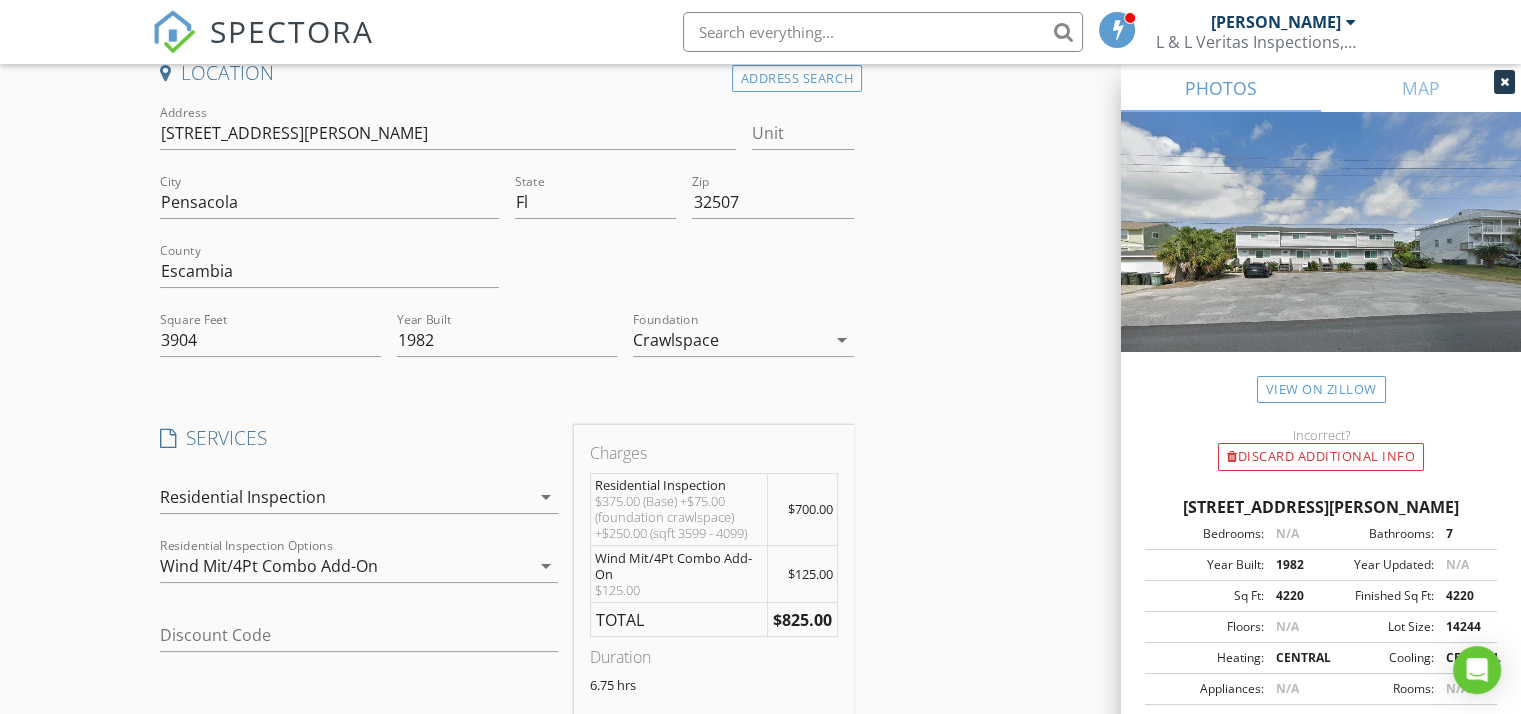 scroll, scrollTop: 169, scrollLeft: 0, axis: vertical 